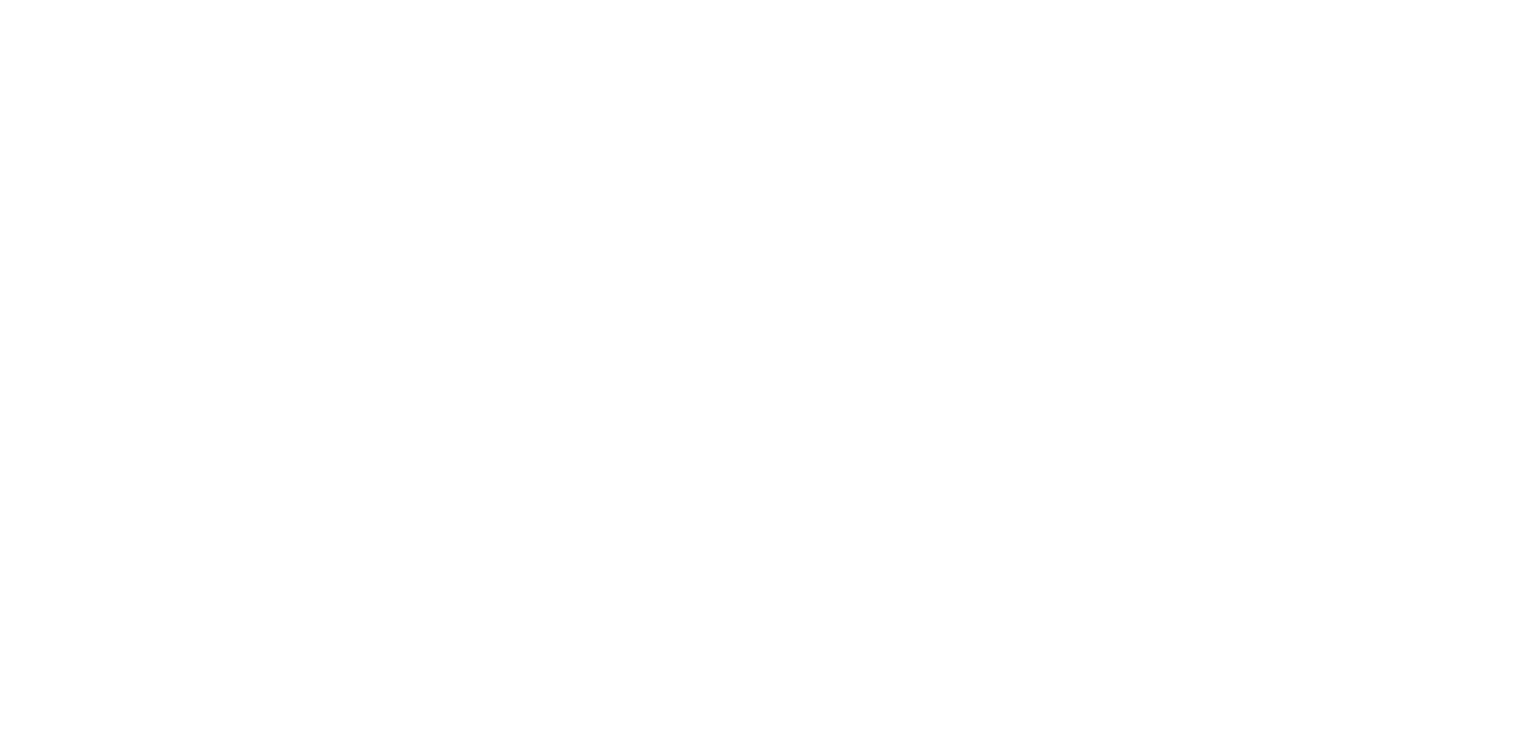 scroll, scrollTop: 0, scrollLeft: 0, axis: both 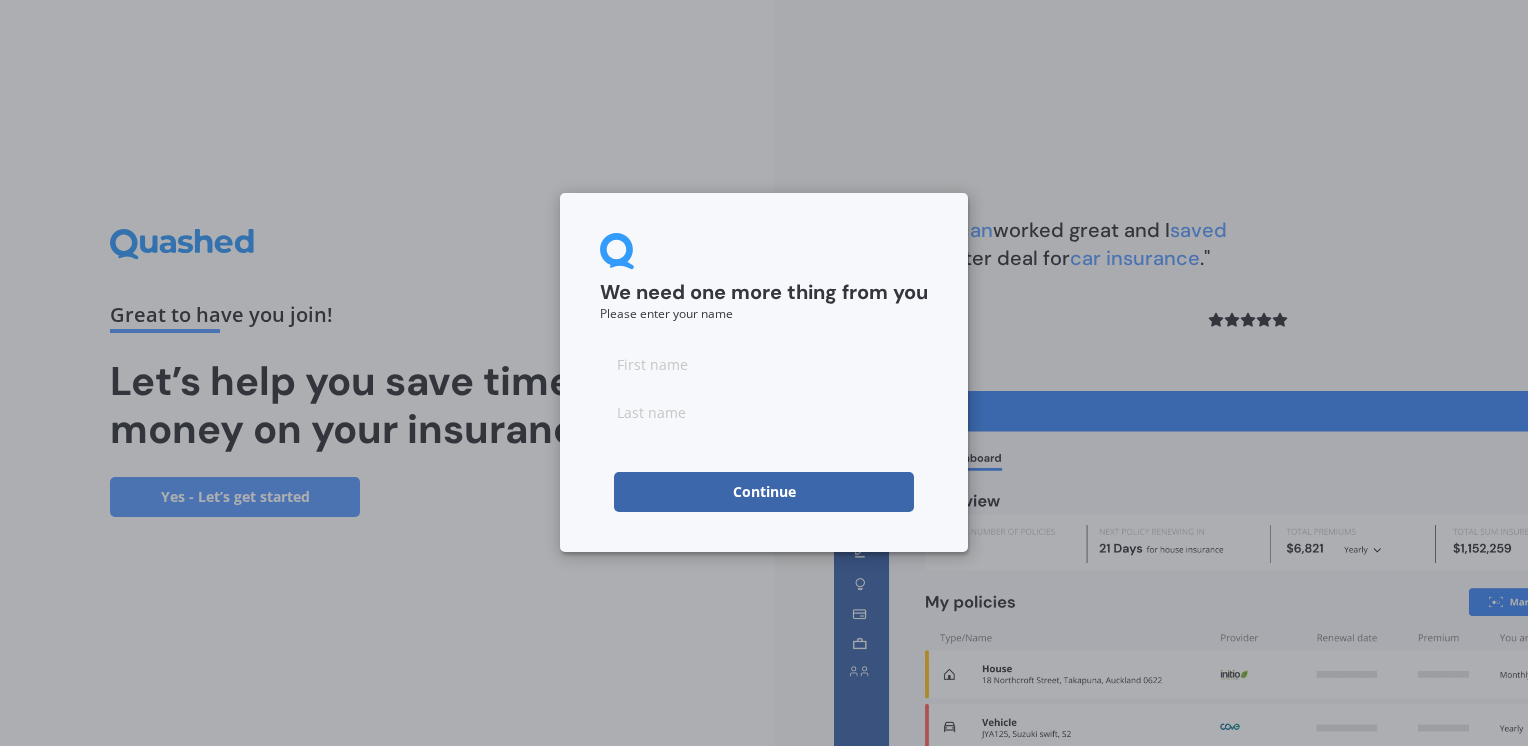 click at bounding box center (764, 364) 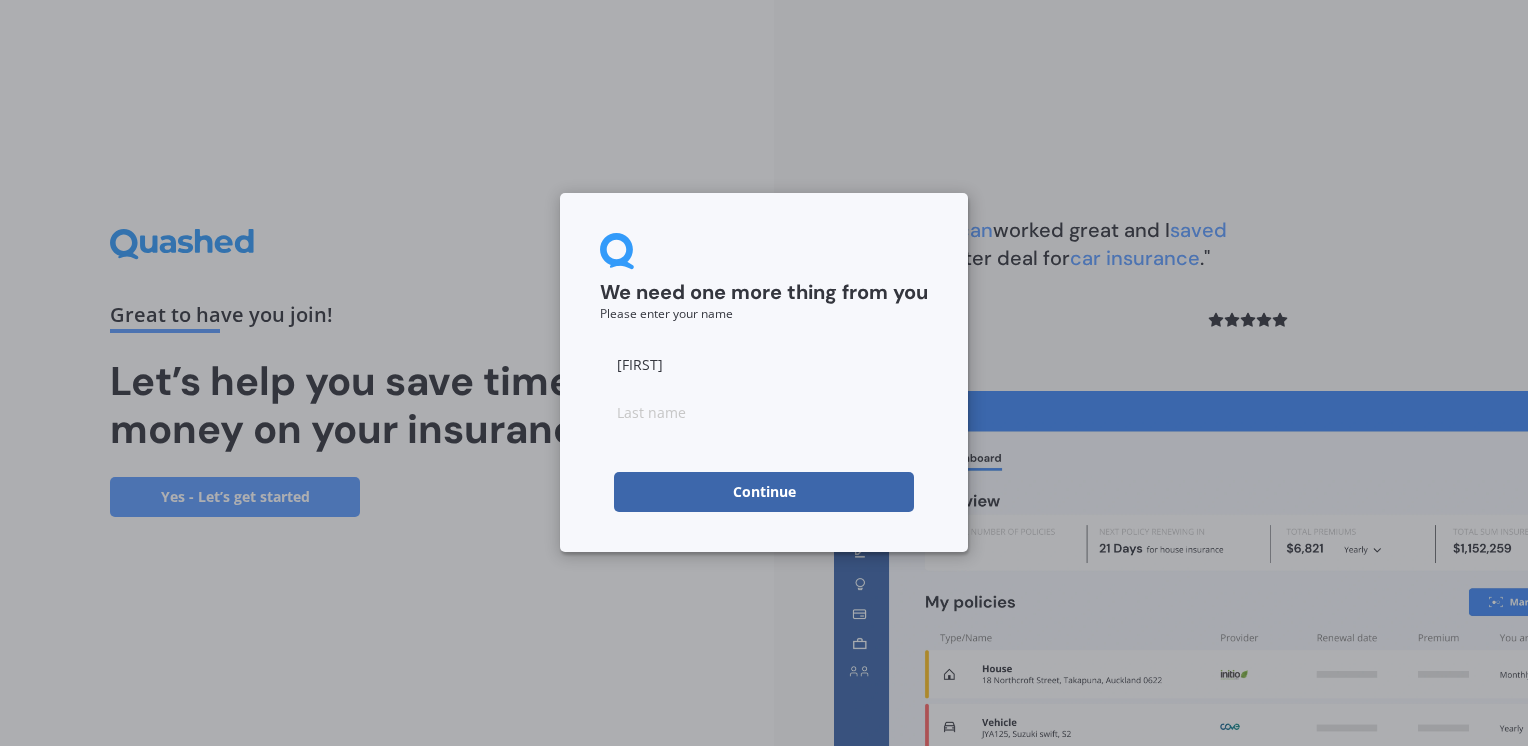 type on "[LAST]" 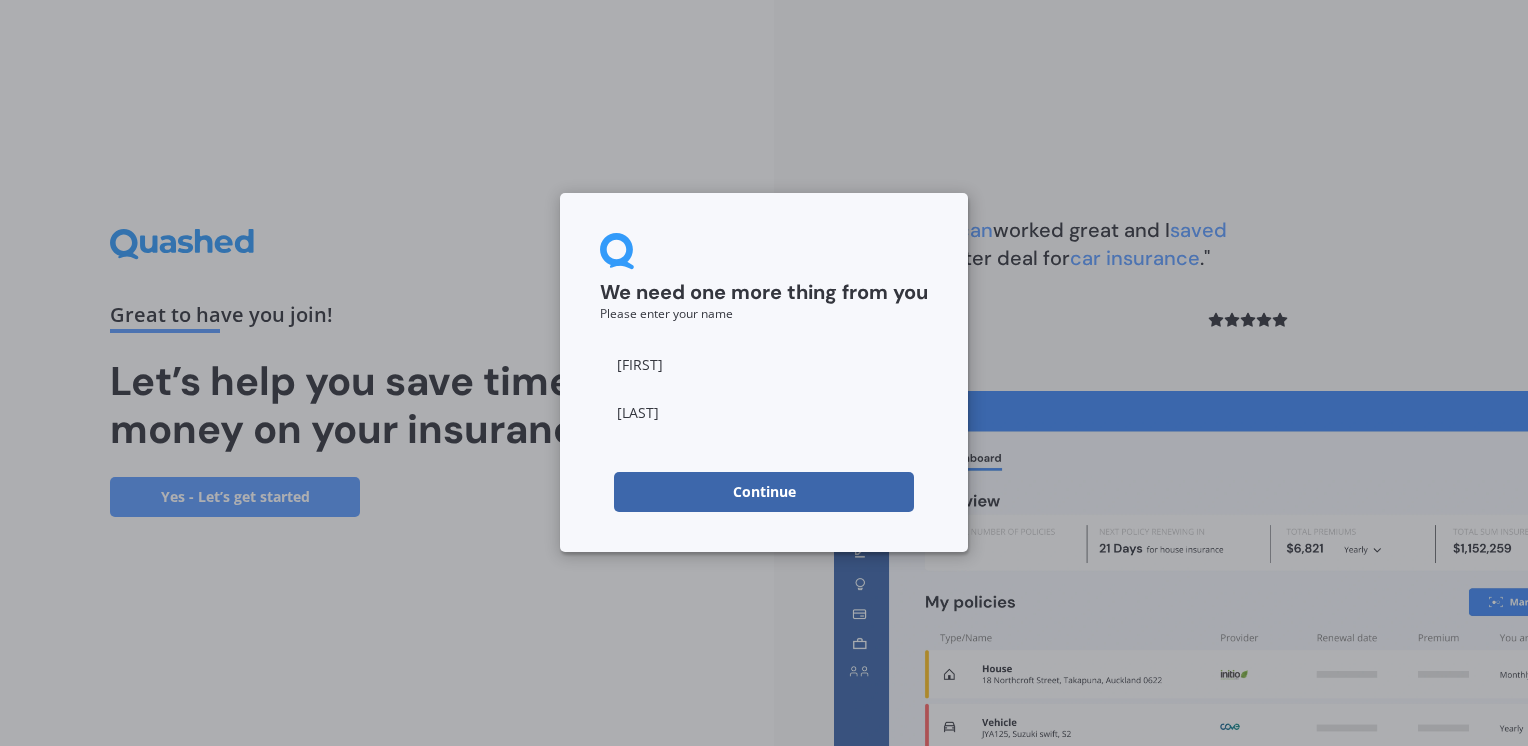 click on "Continue" at bounding box center [764, 492] 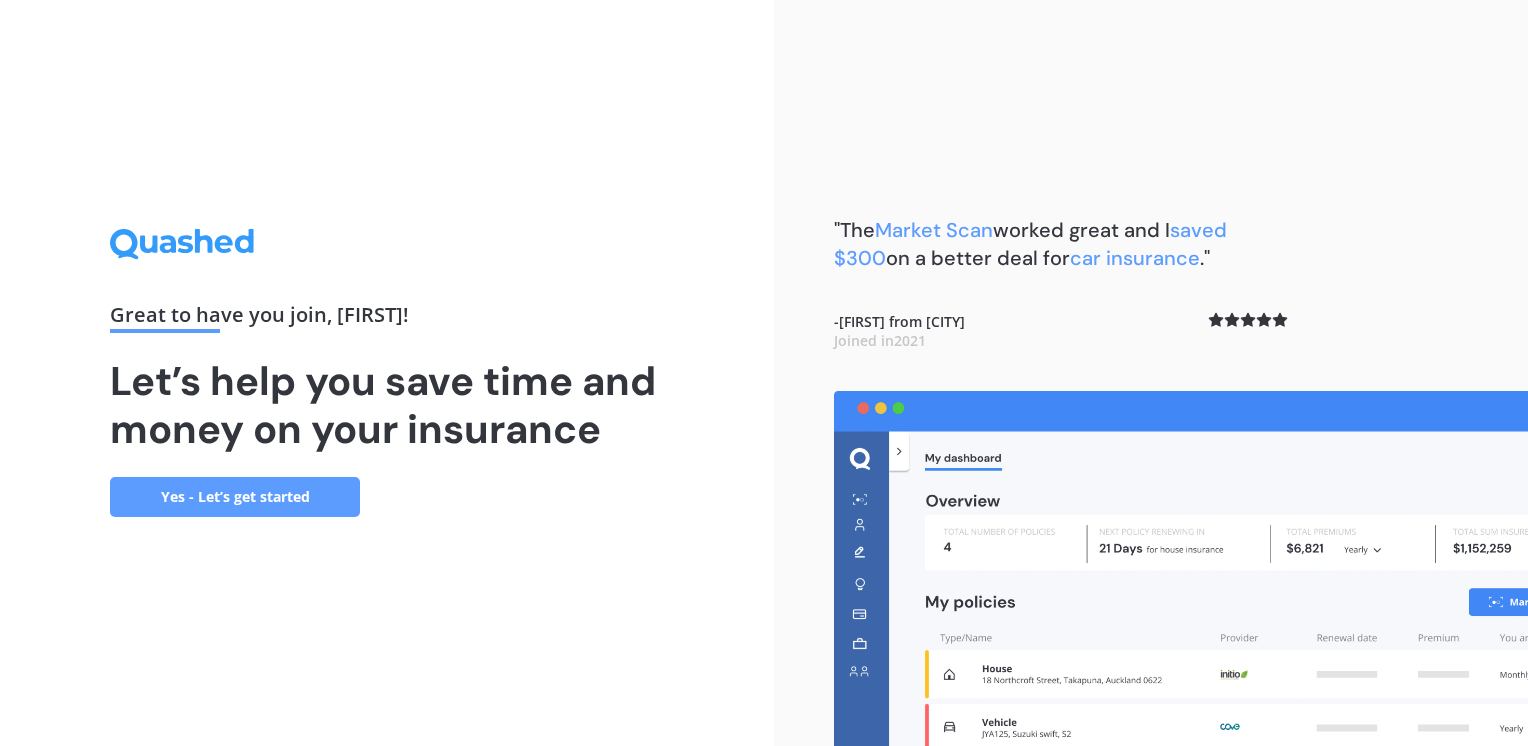 click on "Yes - Let’s get started" at bounding box center [235, 497] 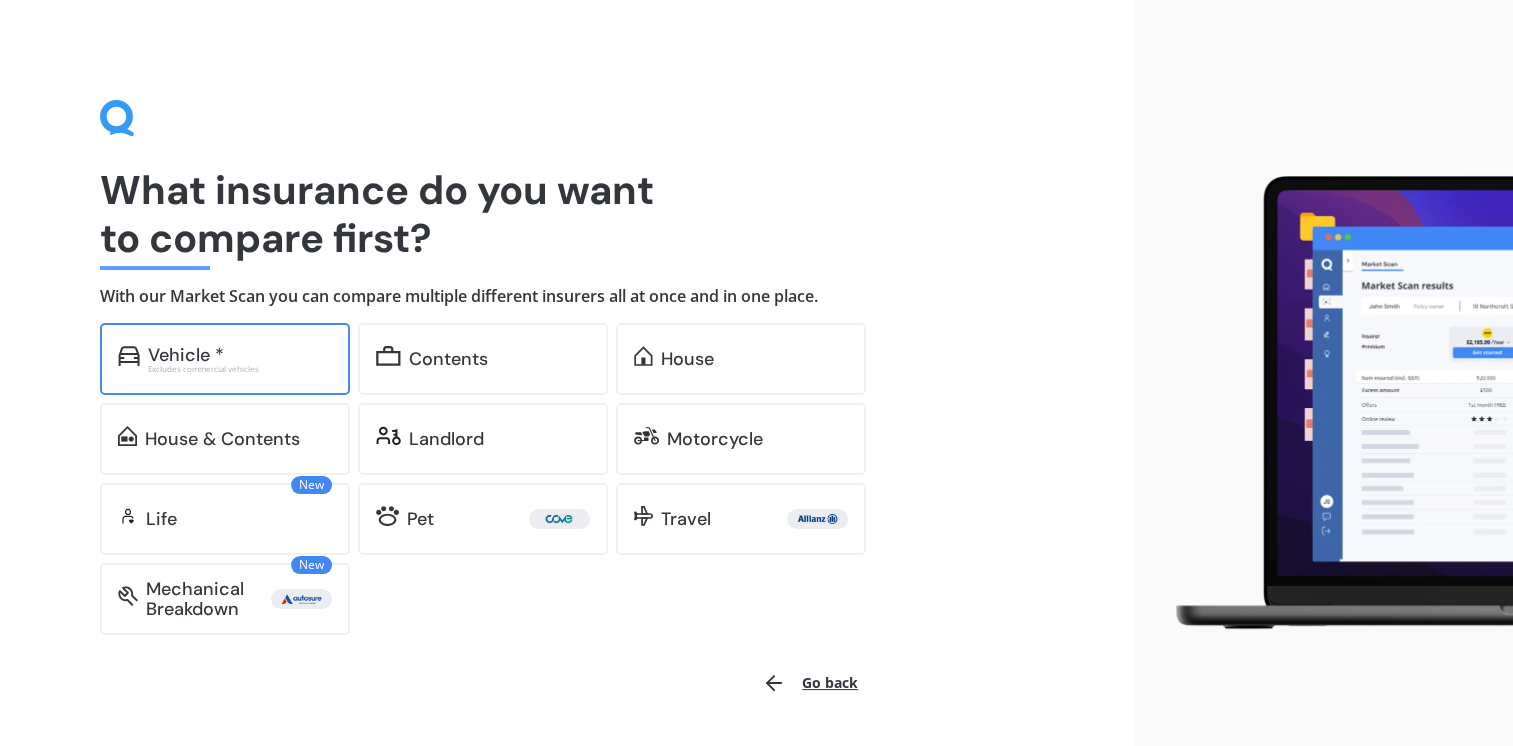 click on "Vehicle *" at bounding box center [240, 355] 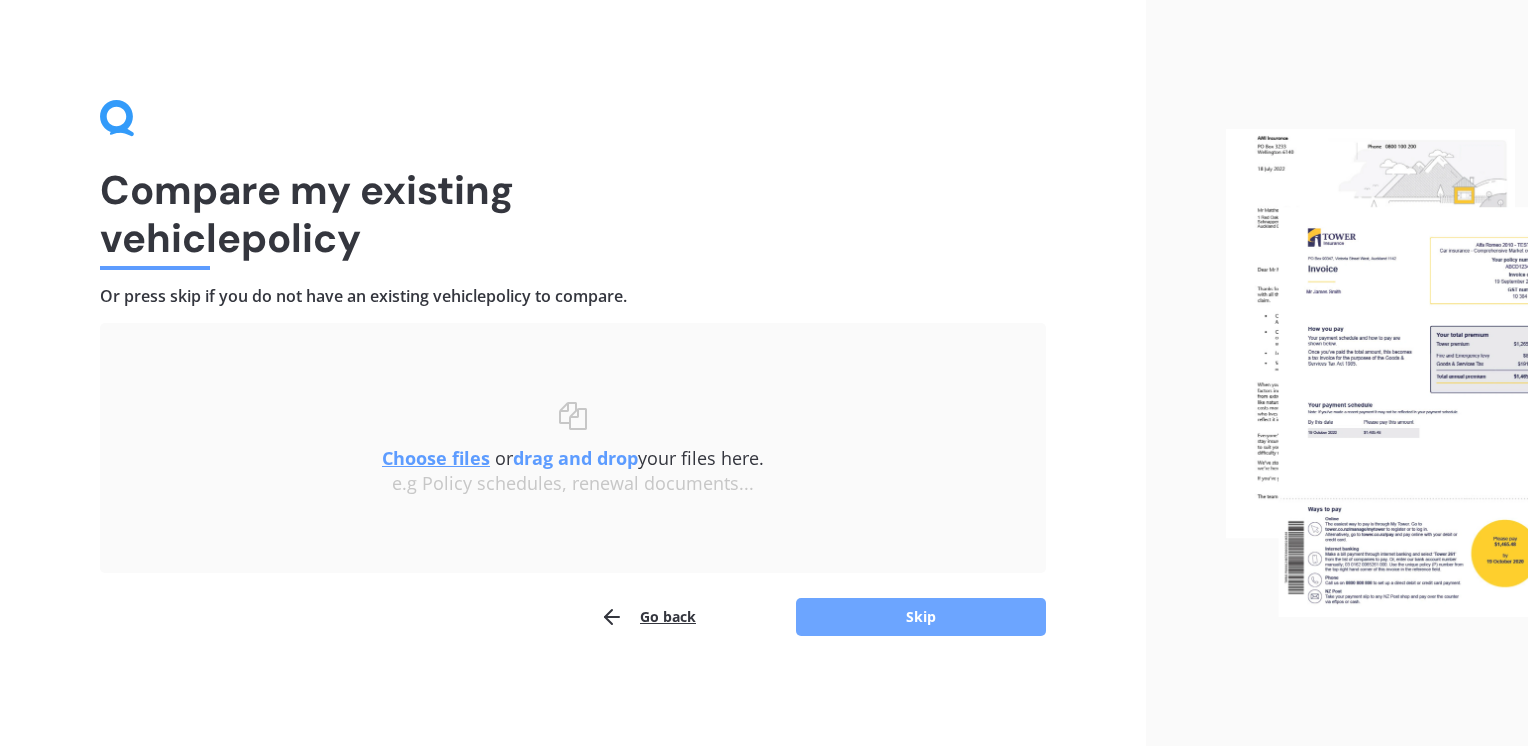 click on "Skip" at bounding box center (921, 617) 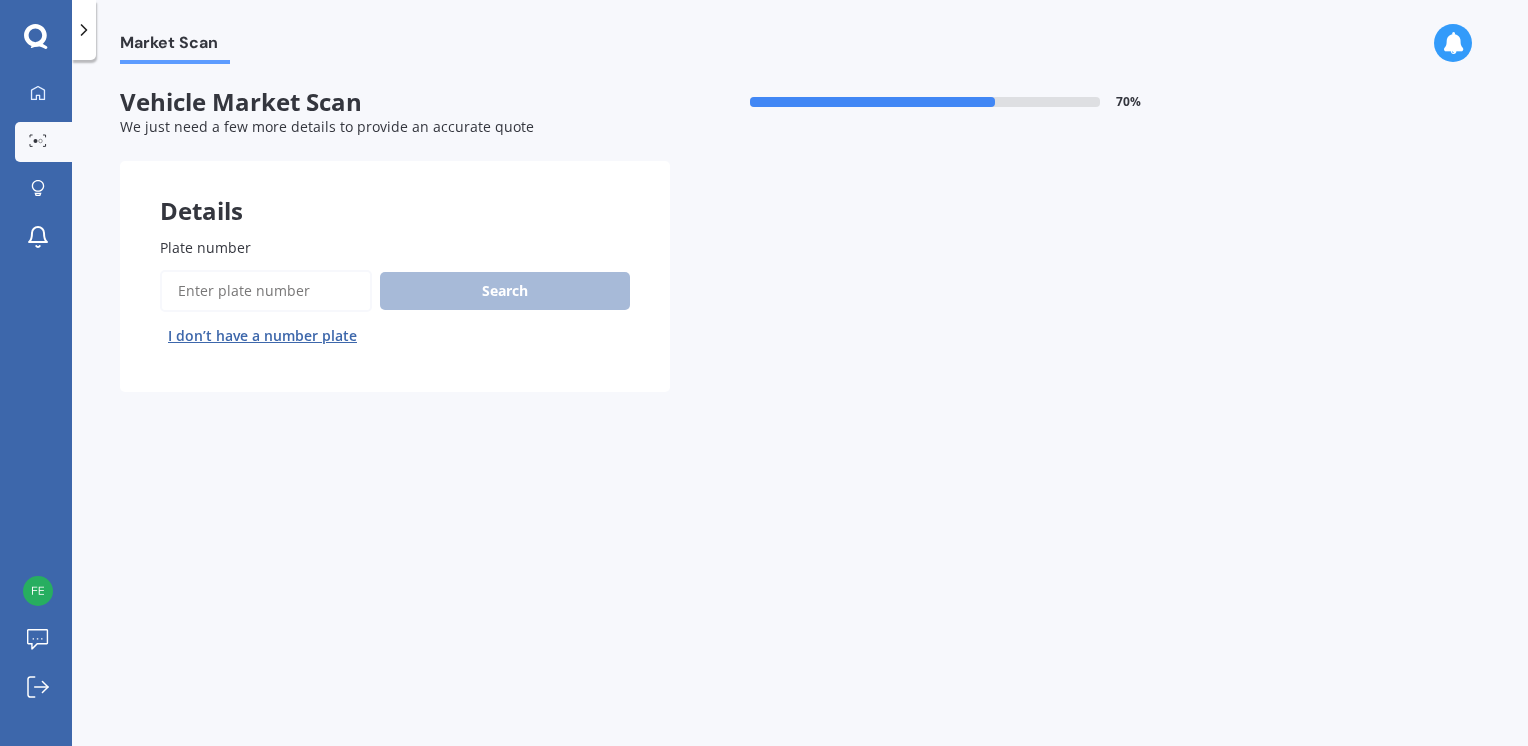 click on "Search I don’t have a number plate" at bounding box center (395, 311) 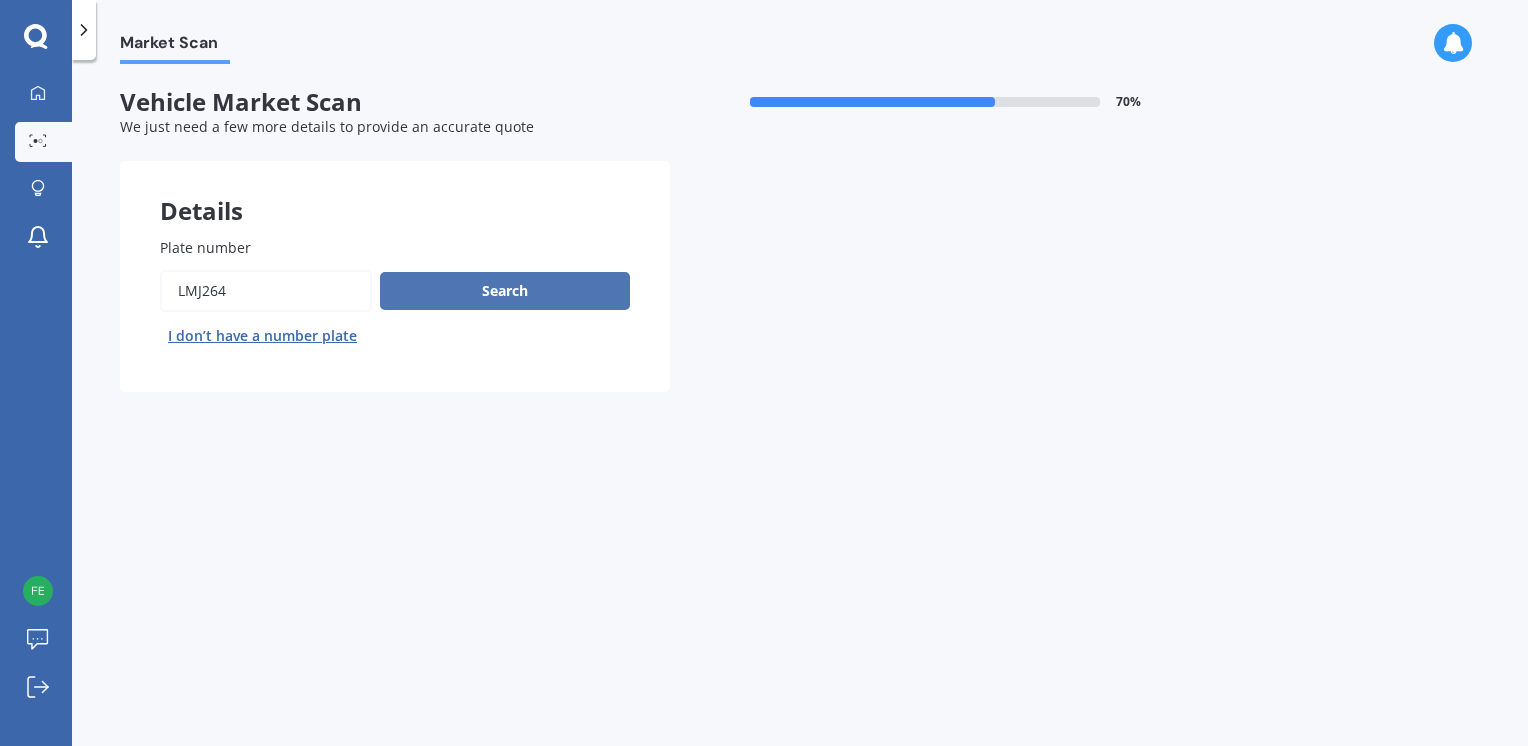 type on "lmj264" 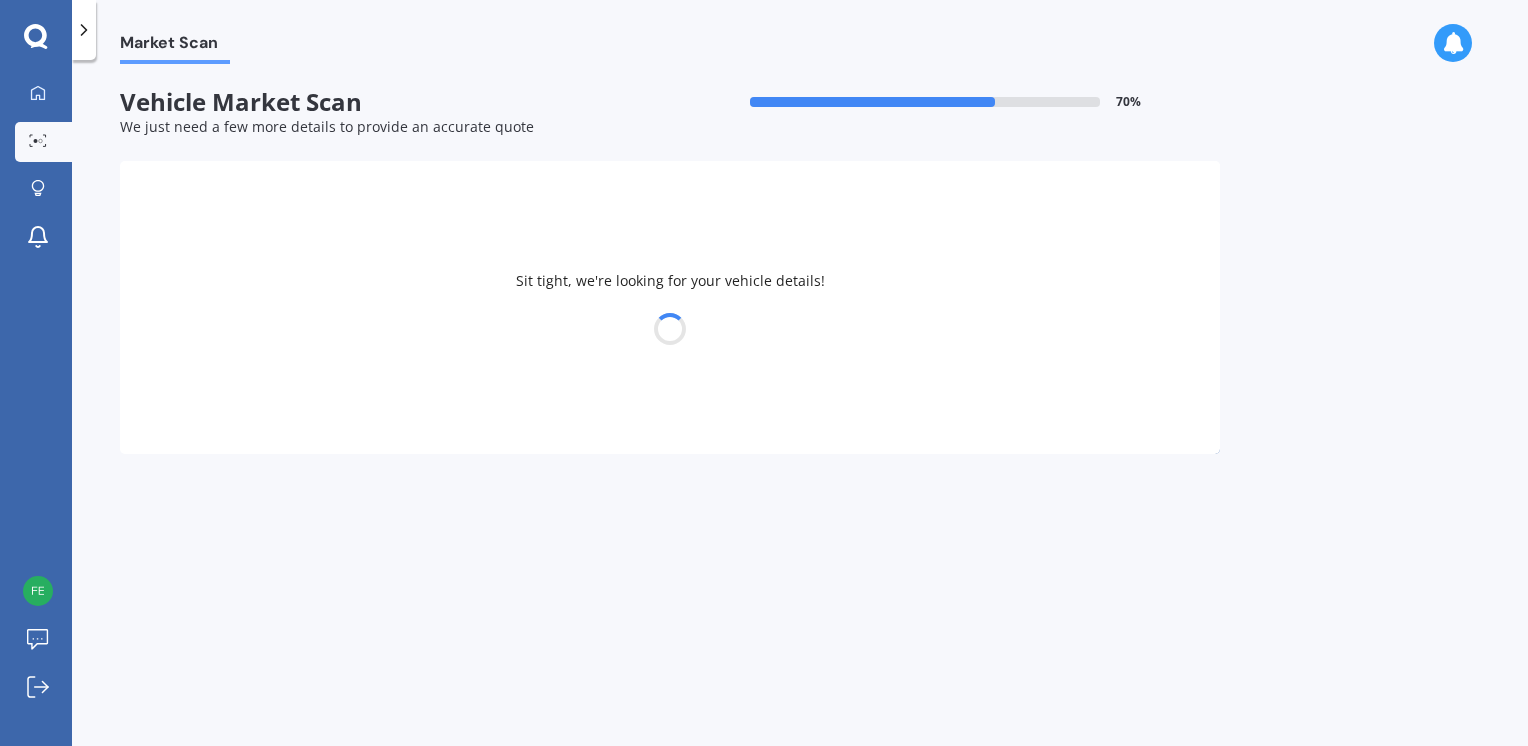 select on "FORD" 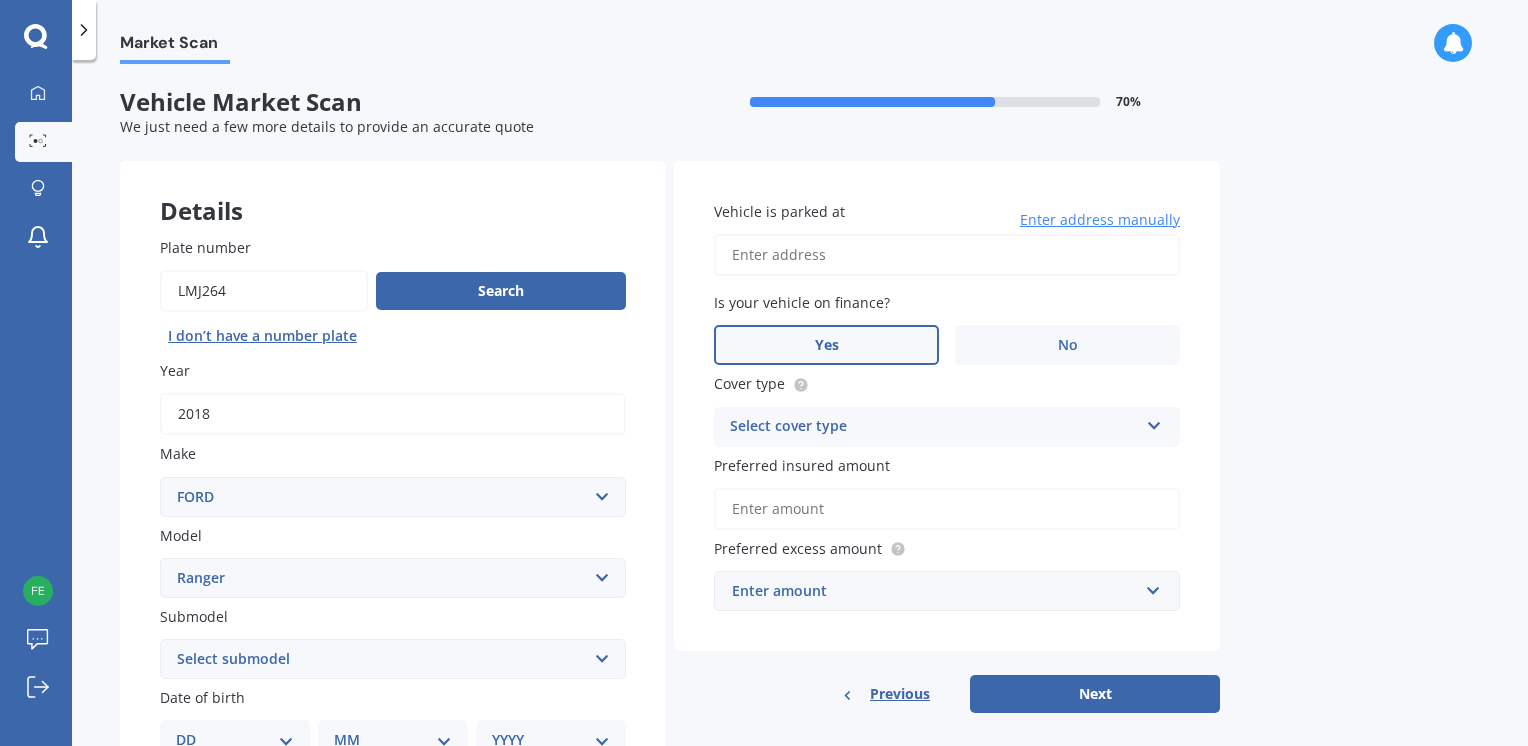 click on "Yes" at bounding box center [827, 345] 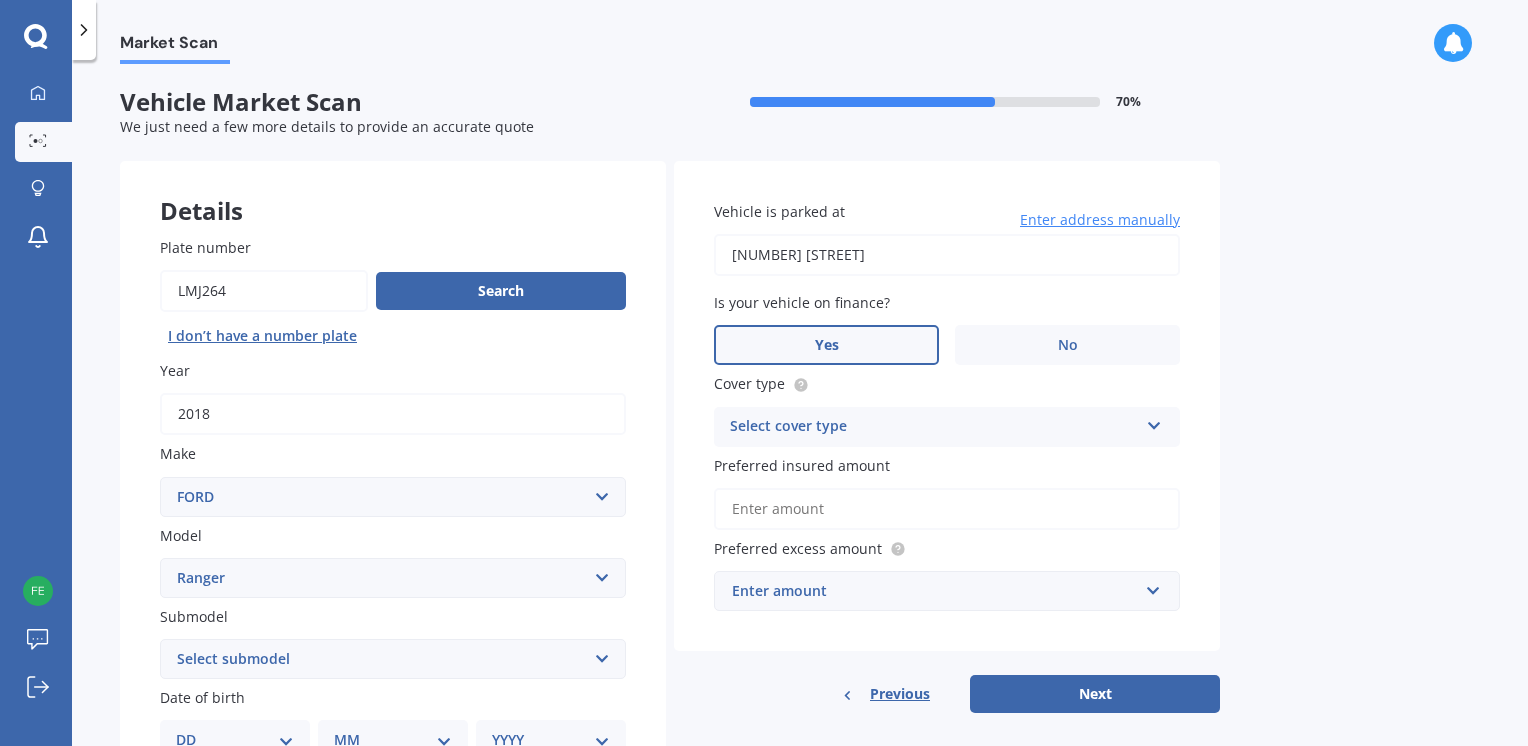 select on "13" 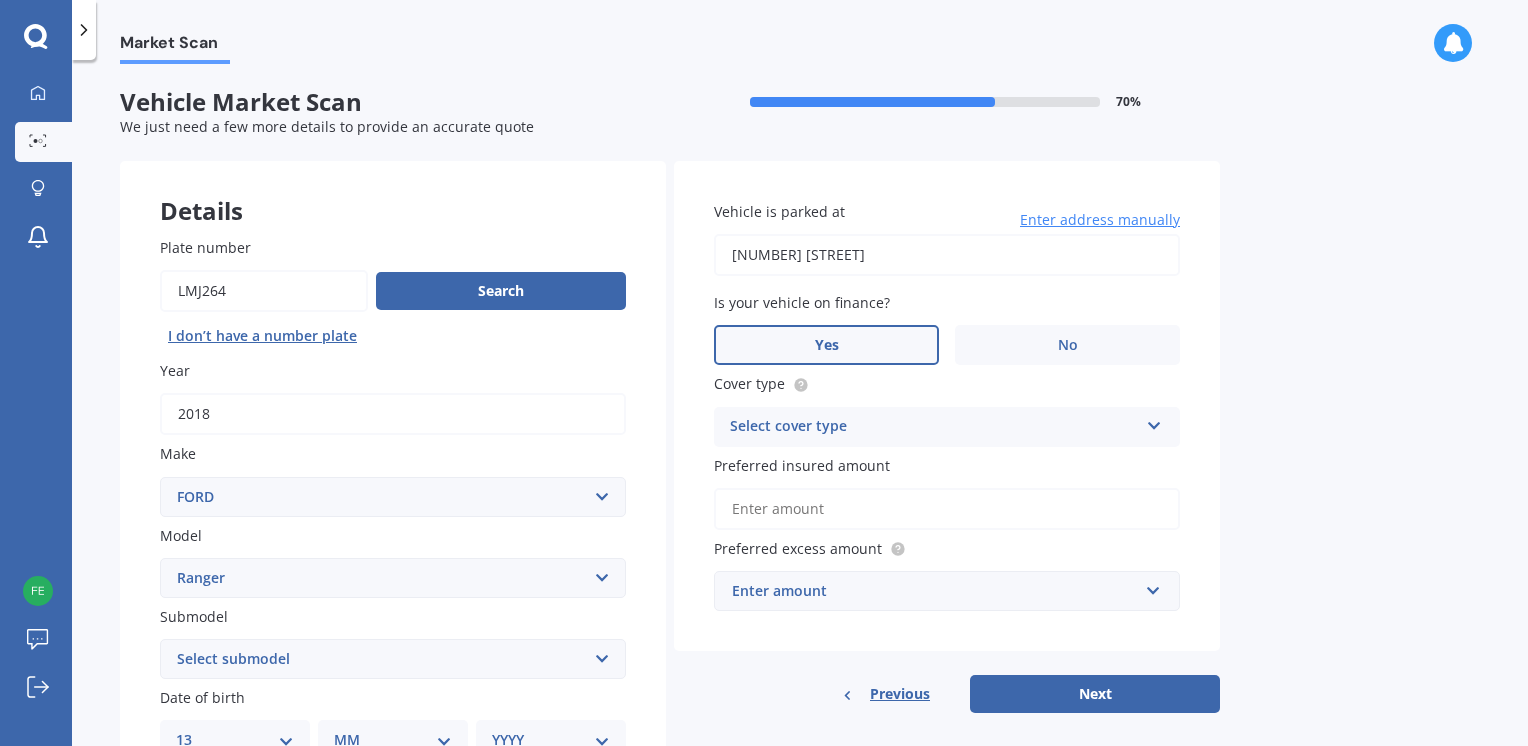 select on "02" 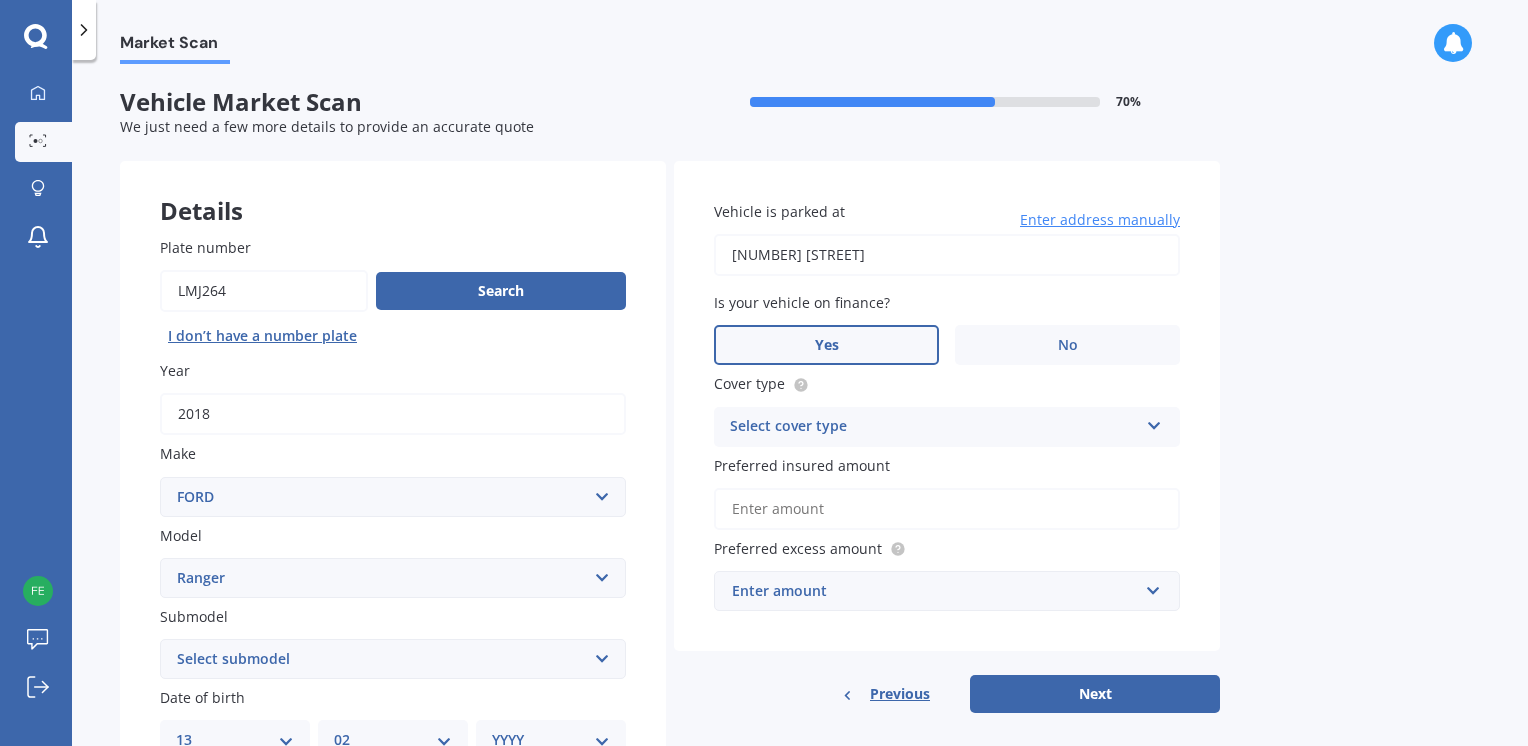select on "1973" 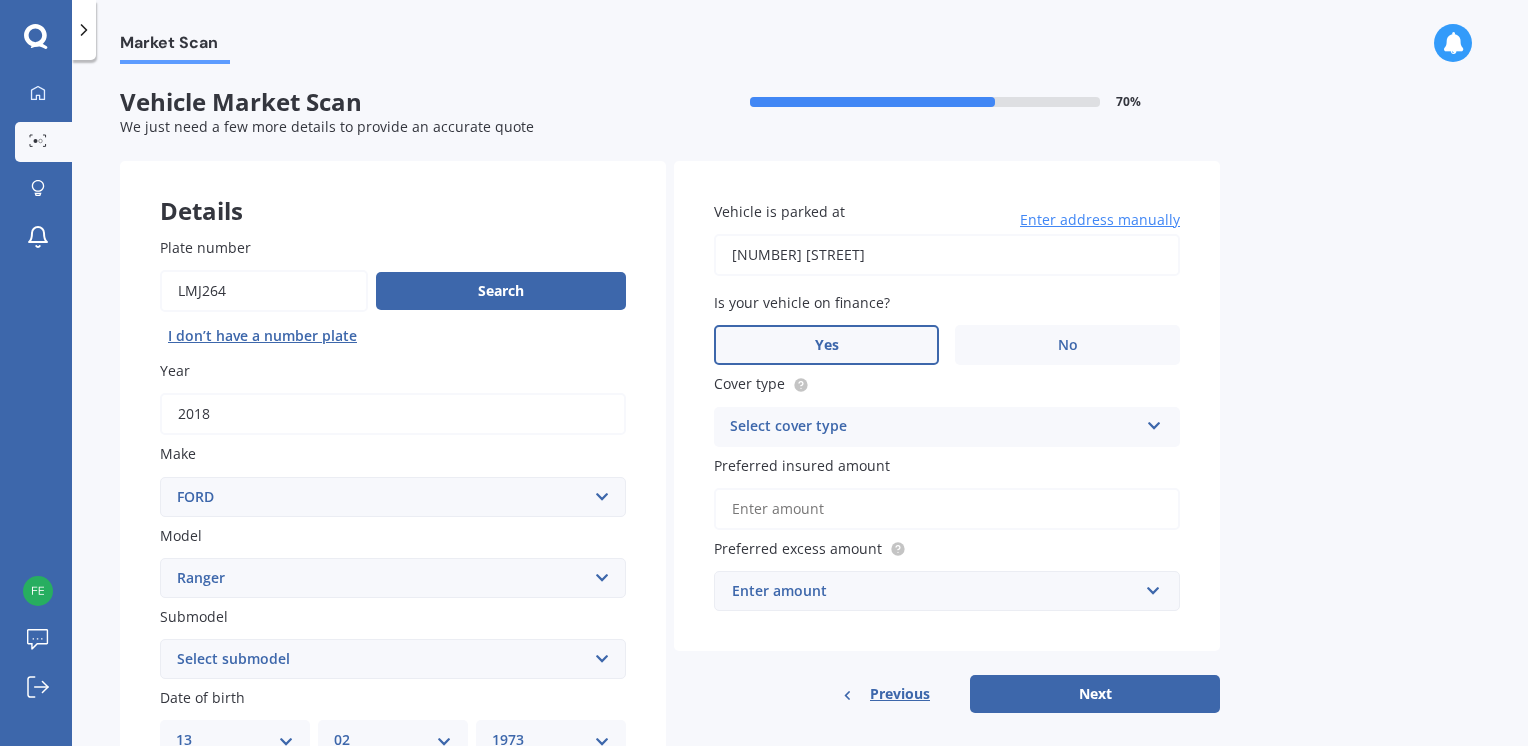 scroll, scrollTop: 9, scrollLeft: 0, axis: vertical 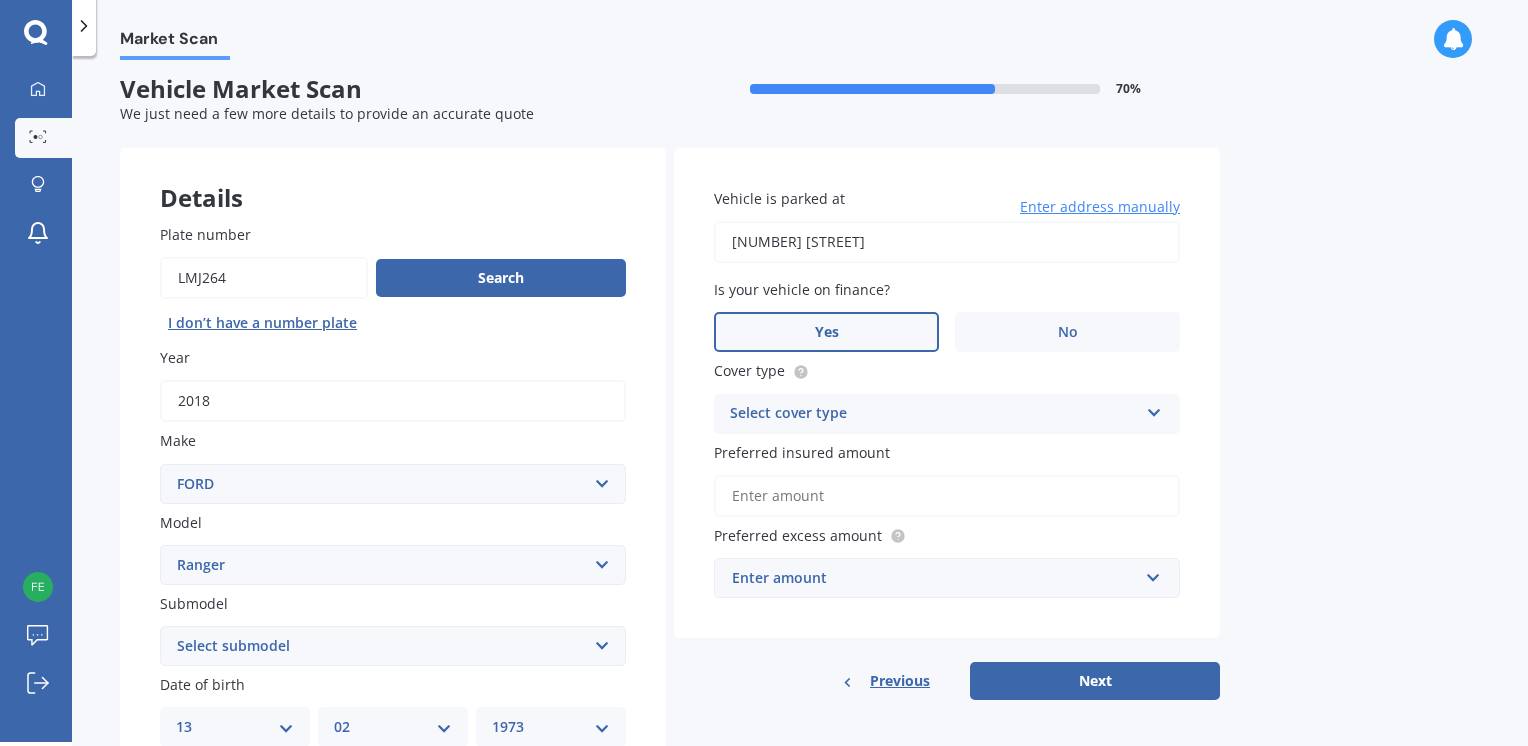 type on "[NUMBER] [STREET]" 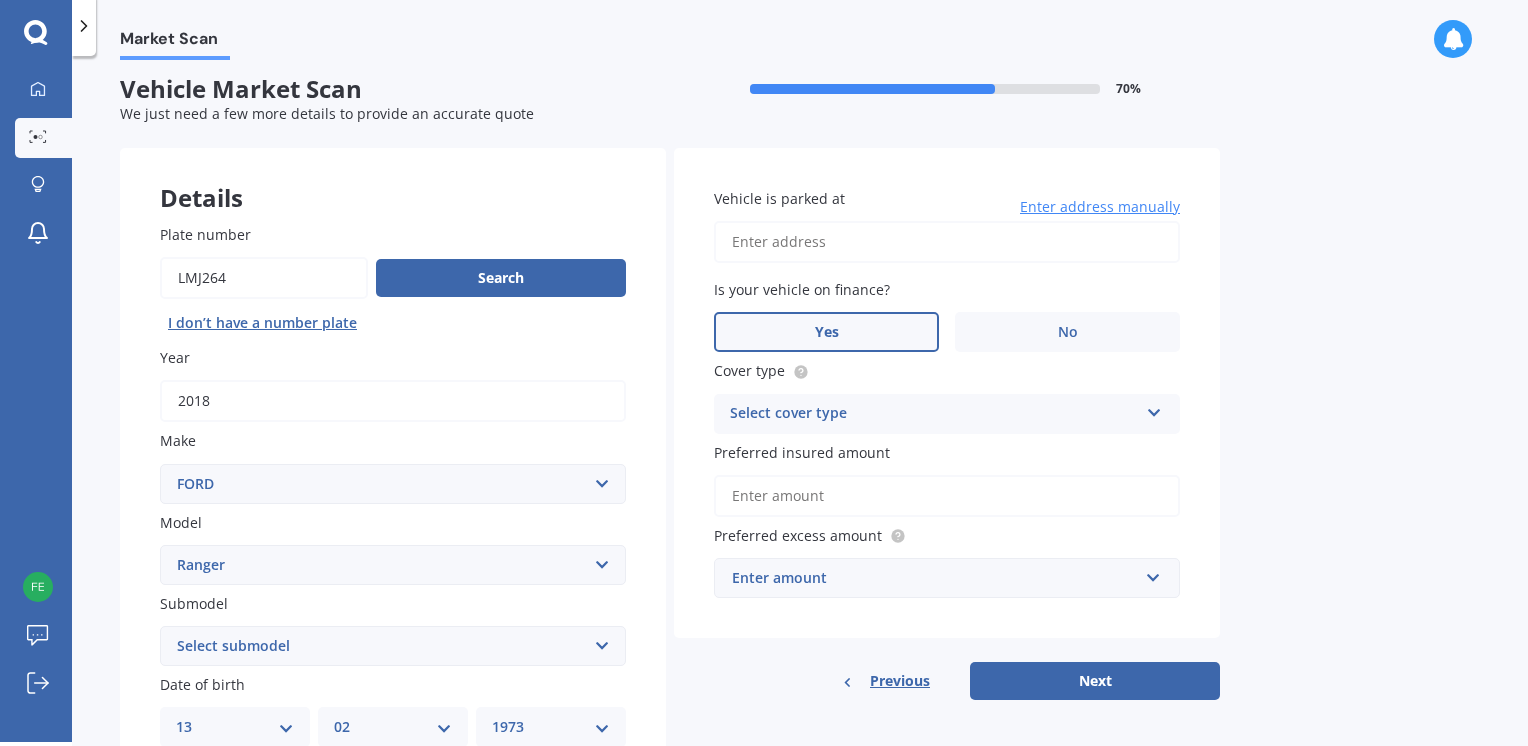 select 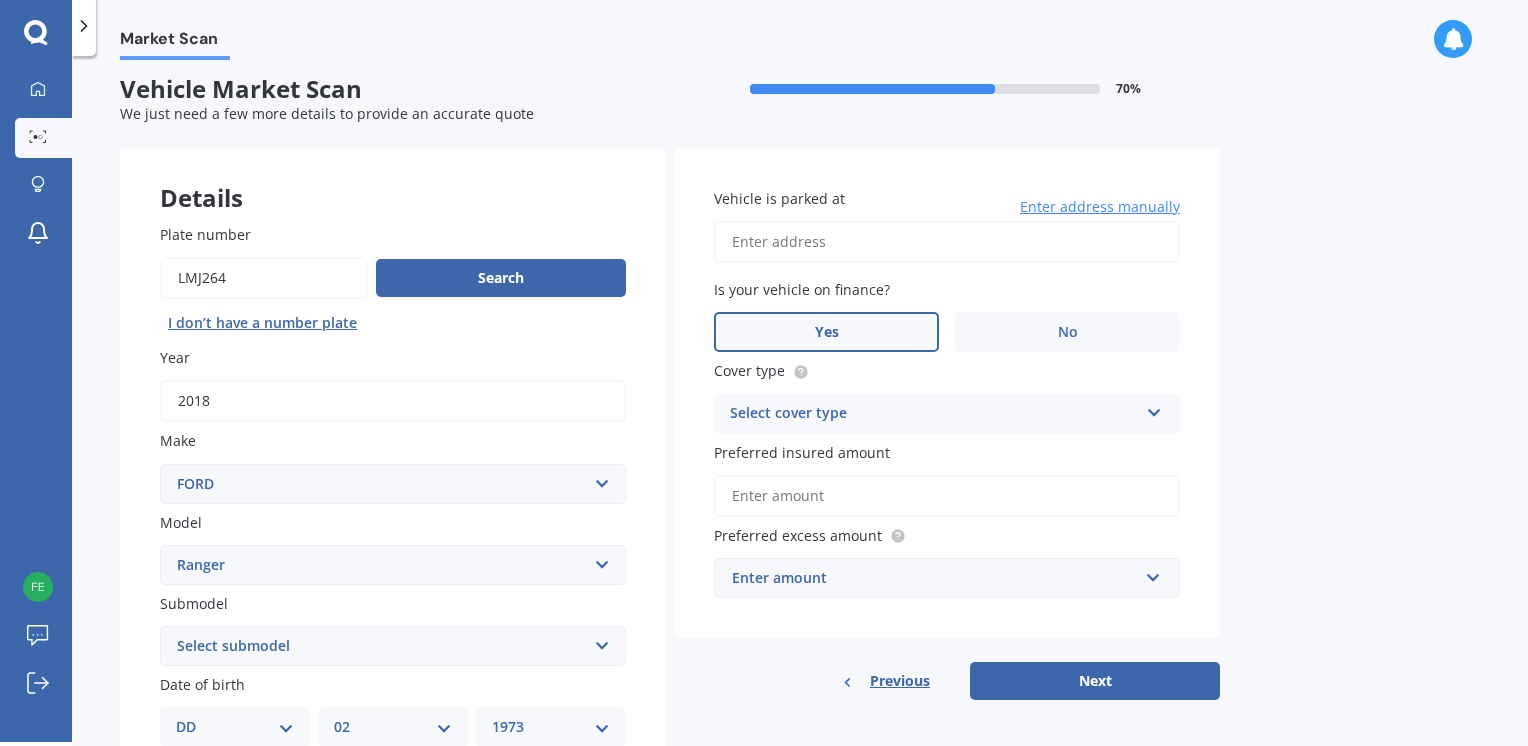 select 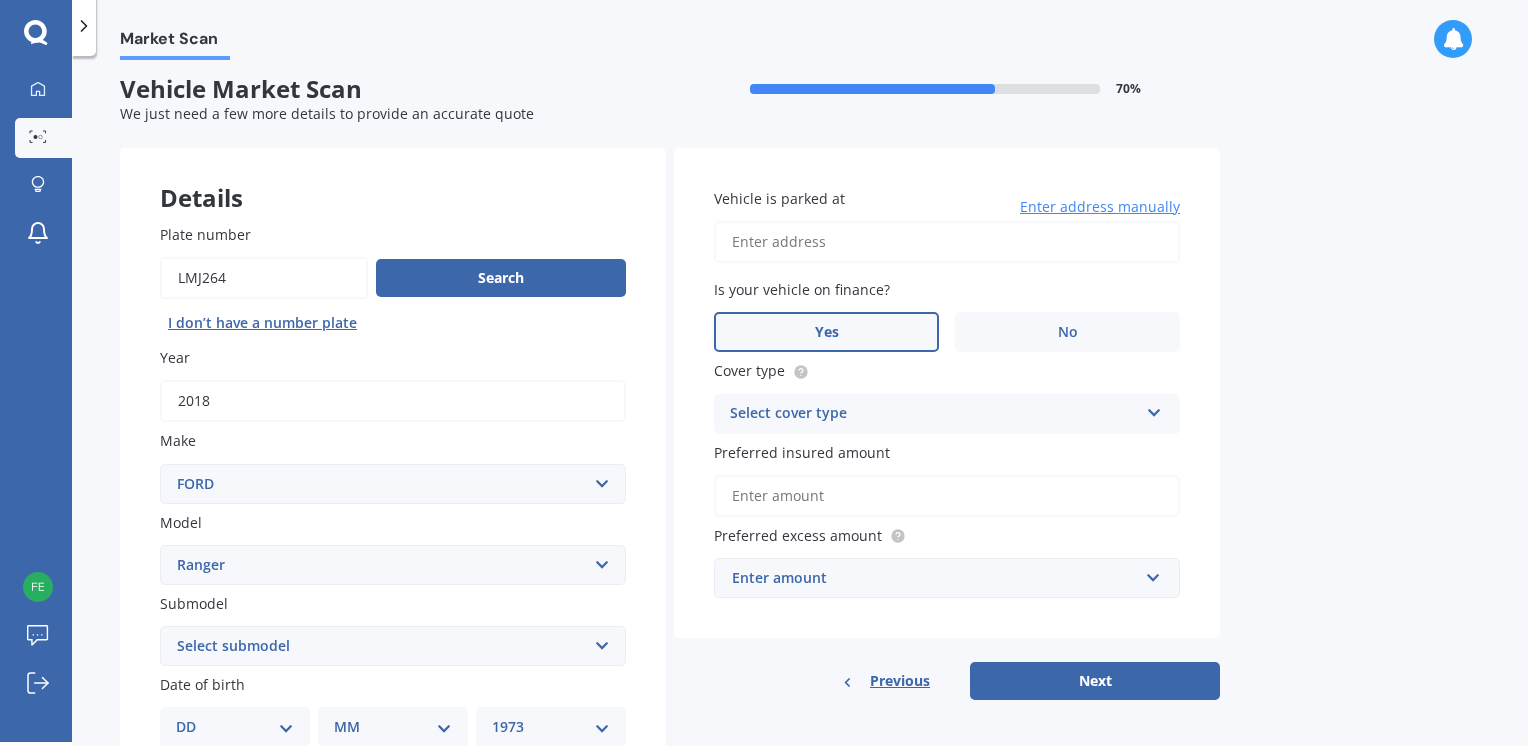 select 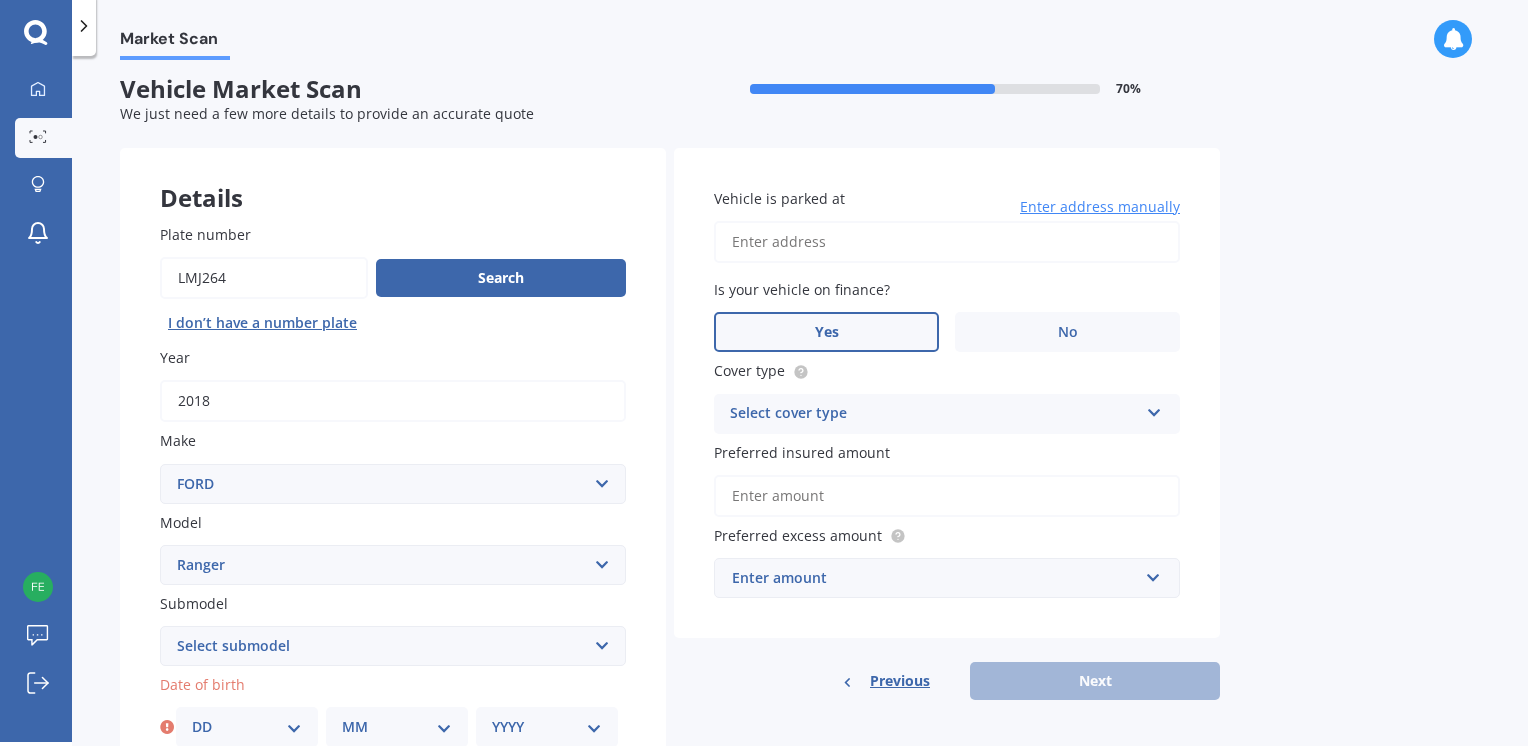 click on "Vehicle is parked at" at bounding box center (947, 242) 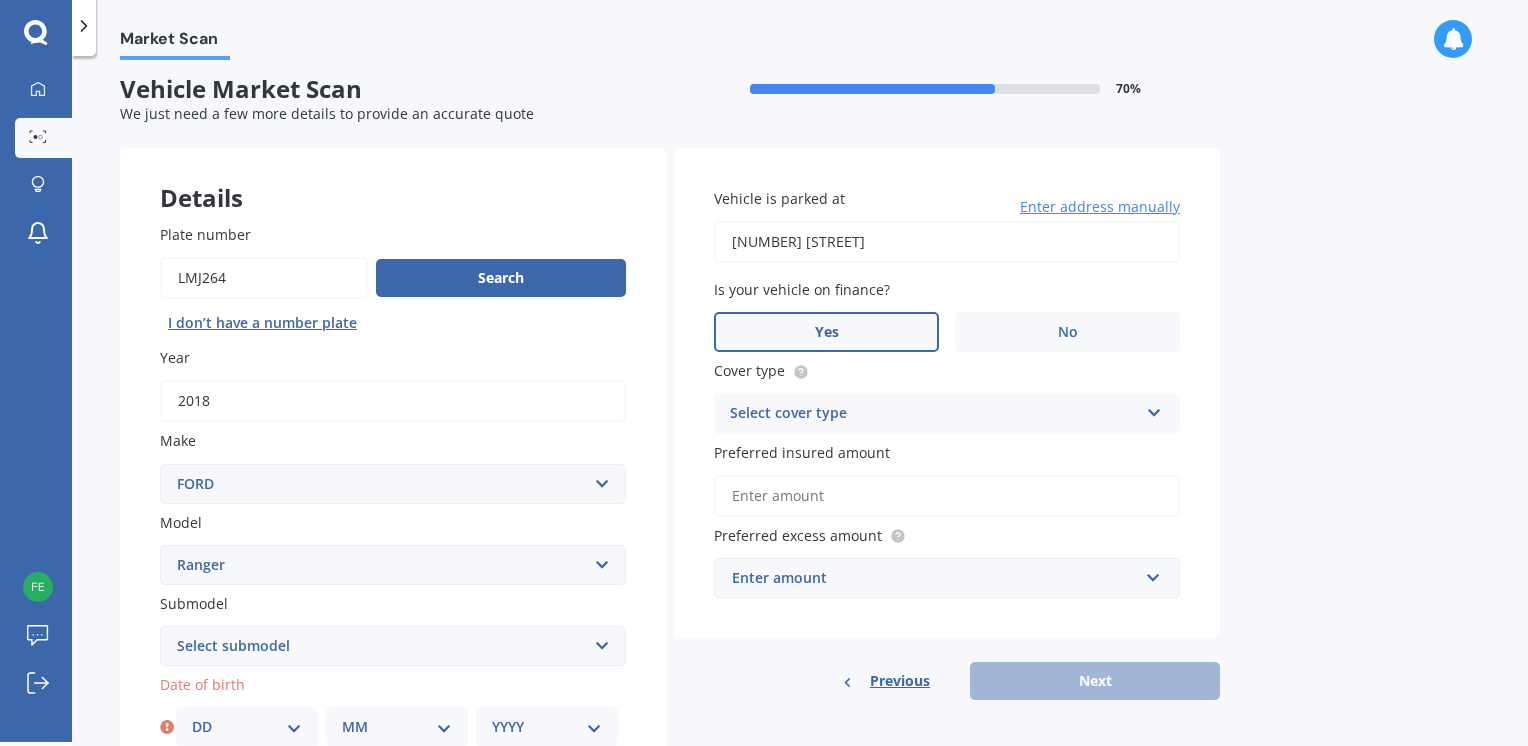 select on "13" 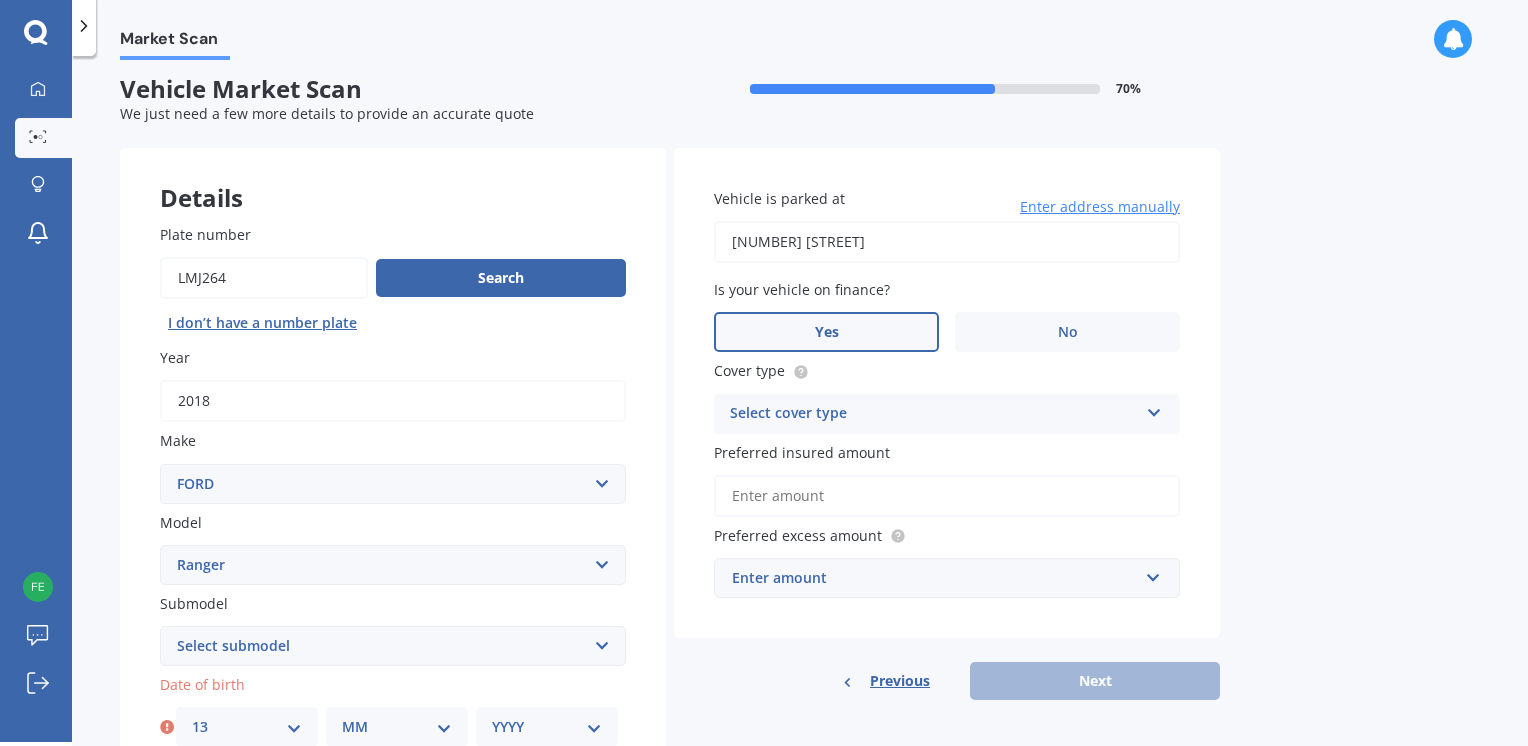select on "02" 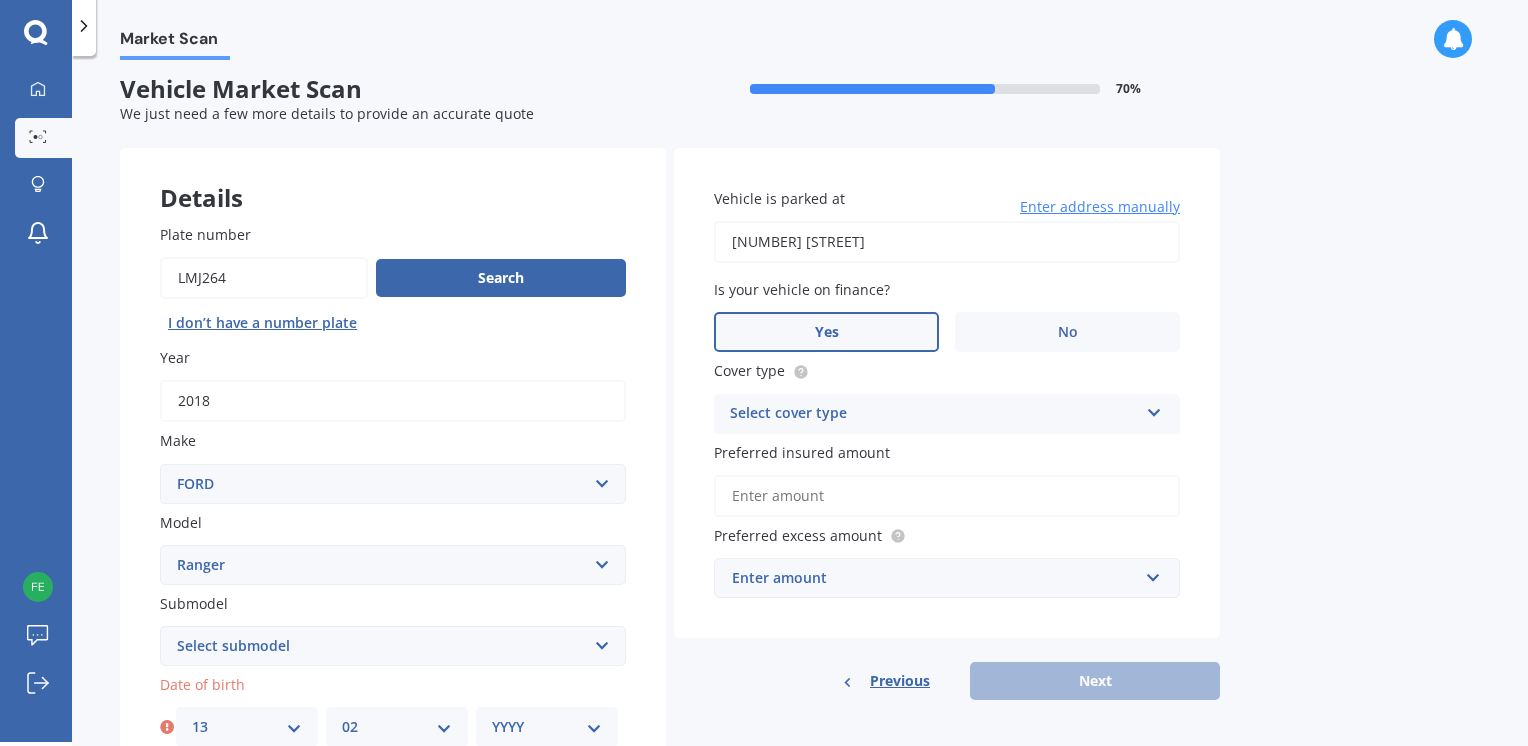 select on "1973" 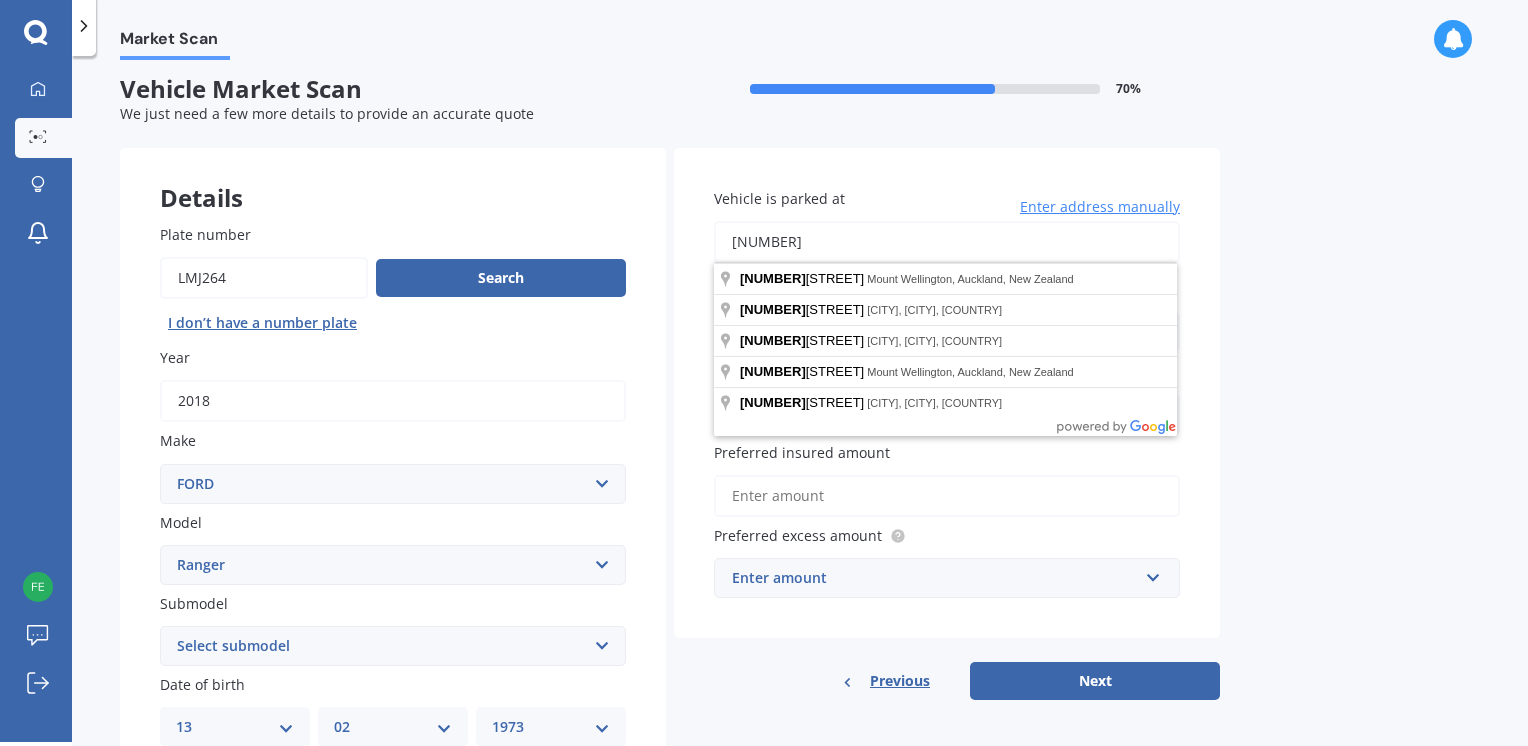 type on "6" 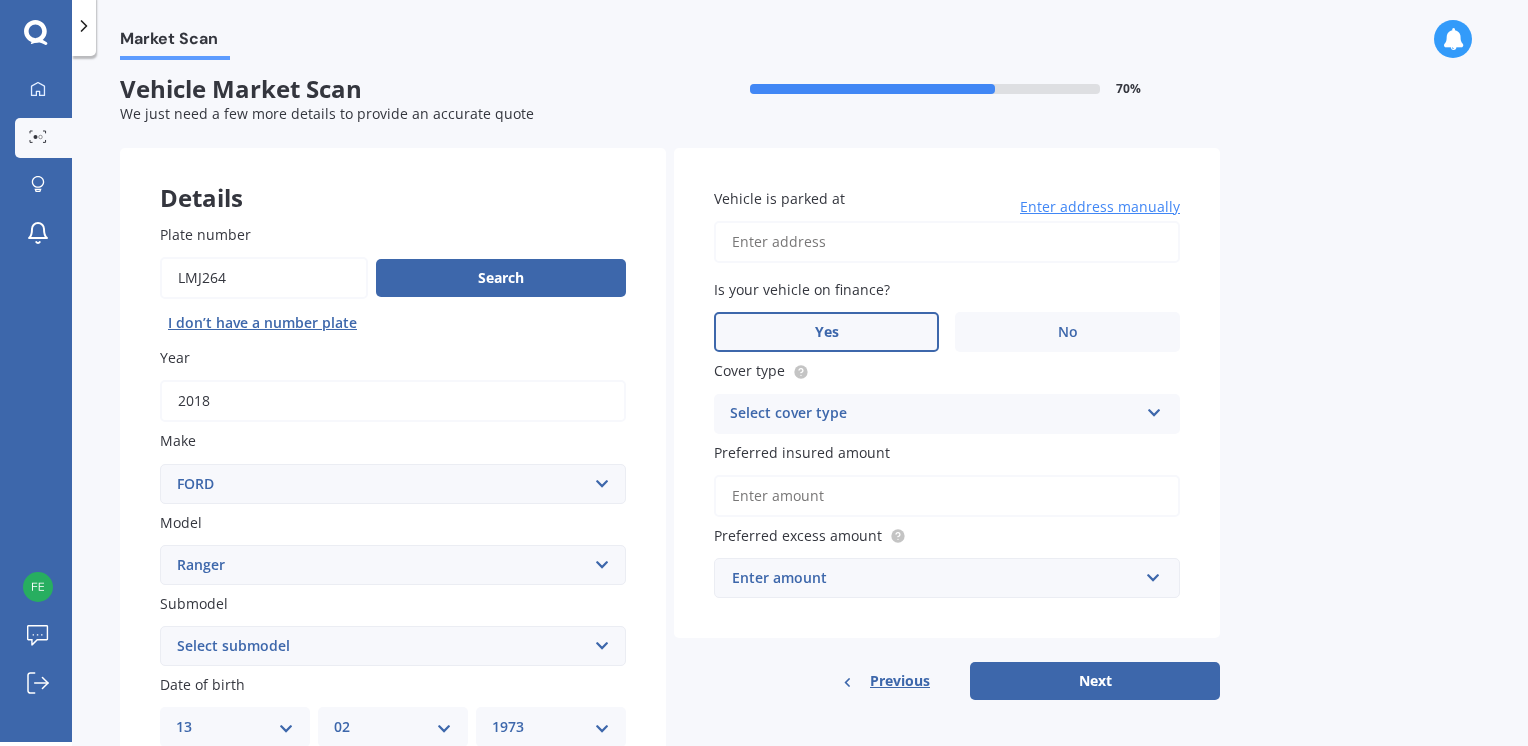 type 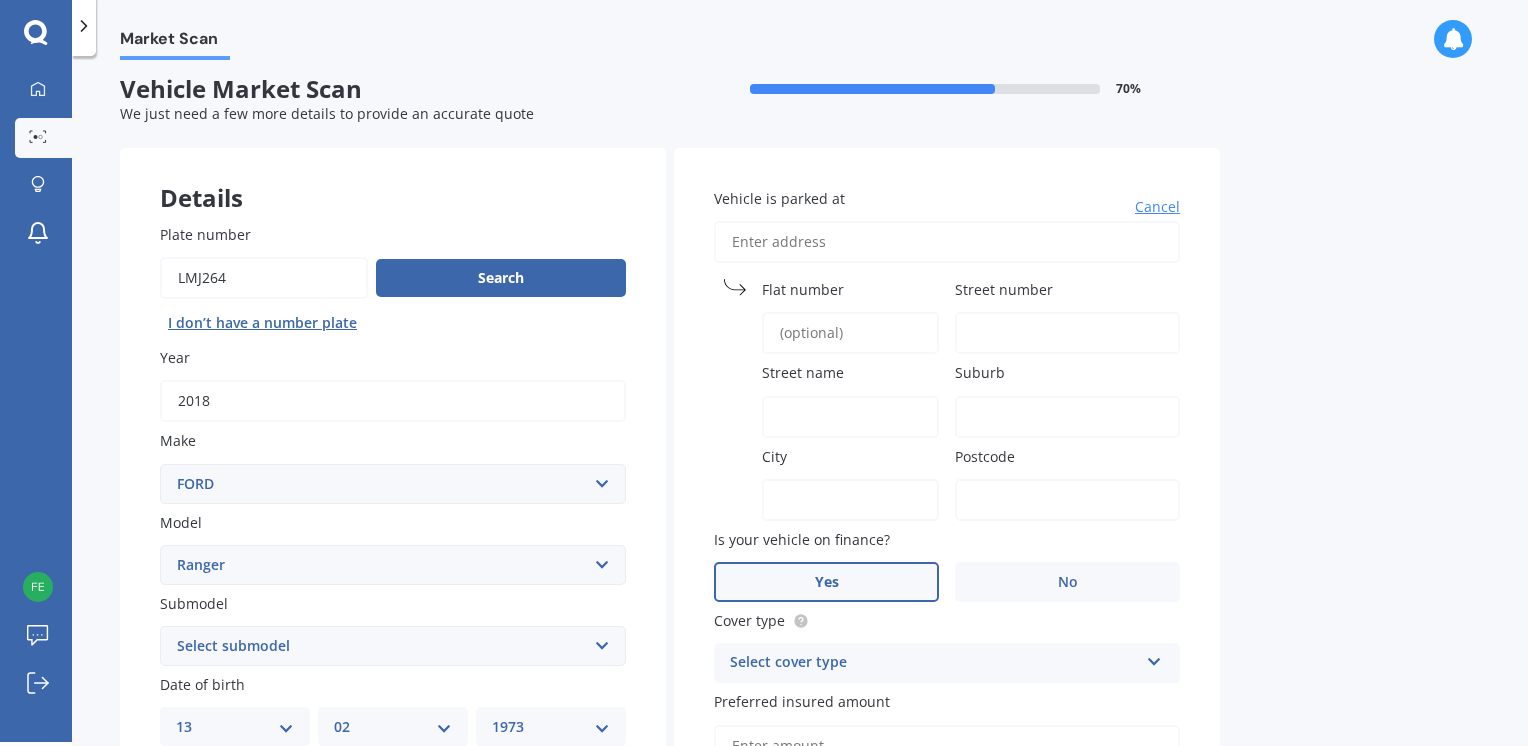 click on "Street number" at bounding box center [1067, 333] 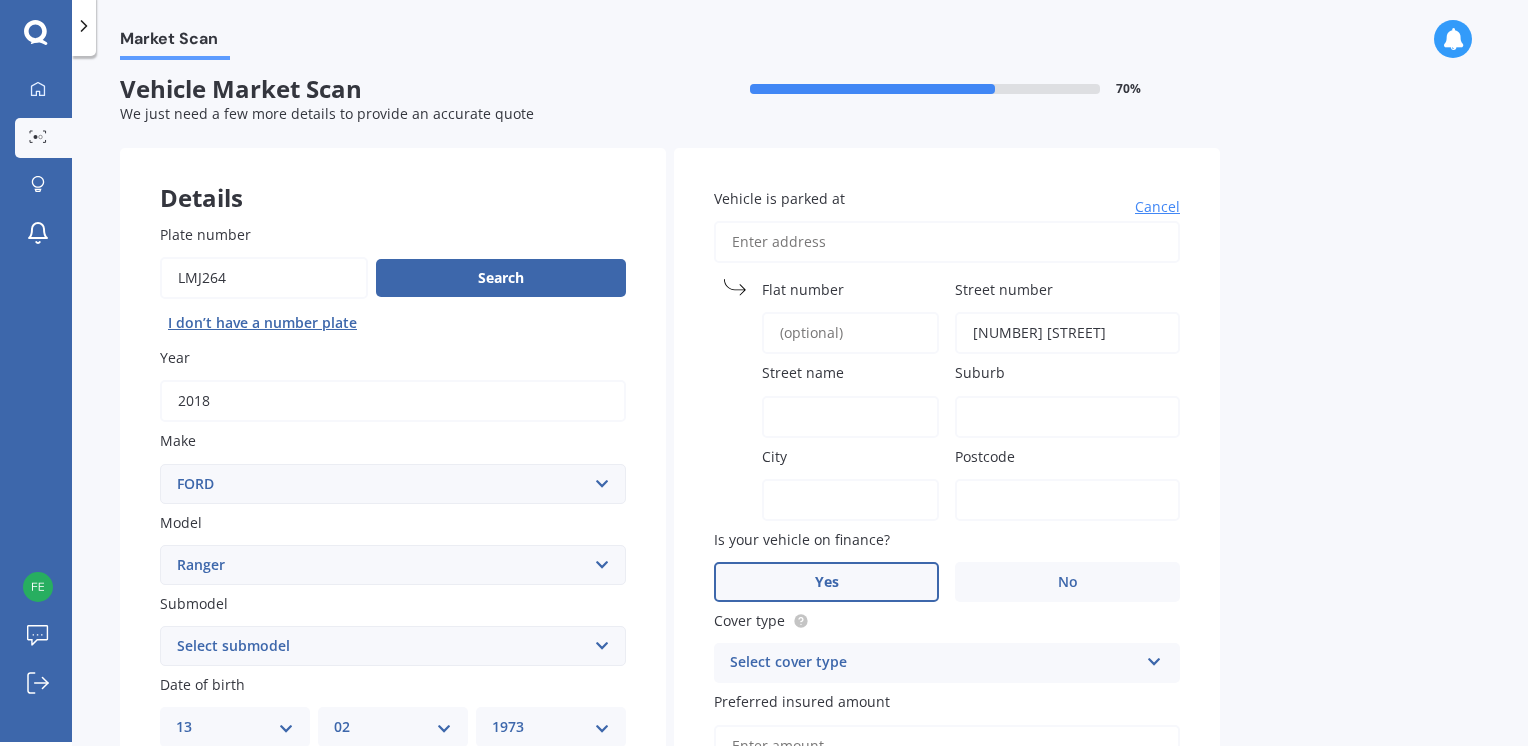 type on "[STREET]" 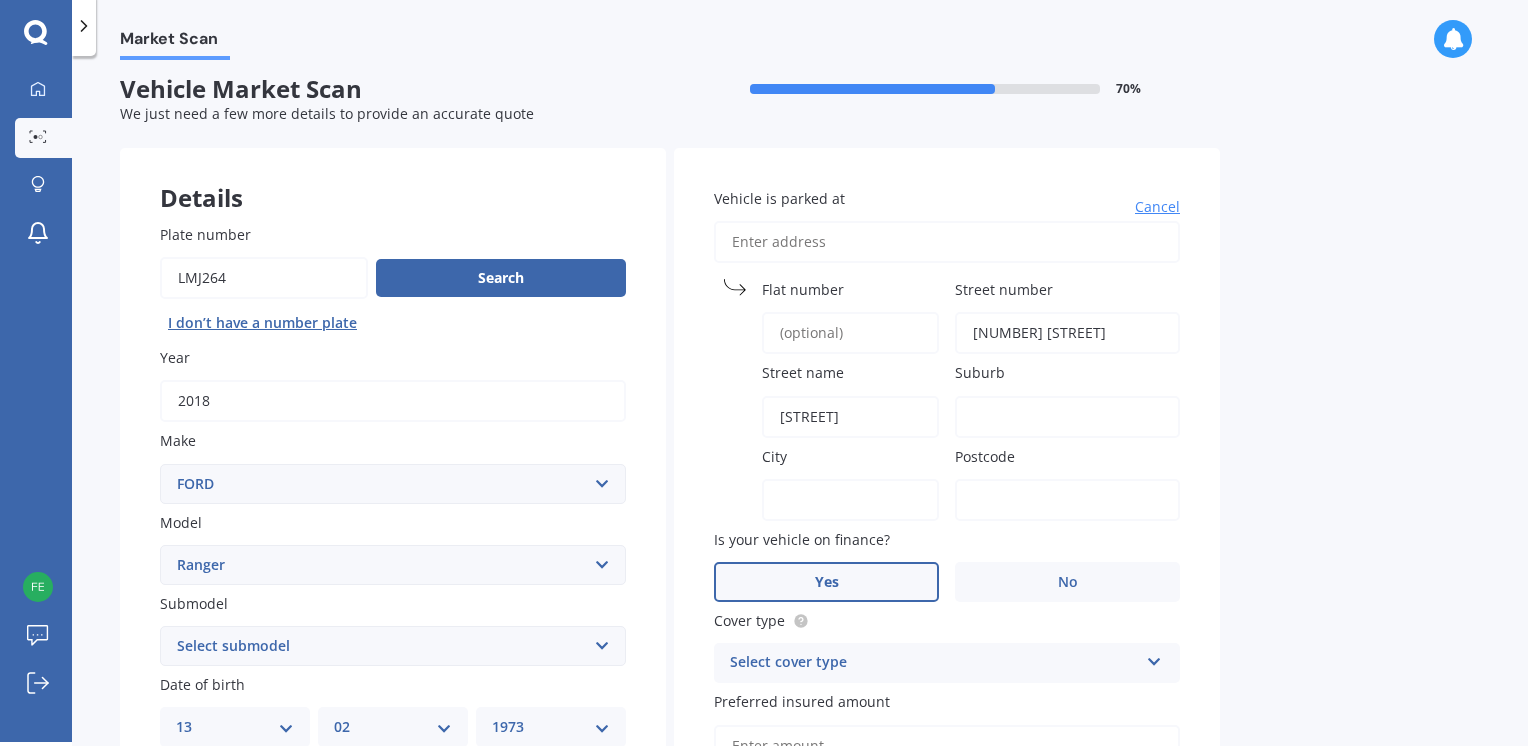 type on "[CITY]" 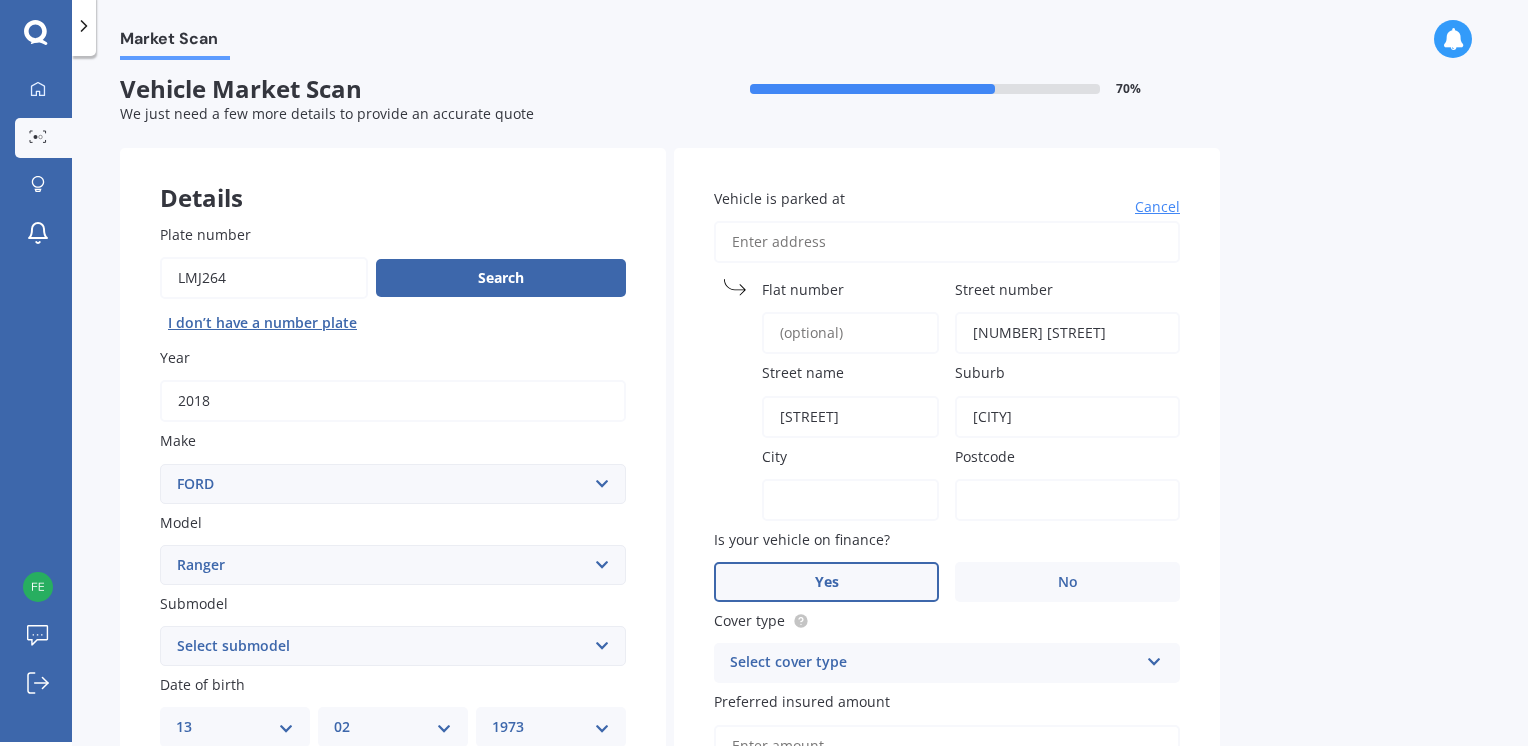 type on "[CITY]" 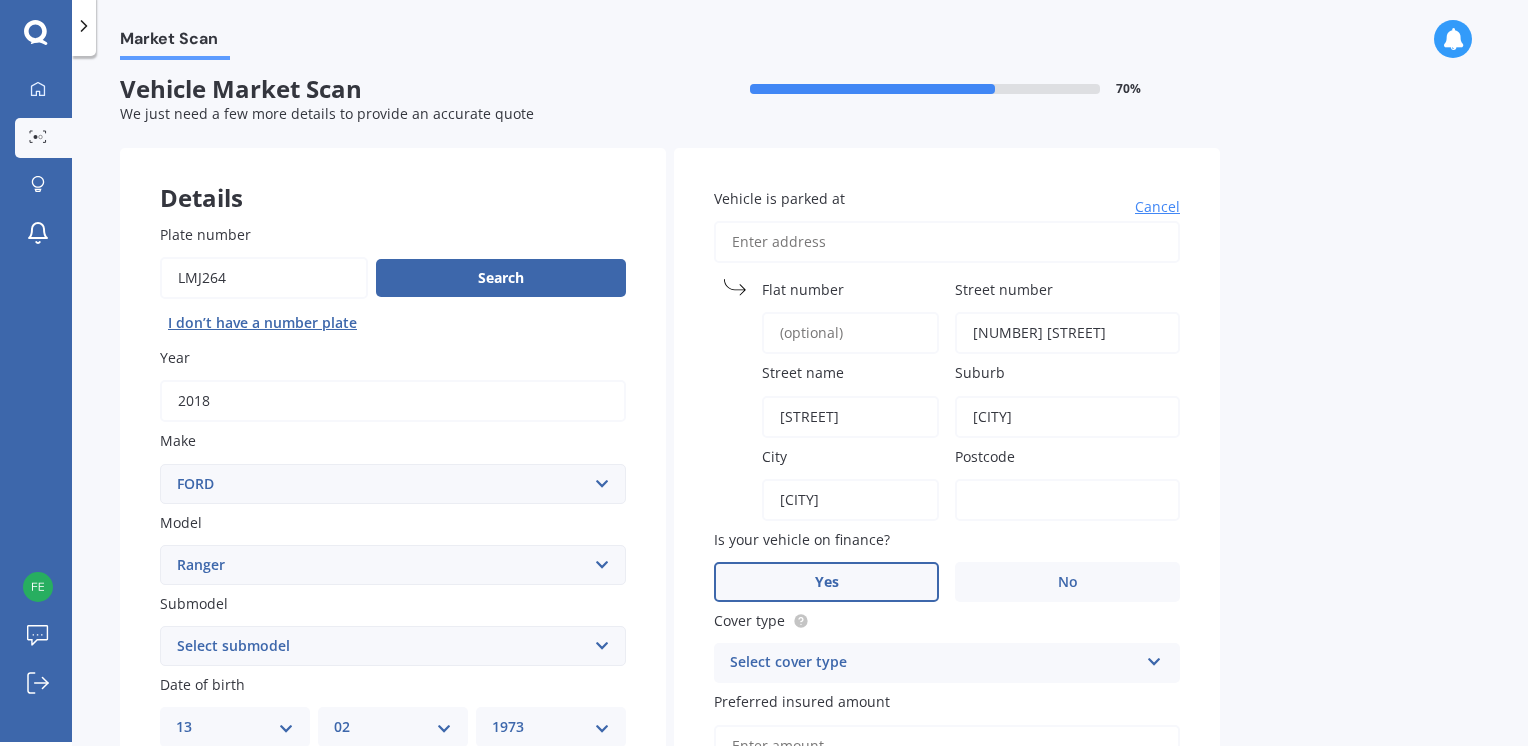 type on "[POSTAL_CODE]" 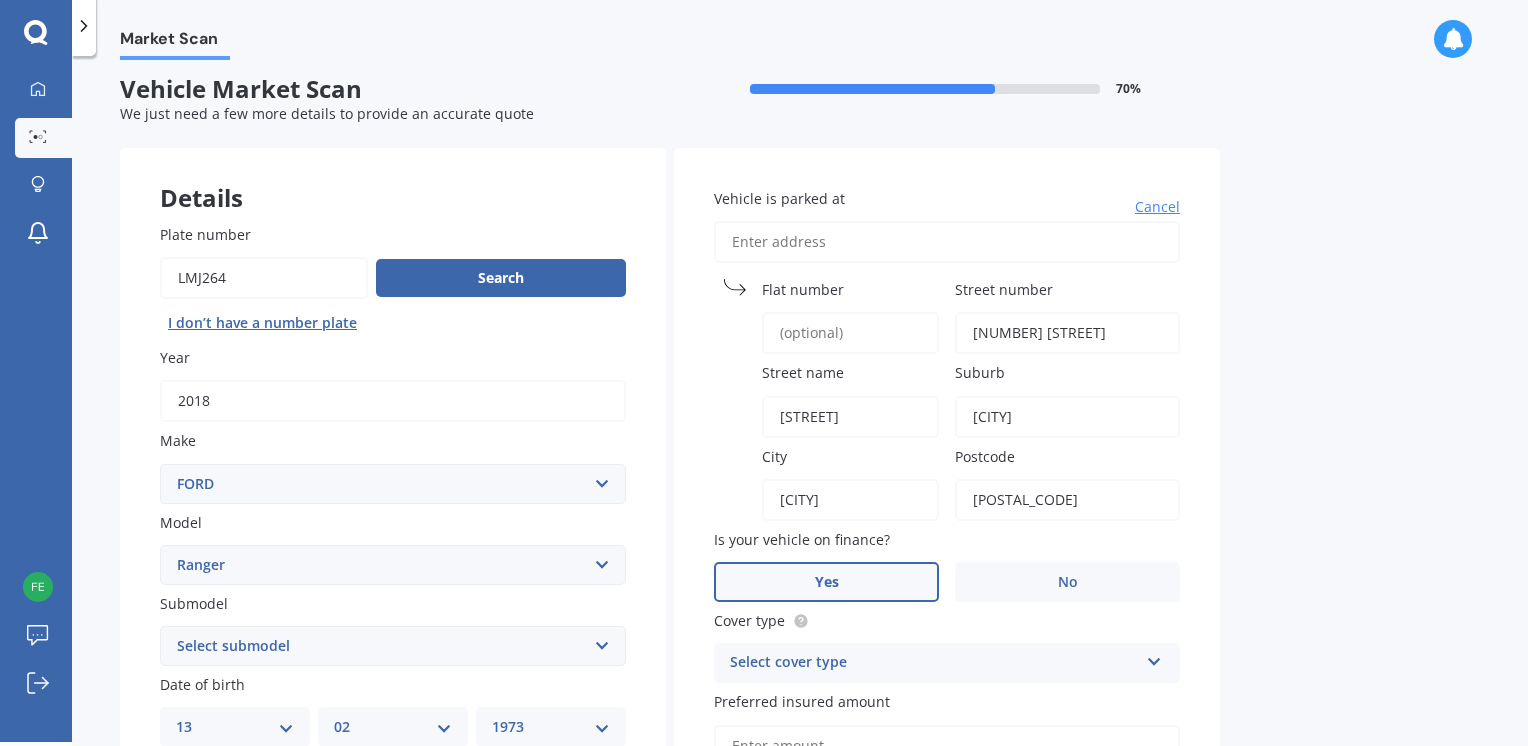 click on "Select cover type" at bounding box center [934, 663] 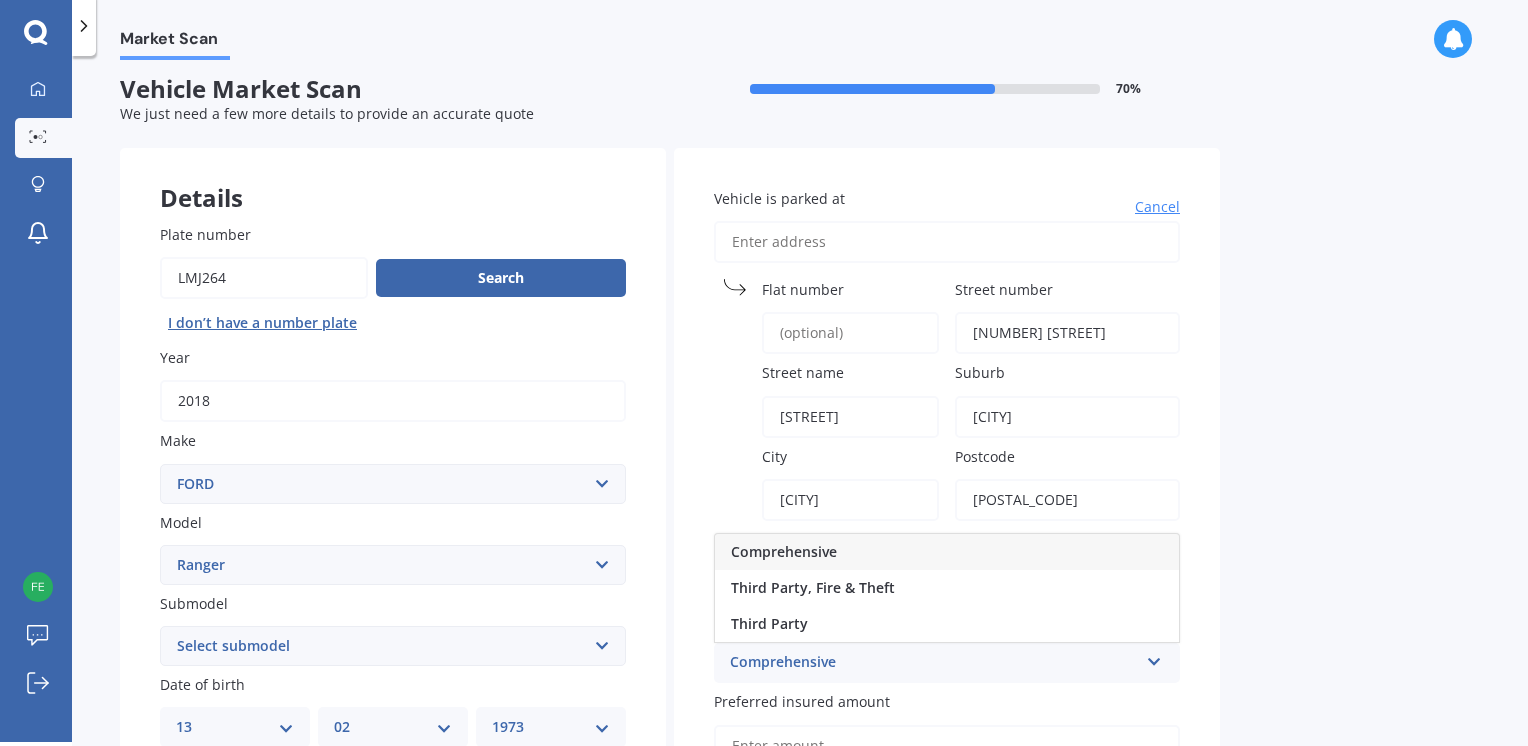 click on "Comprehensive" at bounding box center (947, 552) 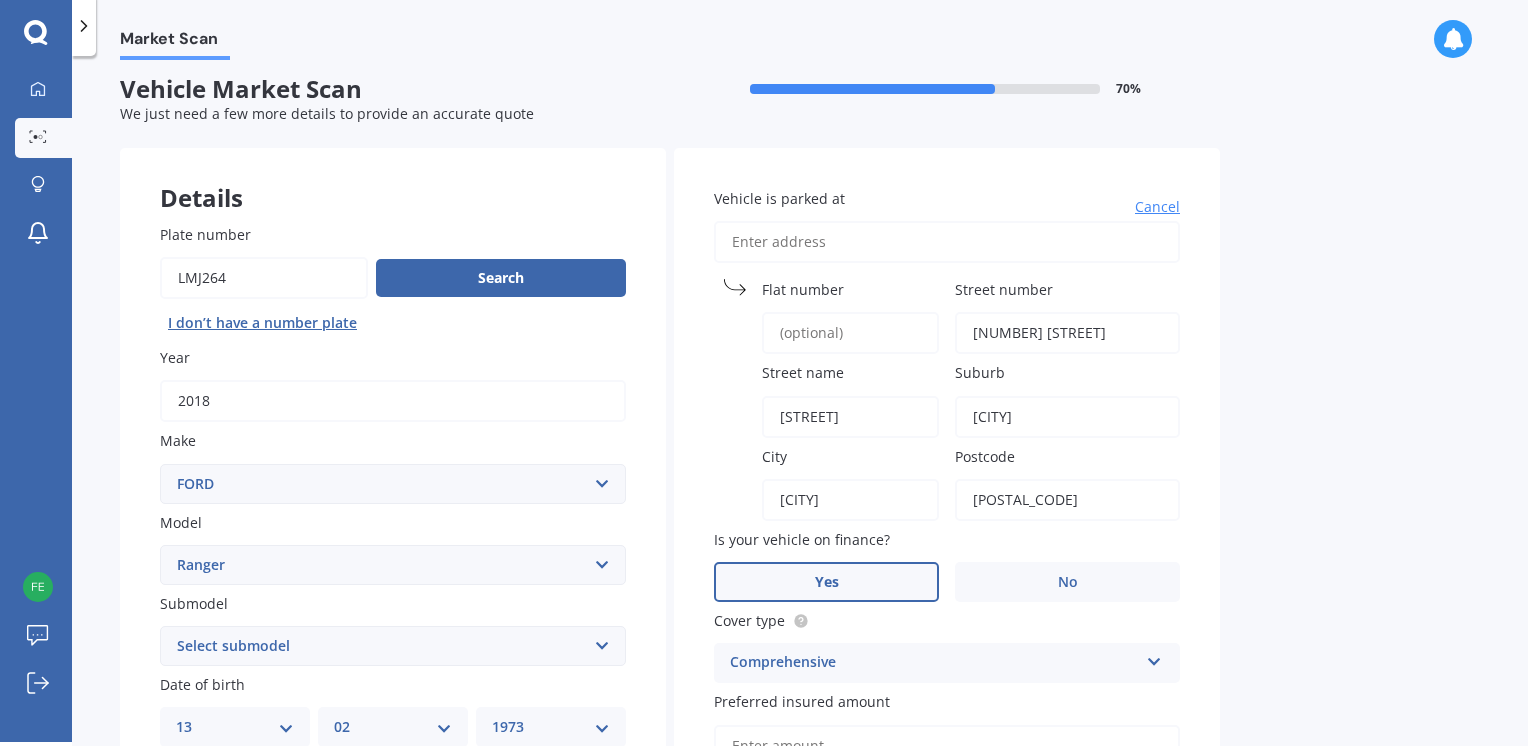 click on "Select submodel 4X2 3.2 Litre Turbo Diesel 4X2 XL 2.2 Litre Turbo Diesel 4X2 XL 2.5 Litre Turbo Diesel 4X2 XL 3.0 Litre Turbo Diesel 4X4 XL 3.0 Litre Turbo Diesel 4X4 XLT 3.0 4X4 XLT 3.2 Litre Turbo Diesel FX4 turbo Diesel Raptor Raptor Petrol Sport Double Cab W/S Wildtrak XL 3.2 Litre Turbo Diesel XLT DOUBLE CAB W/S 3 XLT DOUBLE CAB W/SA 2.0L XLT RC Turbo Diesel XLT2.0 L Bi-Turbo" at bounding box center (393, 646) 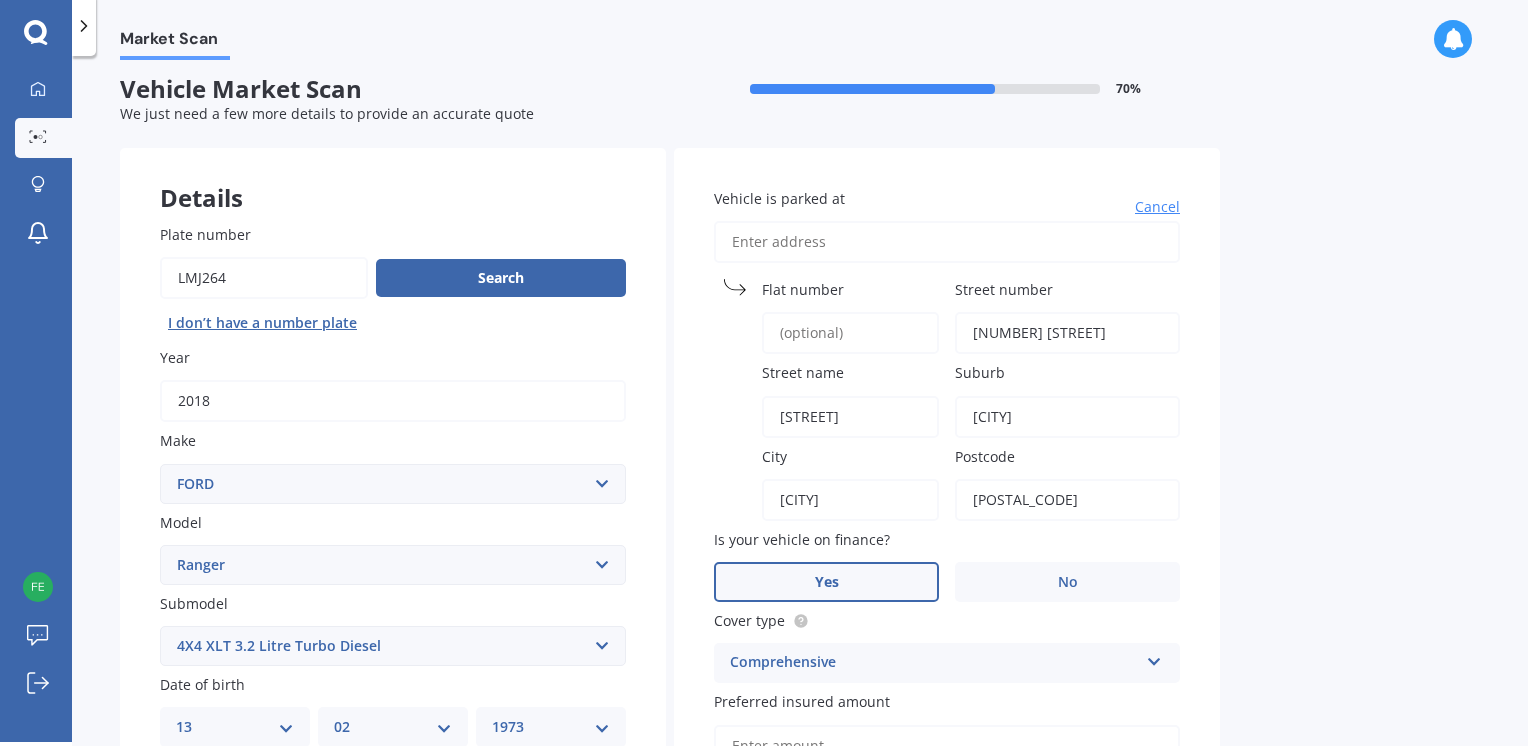 click on "Select submodel 4X2 3.2 Litre Turbo Diesel 4X2 XL 2.2 Litre Turbo Diesel 4X2 XL 2.5 Litre Turbo Diesel 4X2 XL 3.0 Litre Turbo Diesel 4X4 XL 3.0 Litre Turbo Diesel 4X4 XLT 3.0 4X4 XLT 3.2 Litre Turbo Diesel FX4 turbo Diesel Raptor Raptor Petrol Sport Double Cab W/S Wildtrak XL 3.2 Litre Turbo Diesel XLT DOUBLE CAB W/S 3 XLT DOUBLE CAB W/SA 2.0L XLT RC Turbo Diesel XLT2.0 L Bi-Turbo" at bounding box center [393, 646] 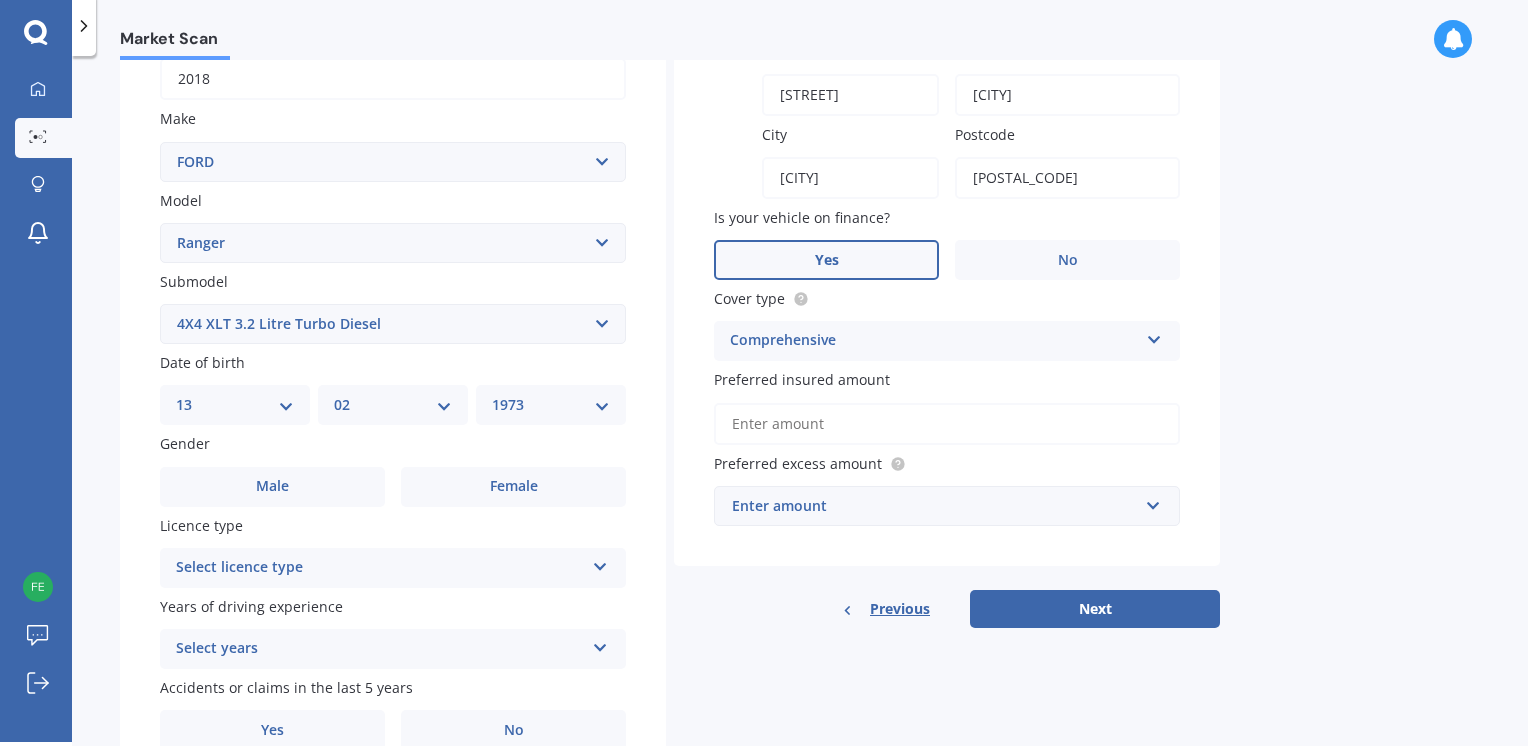 scroll, scrollTop: 332, scrollLeft: 0, axis: vertical 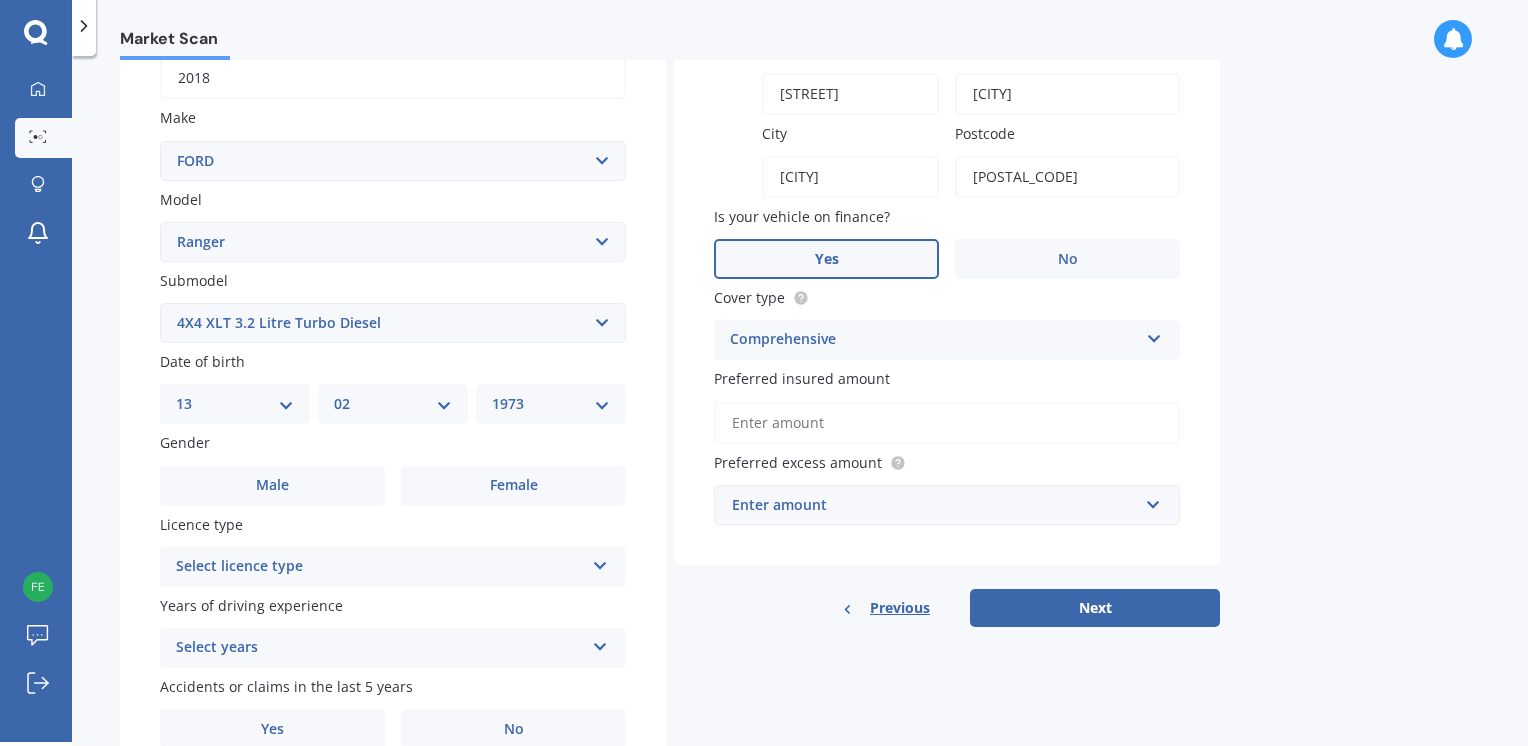 click on "Preferred insured amount" at bounding box center [947, 423] 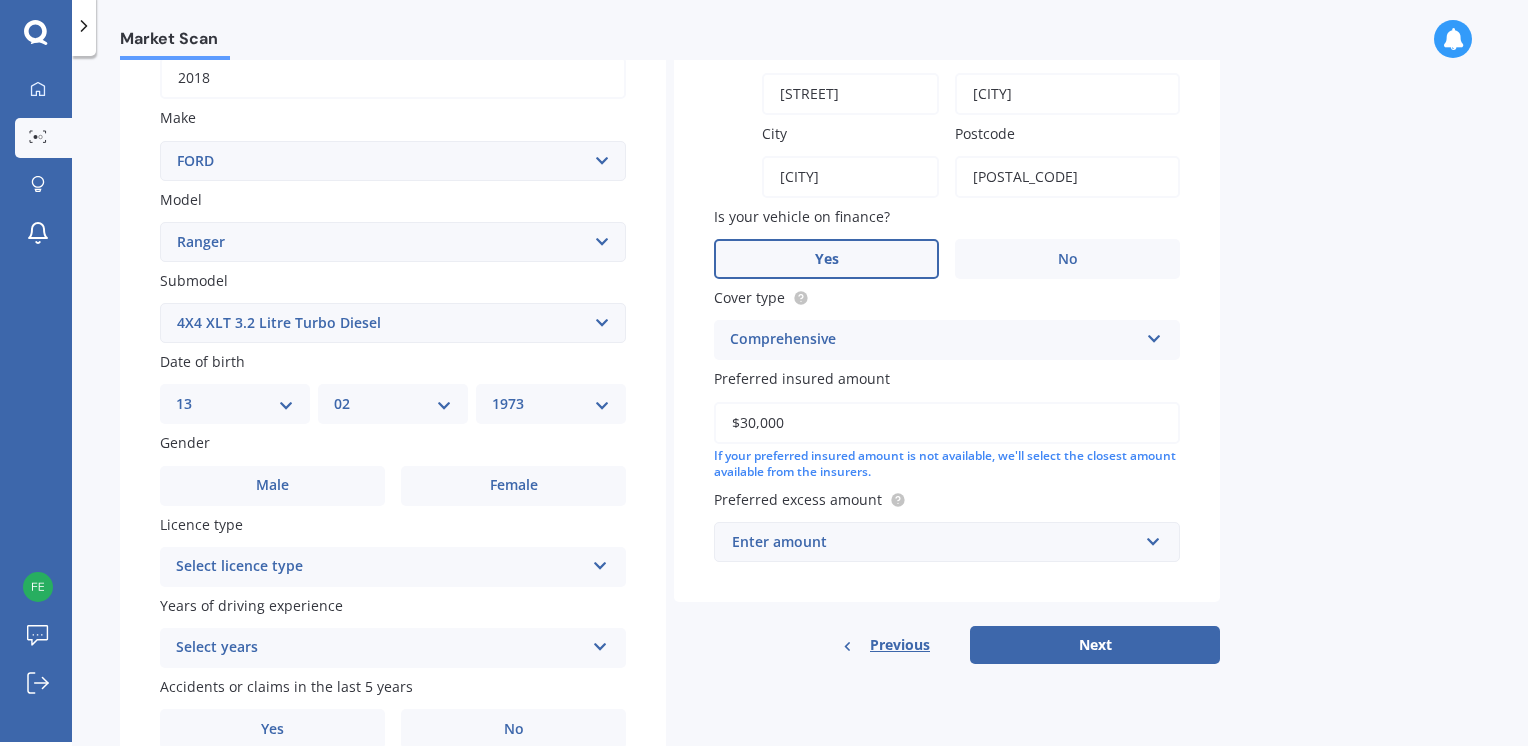 type on "$30,000" 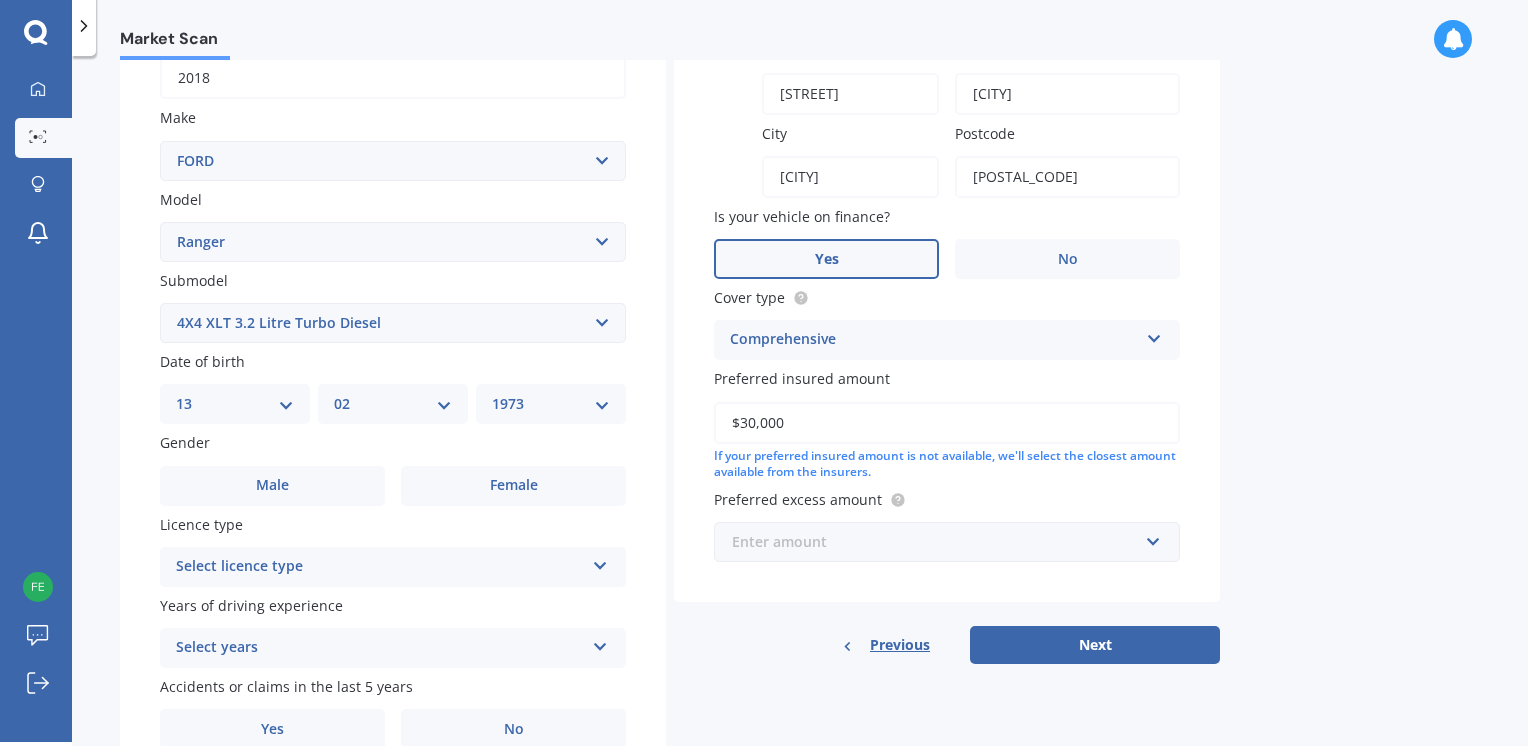 click at bounding box center (940, 542) 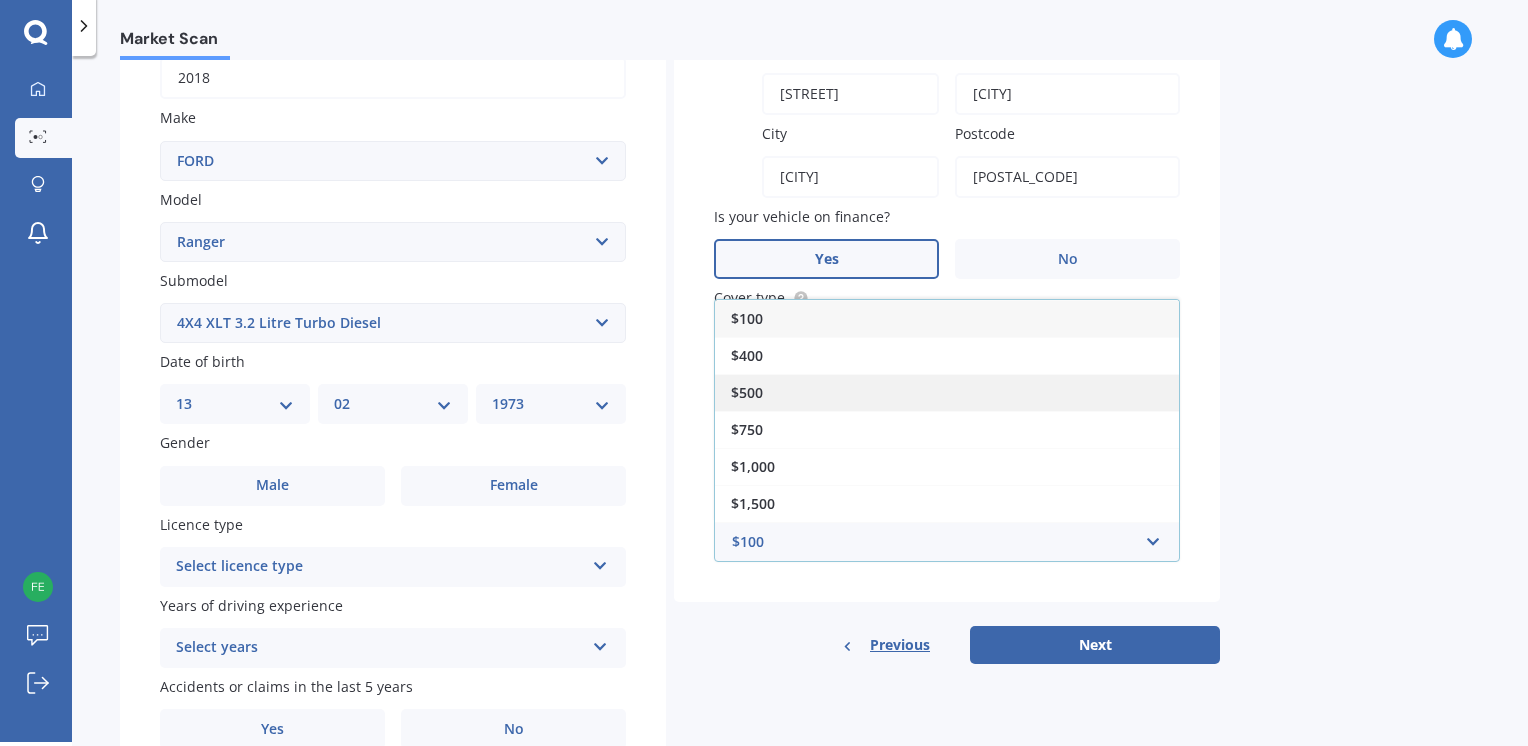 click on "$500" at bounding box center [947, 392] 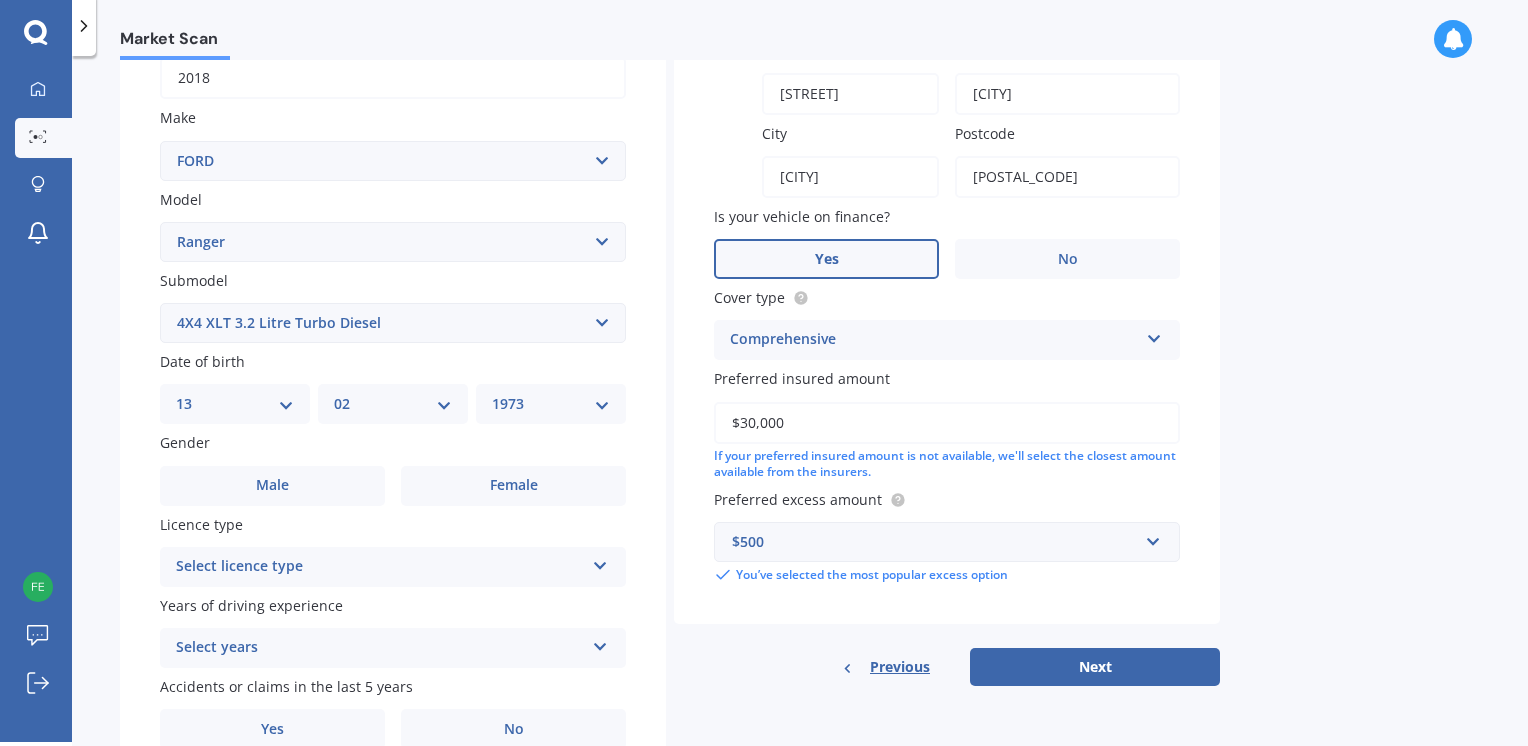 click at bounding box center [600, 562] 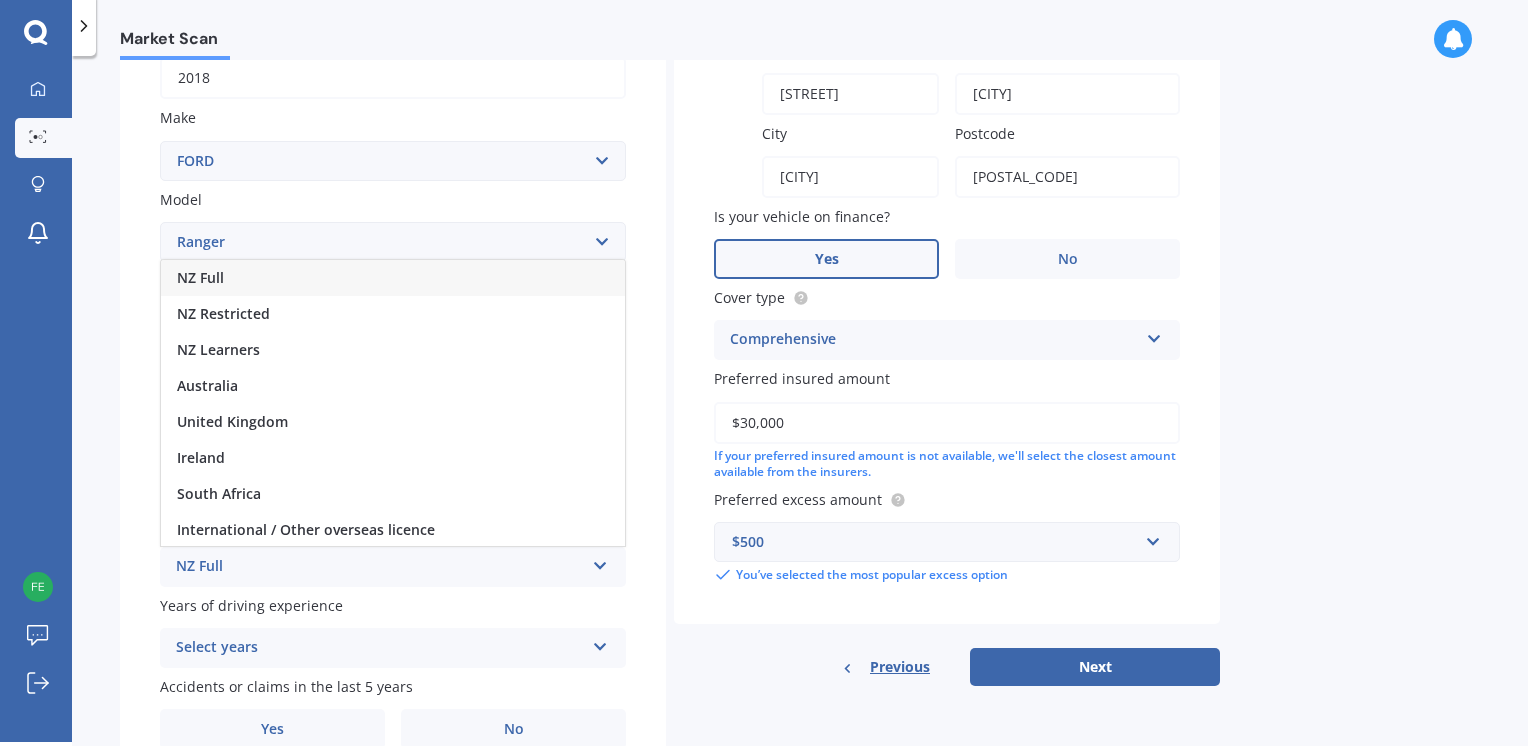 click on "NZ Full" at bounding box center [393, 278] 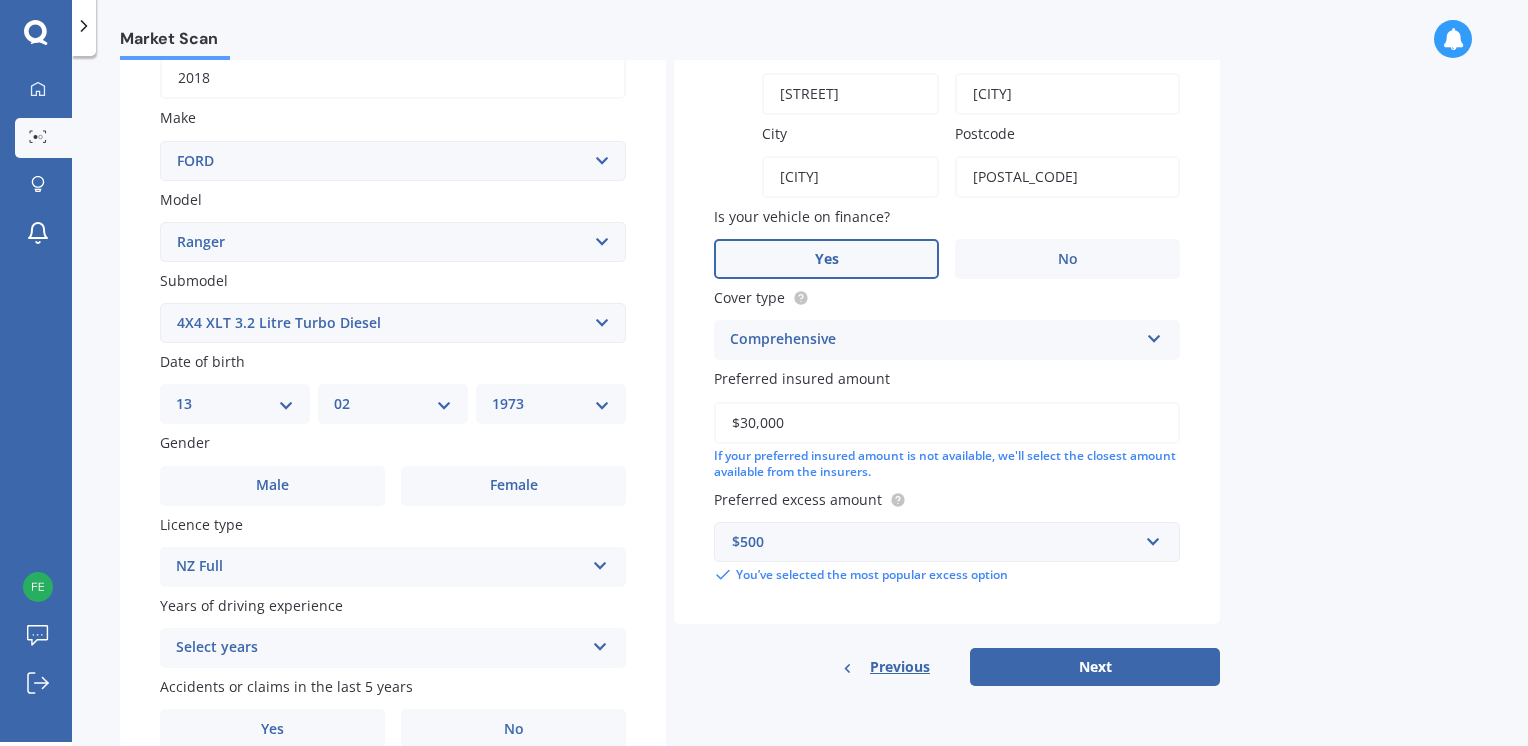 click at bounding box center [600, 643] 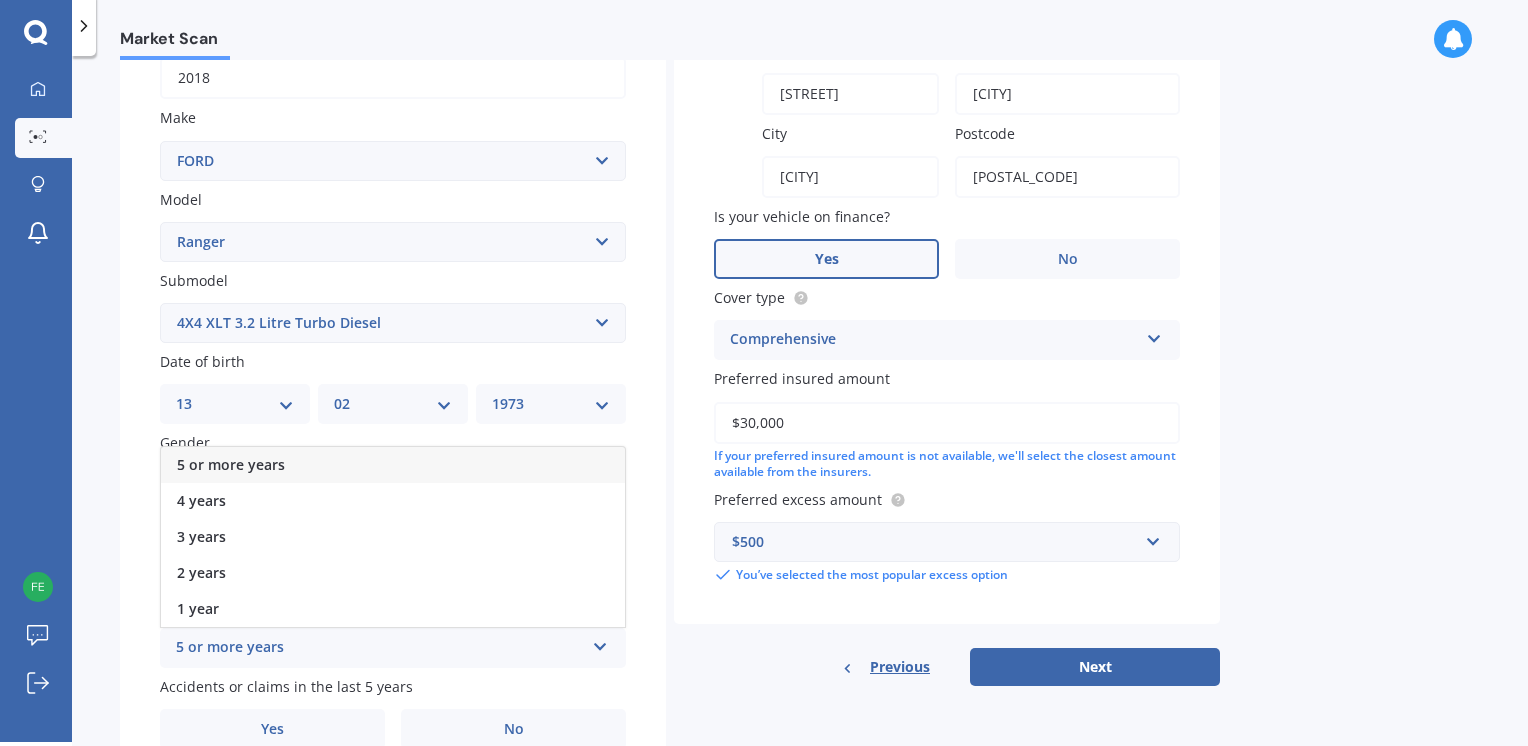 click on "5 or more years" at bounding box center [393, 465] 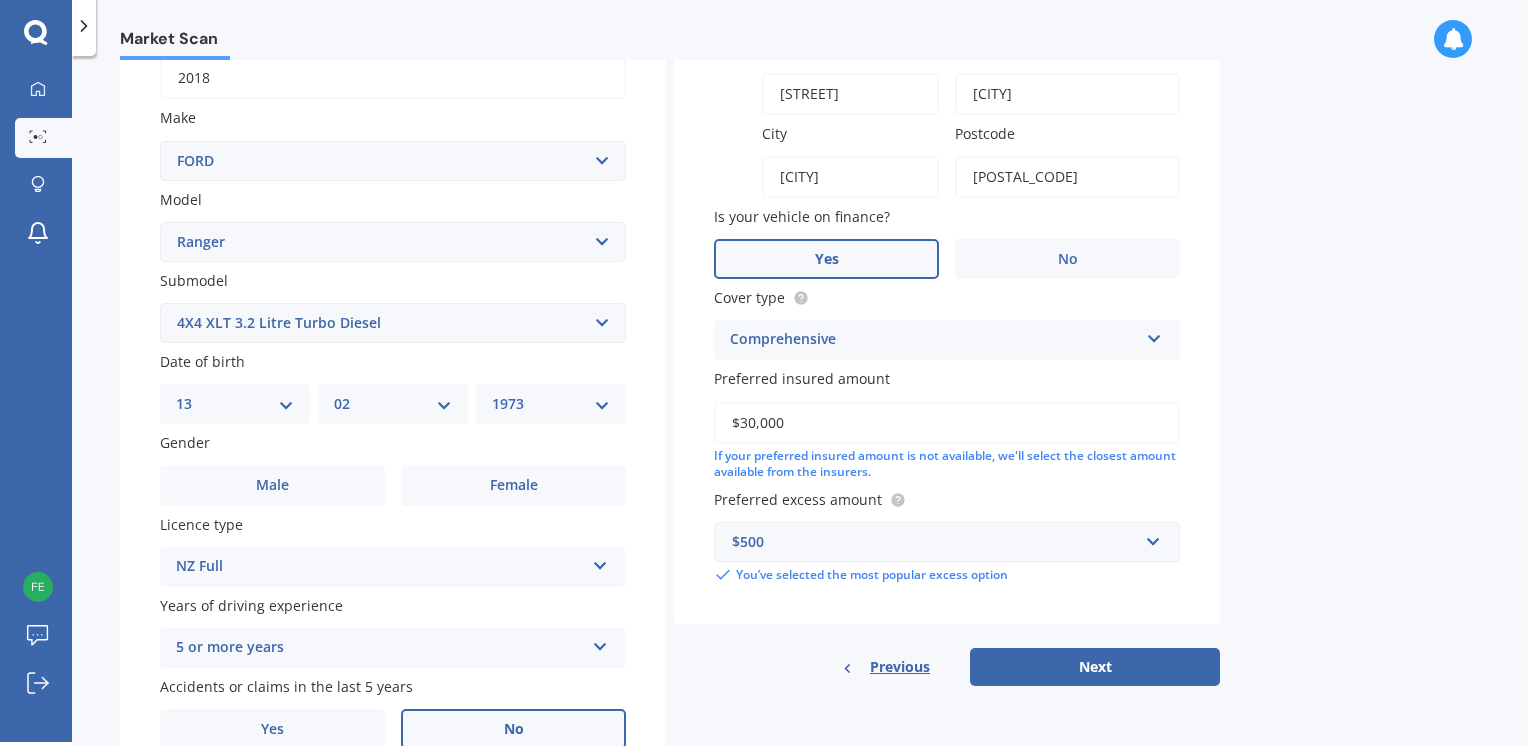 click on "No" at bounding box center (514, 729) 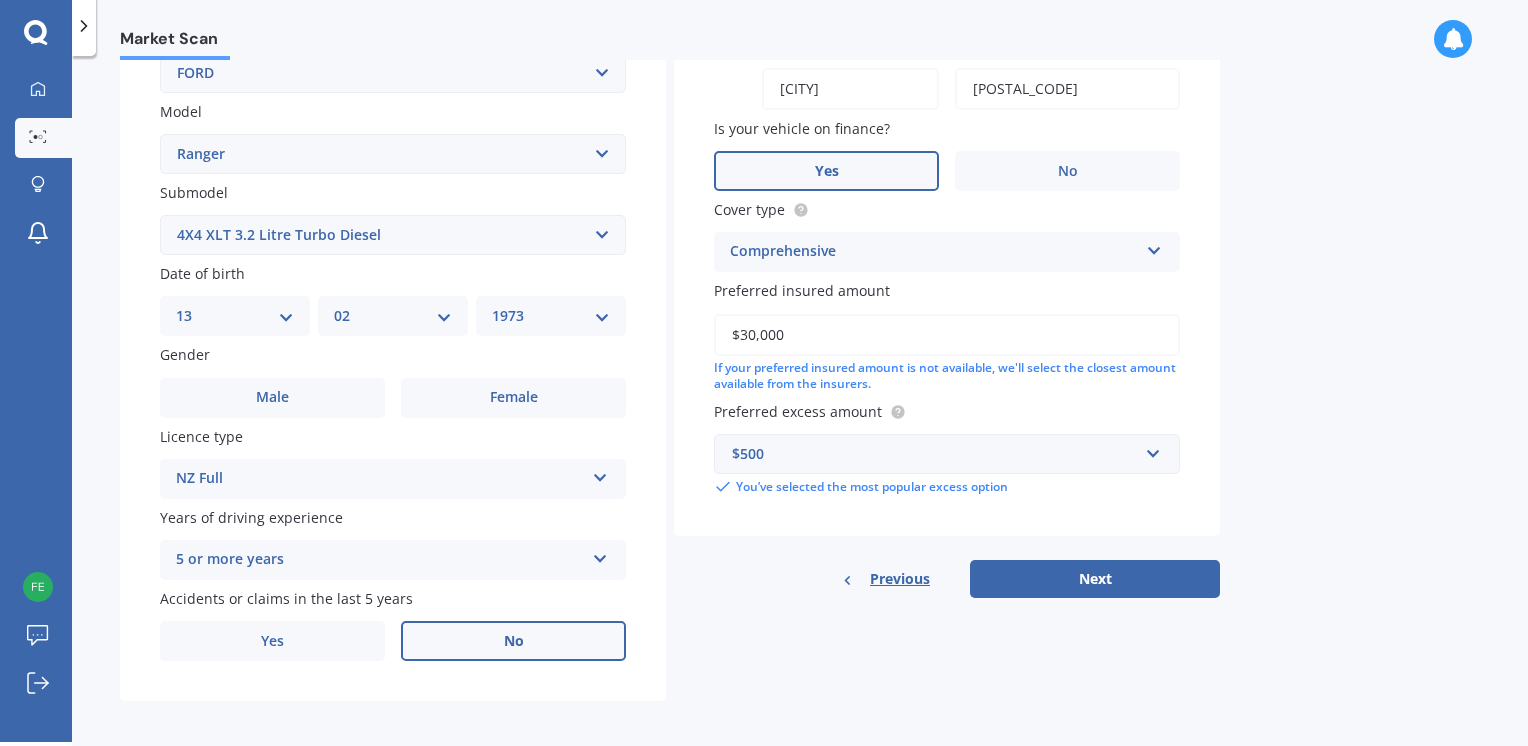 scroll, scrollTop: 431, scrollLeft: 0, axis: vertical 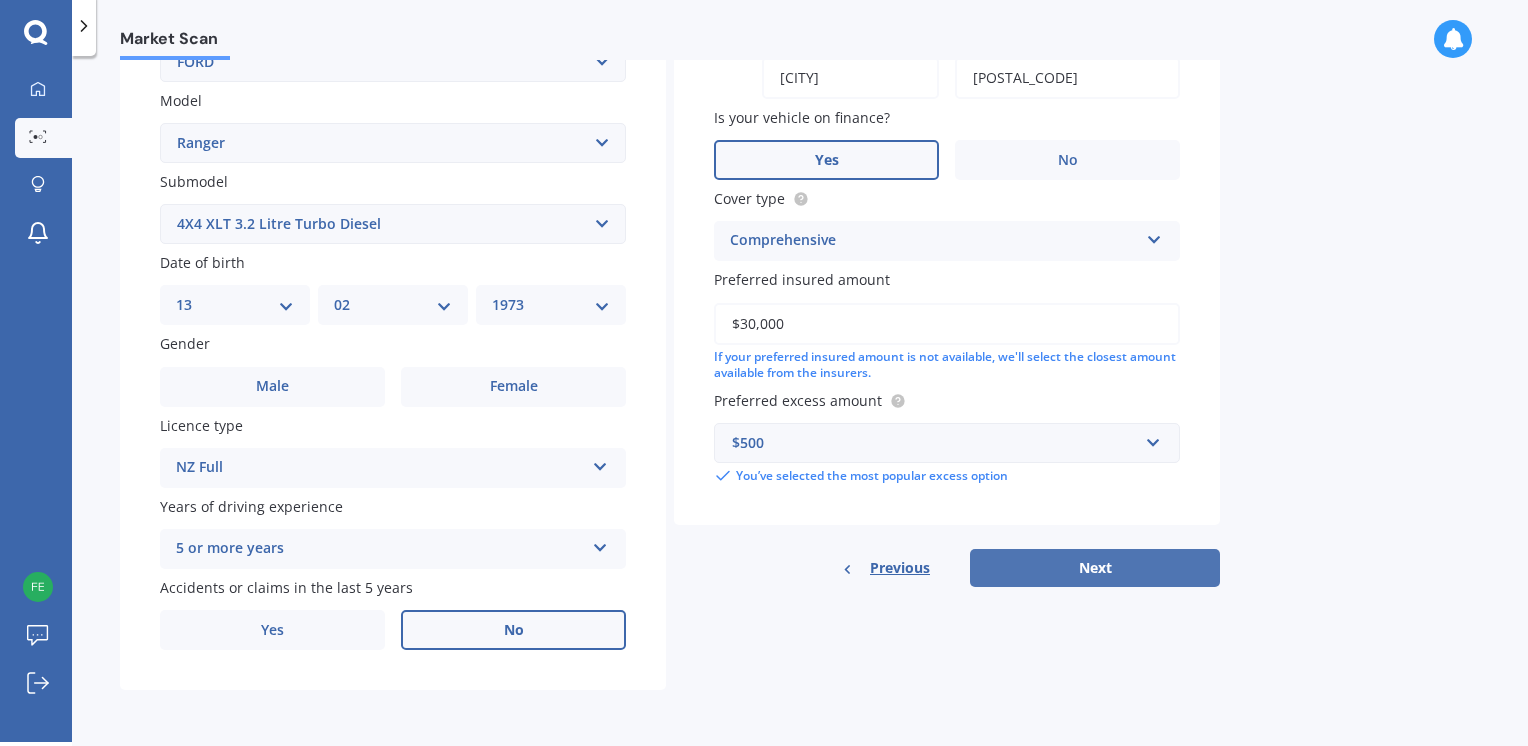 click on "Next" at bounding box center [1095, 568] 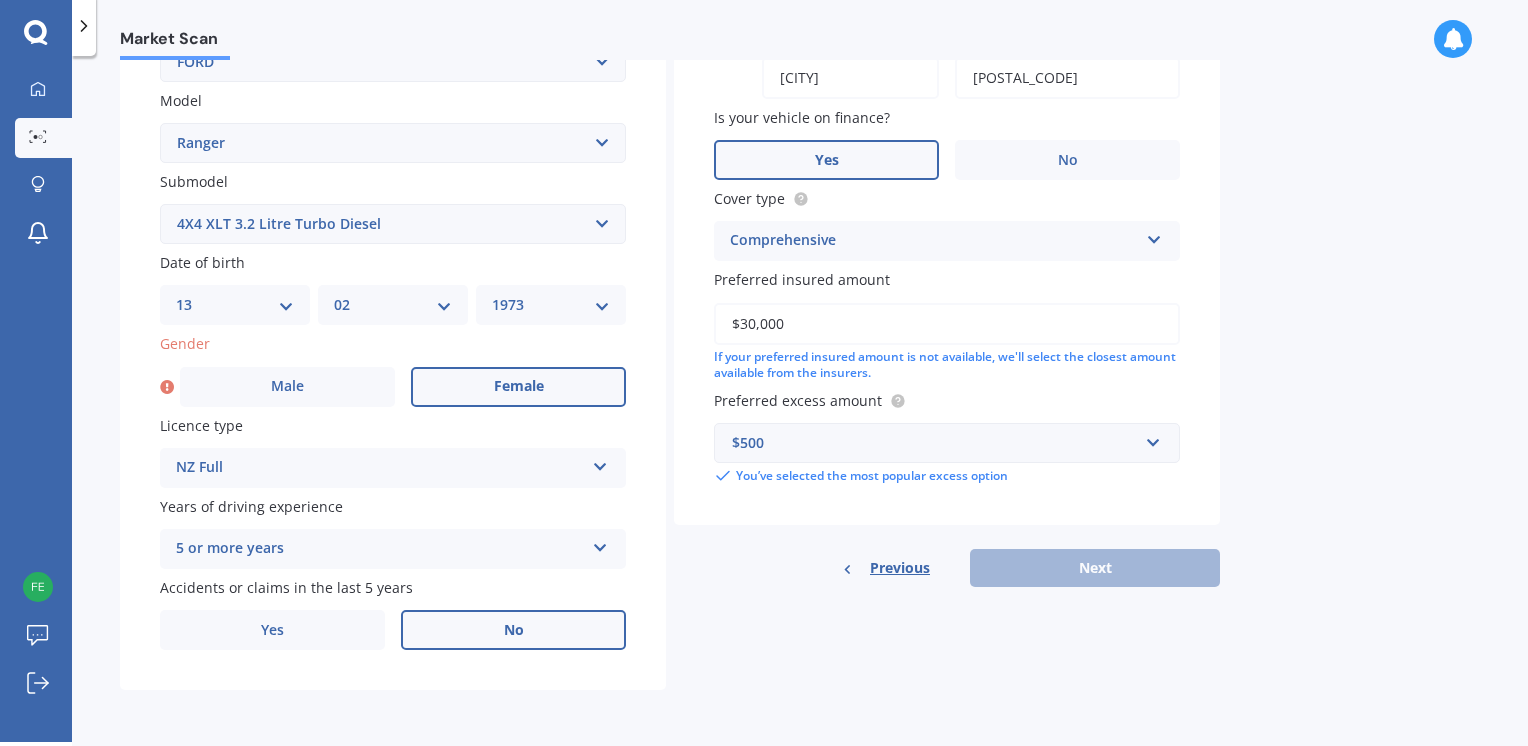 click on "Female" at bounding box center [518, 387] 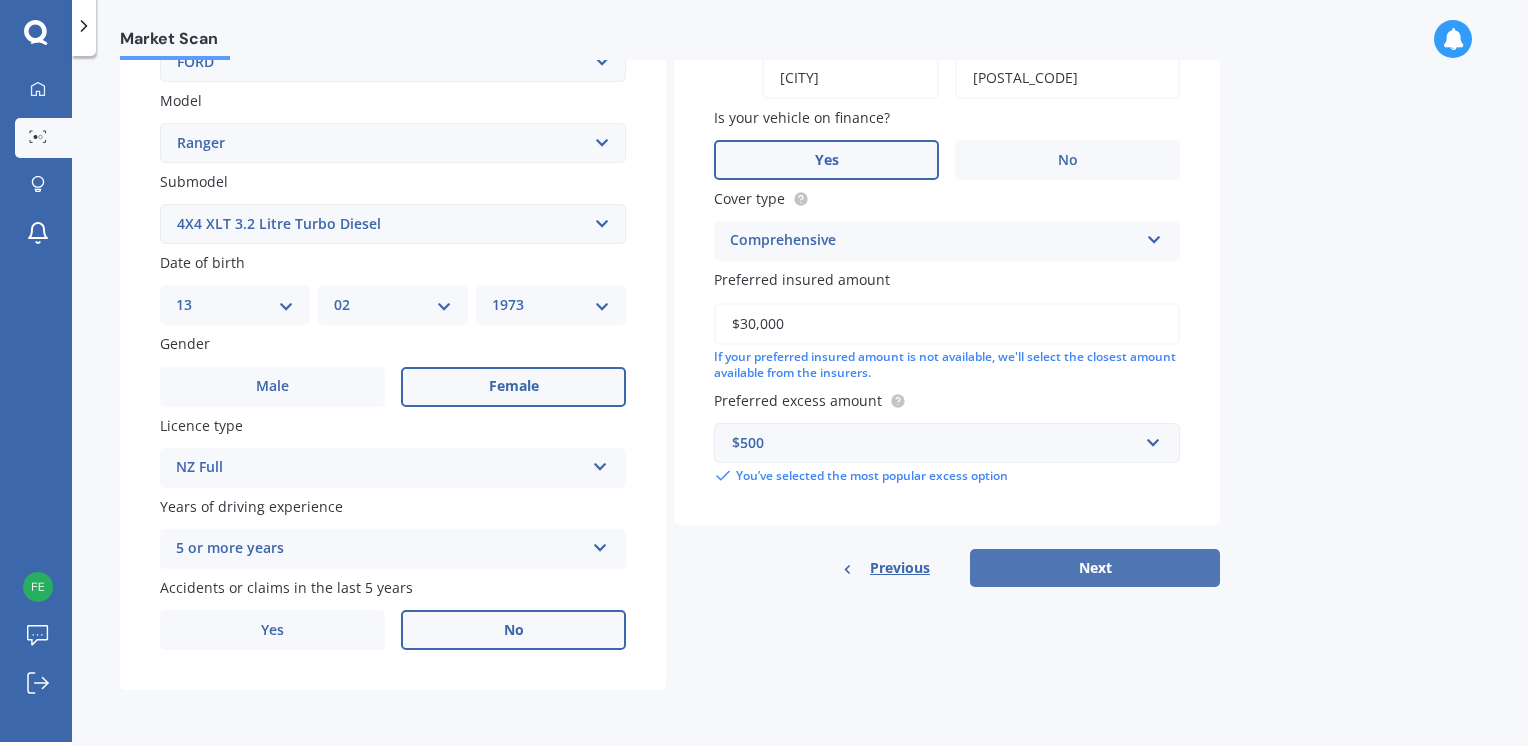 click on "Next" at bounding box center [1095, 568] 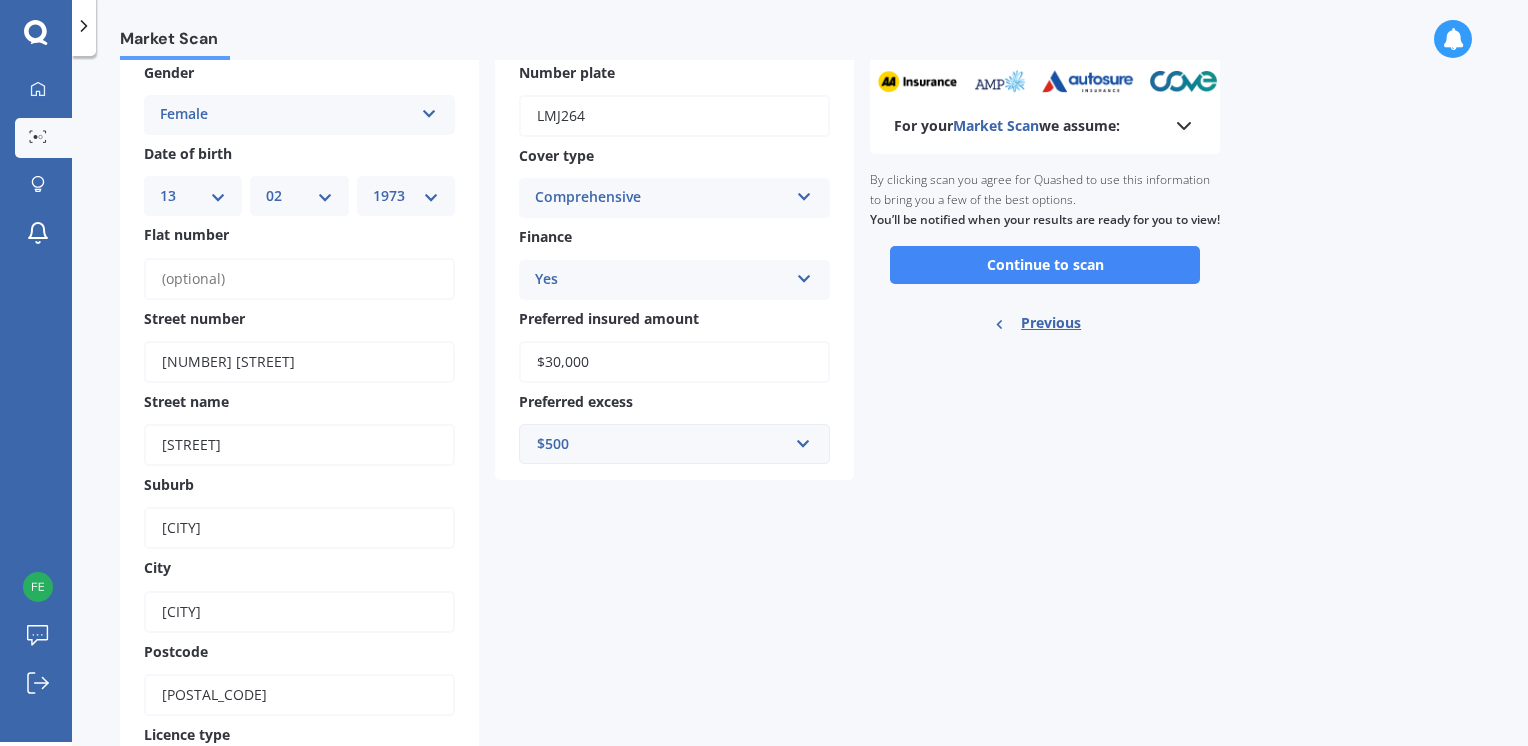 scroll, scrollTop: 0, scrollLeft: 0, axis: both 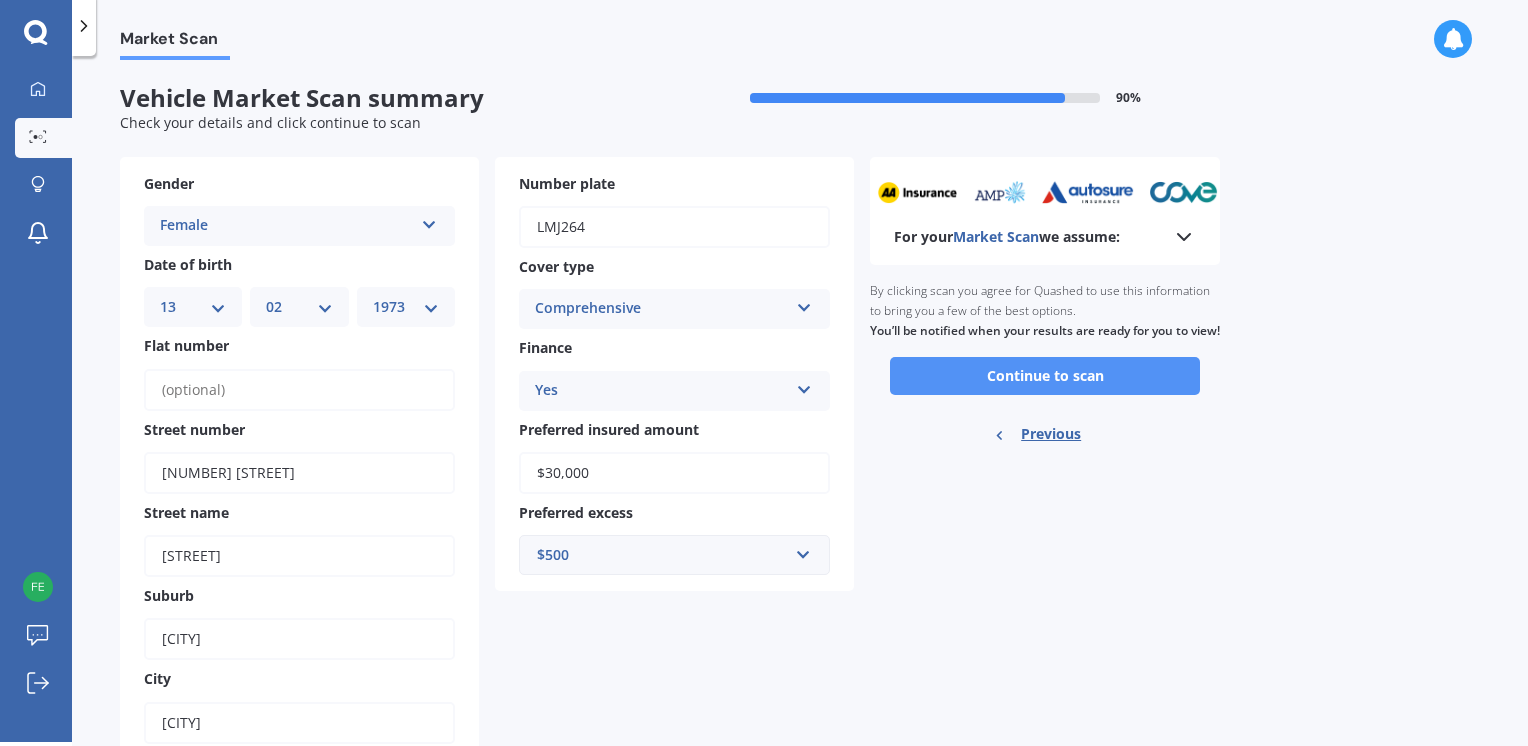 click on "Continue to scan" at bounding box center (1045, 376) 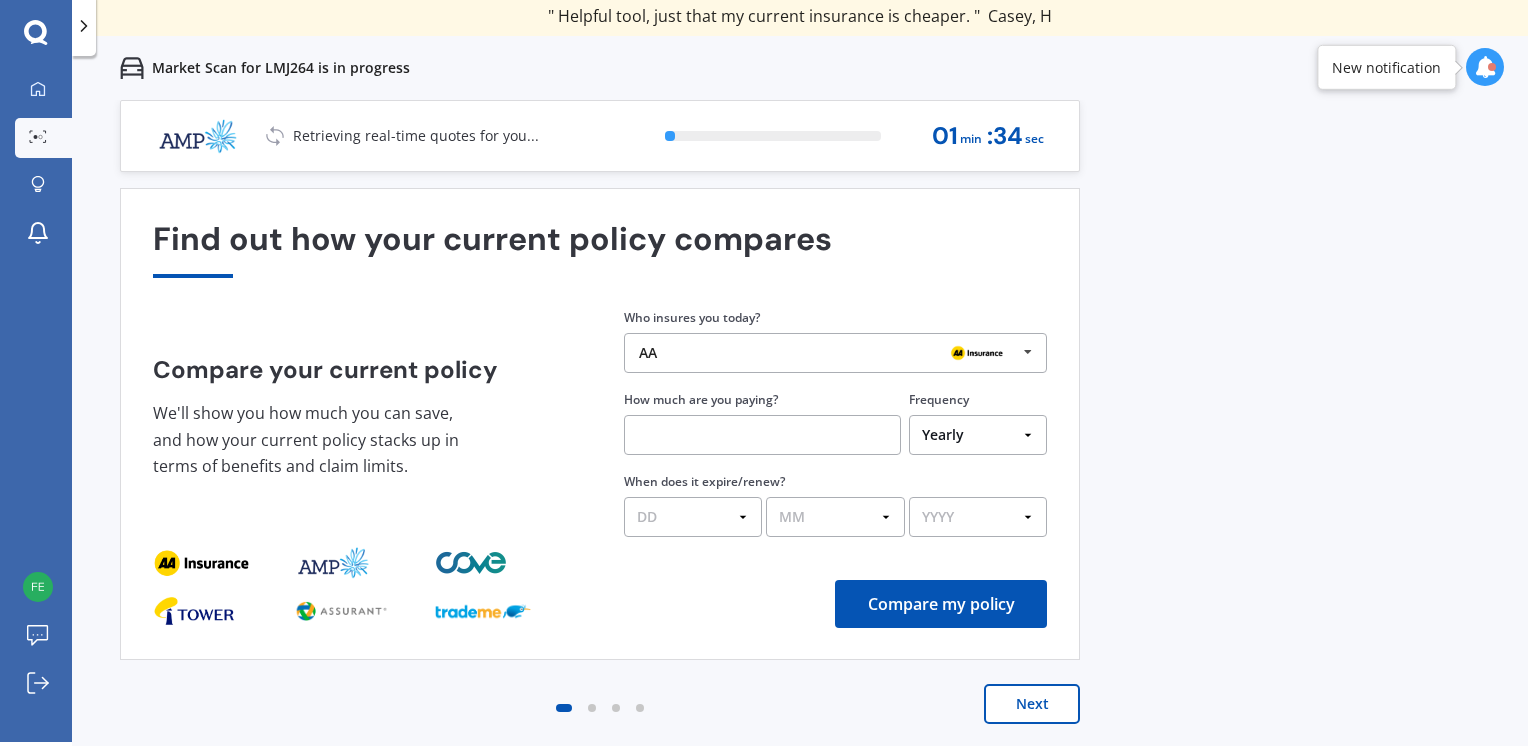 click at bounding box center [1028, 352] 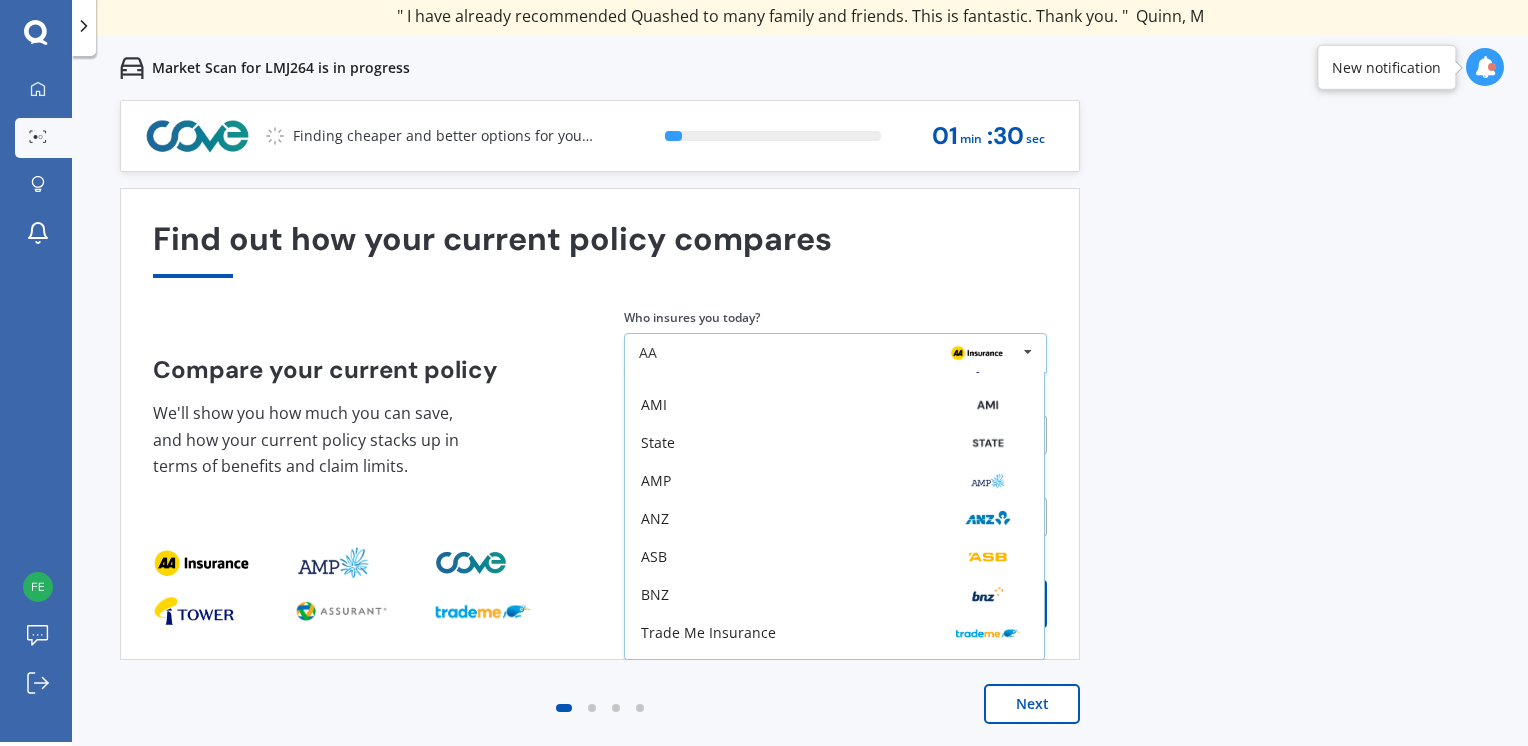scroll, scrollTop: 131, scrollLeft: 0, axis: vertical 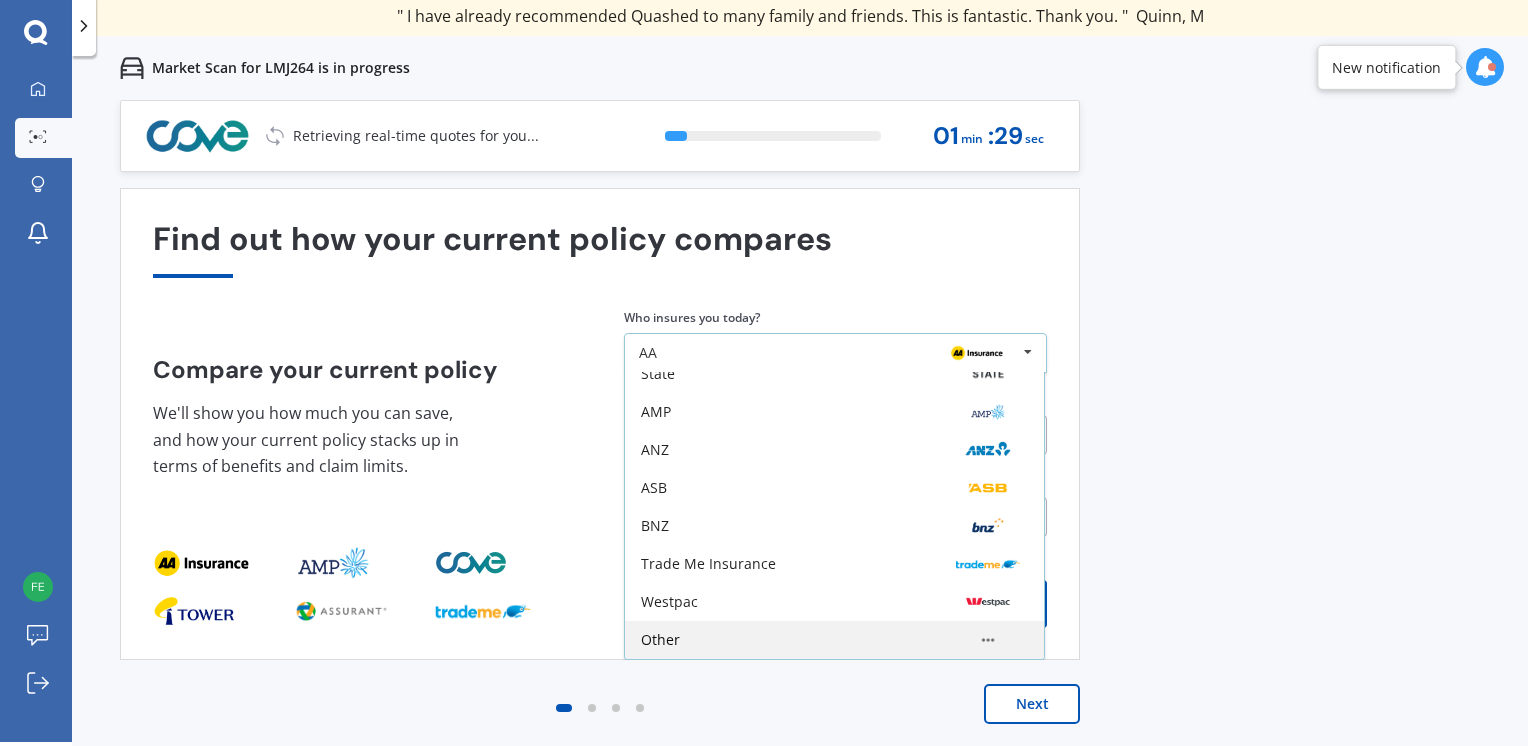 click at bounding box center (988, 640) 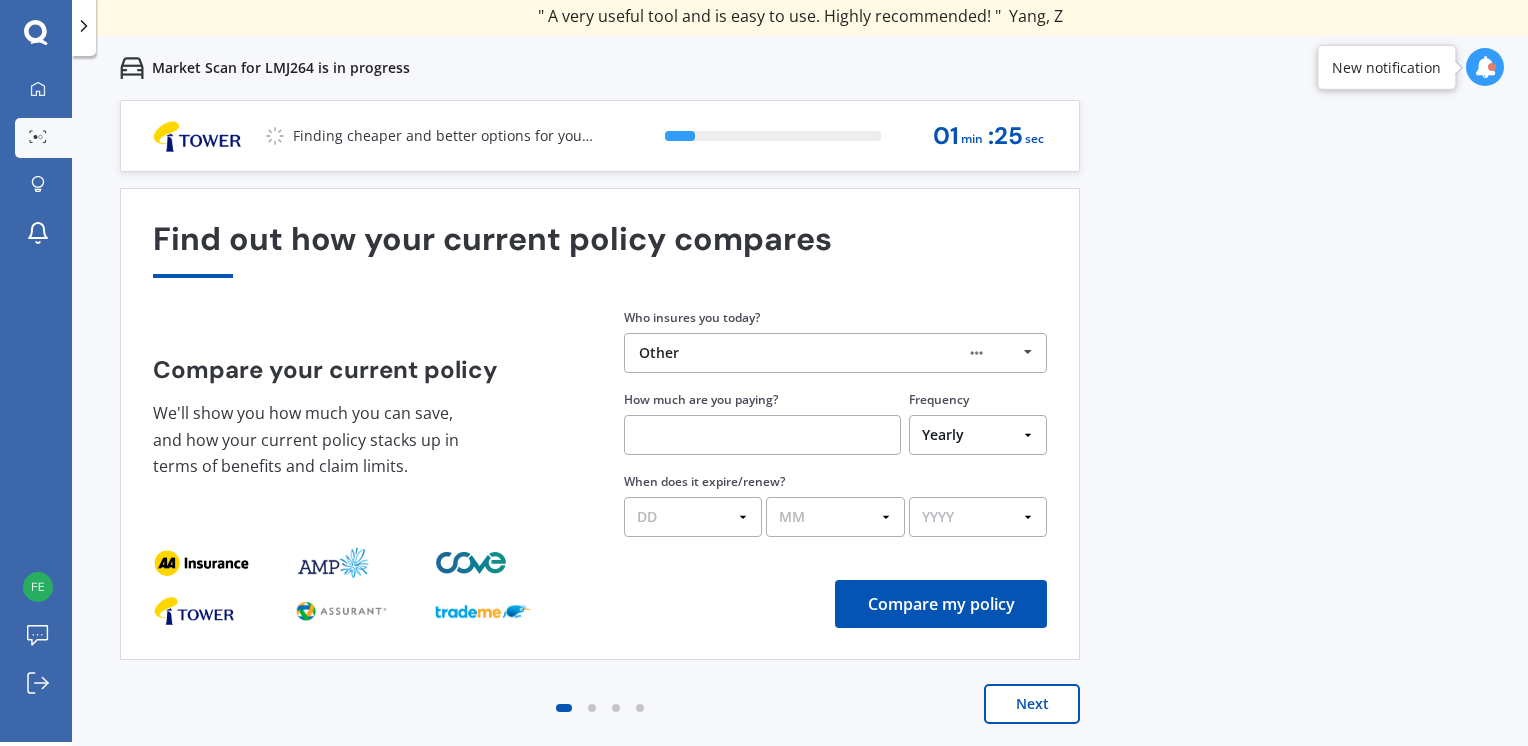 click at bounding box center (762, 435) 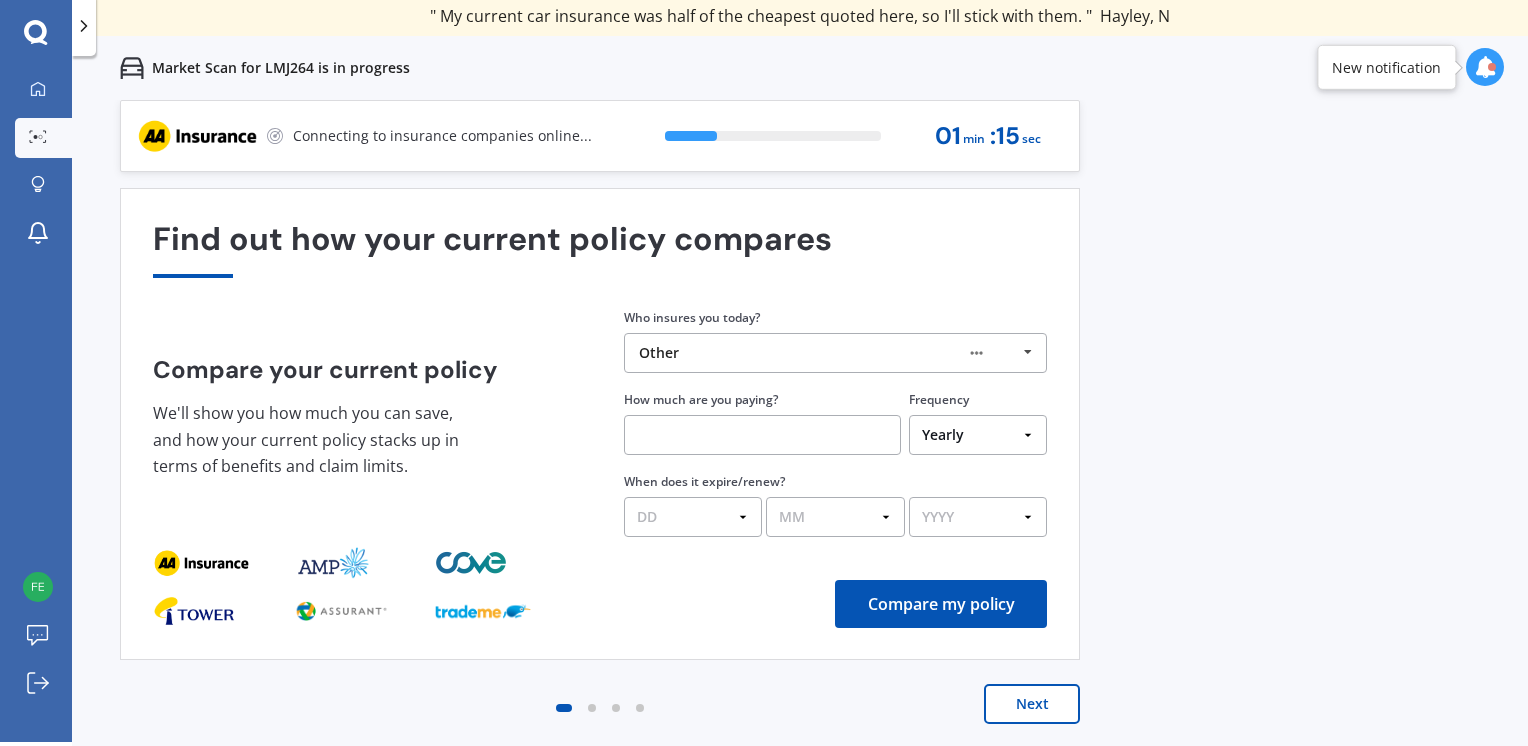 click on "Next" at bounding box center [1032, 704] 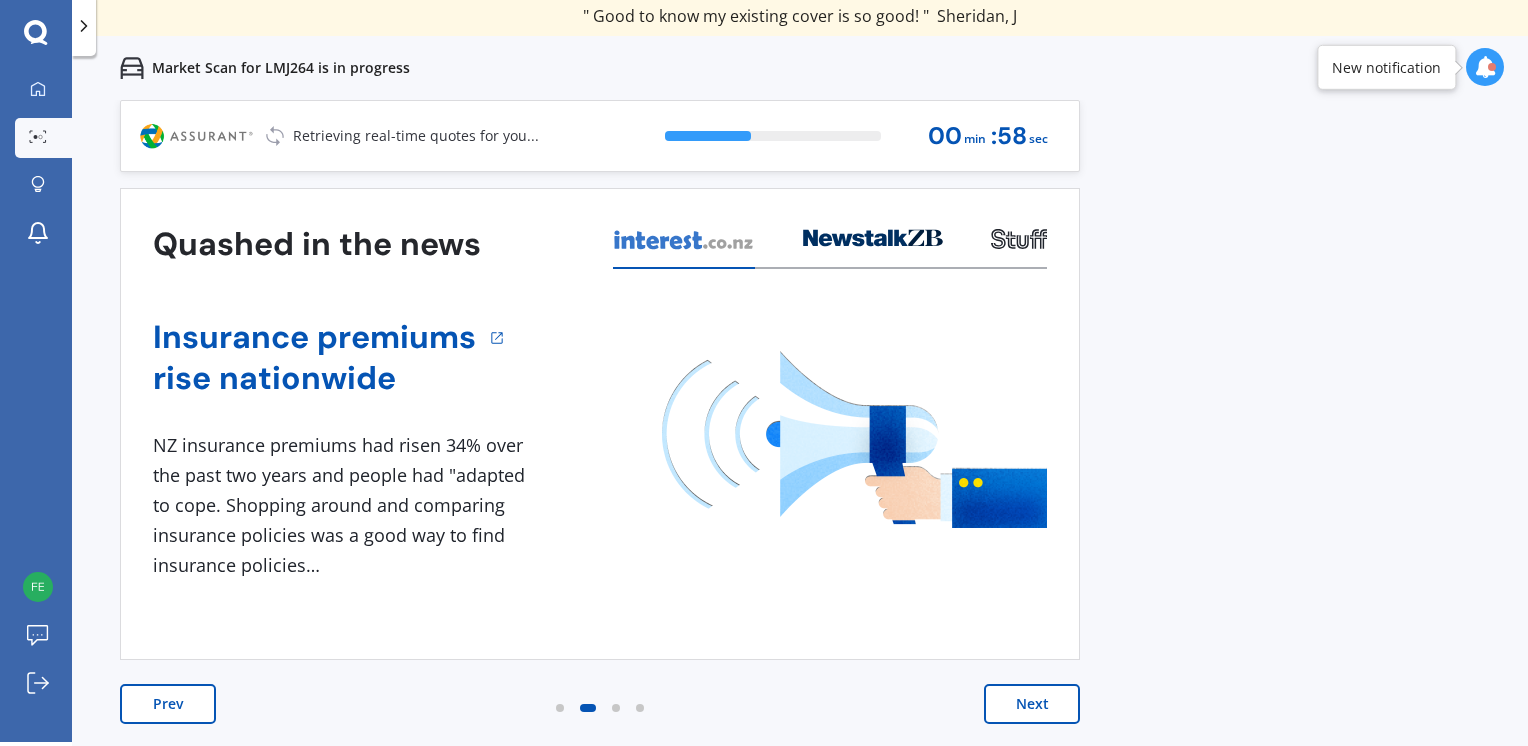 click on "Next" at bounding box center [1032, 704] 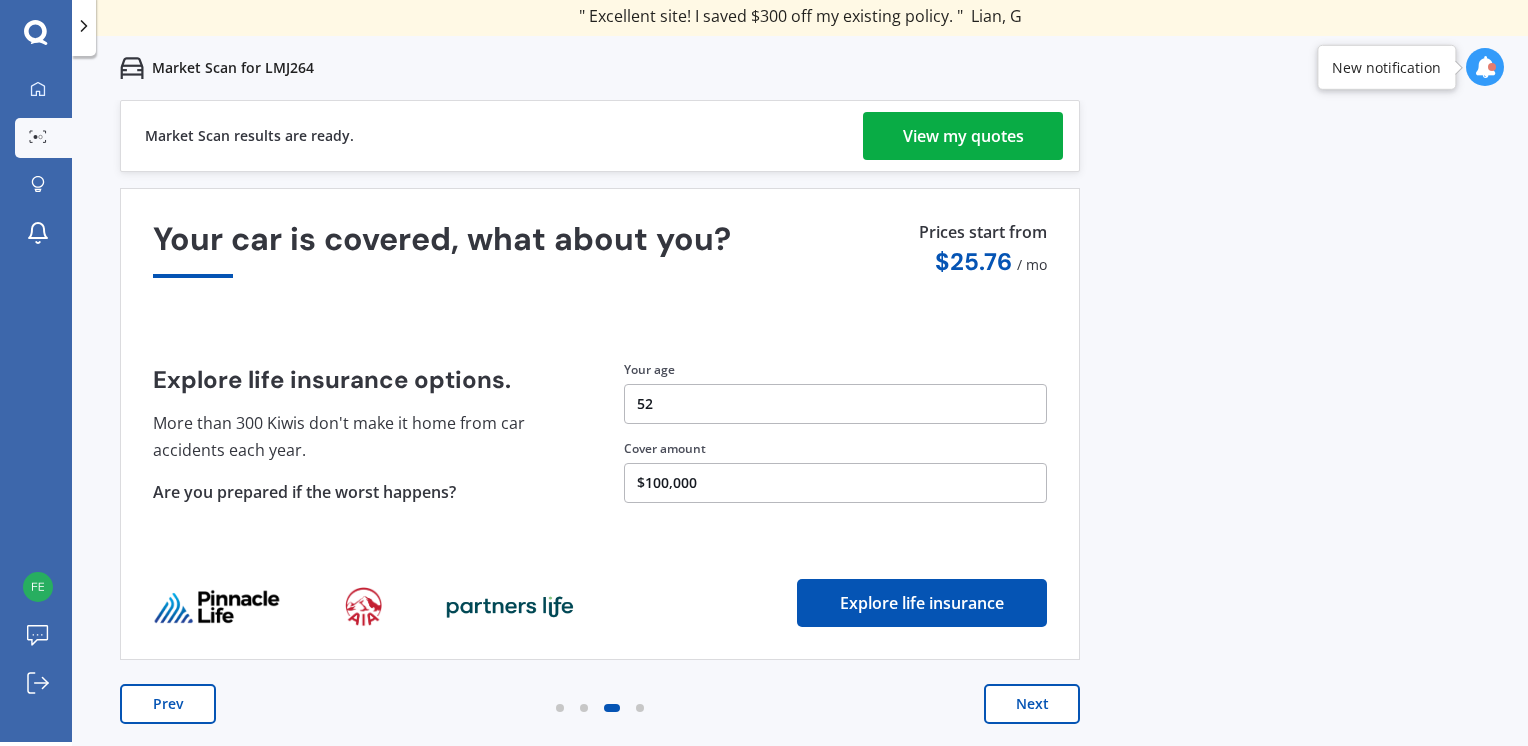 click on "View my quotes" at bounding box center [963, 136] 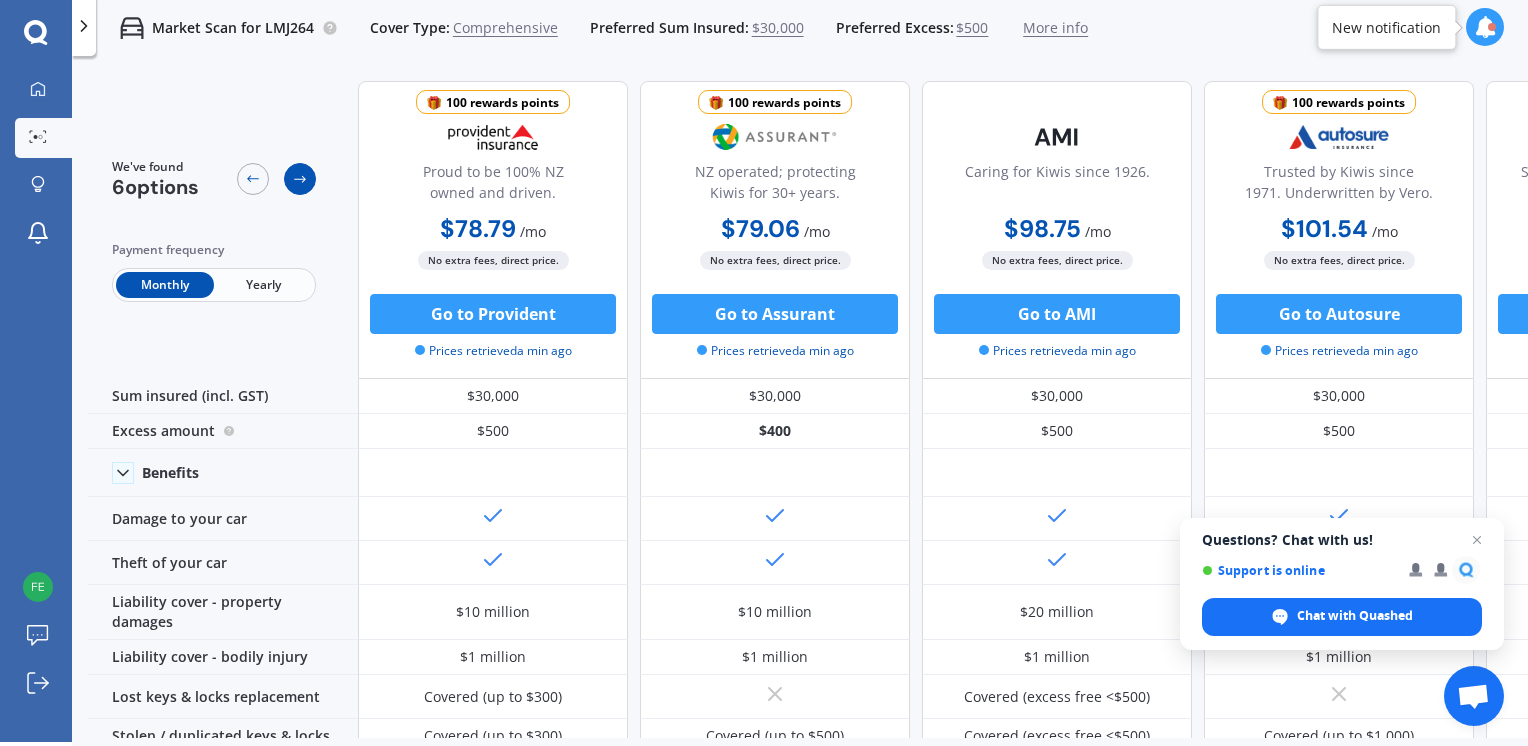 click 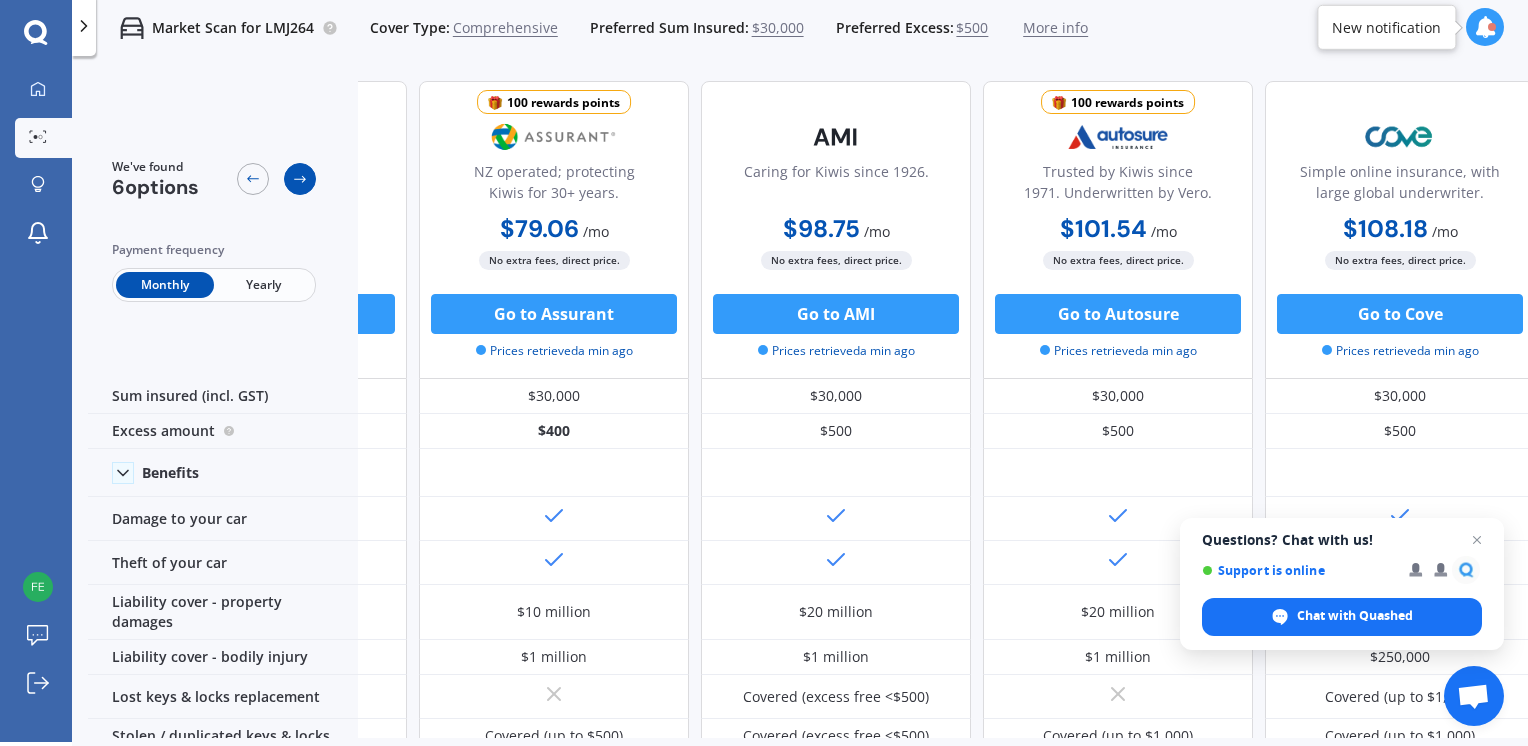 scroll, scrollTop: 0, scrollLeft: 270, axis: horizontal 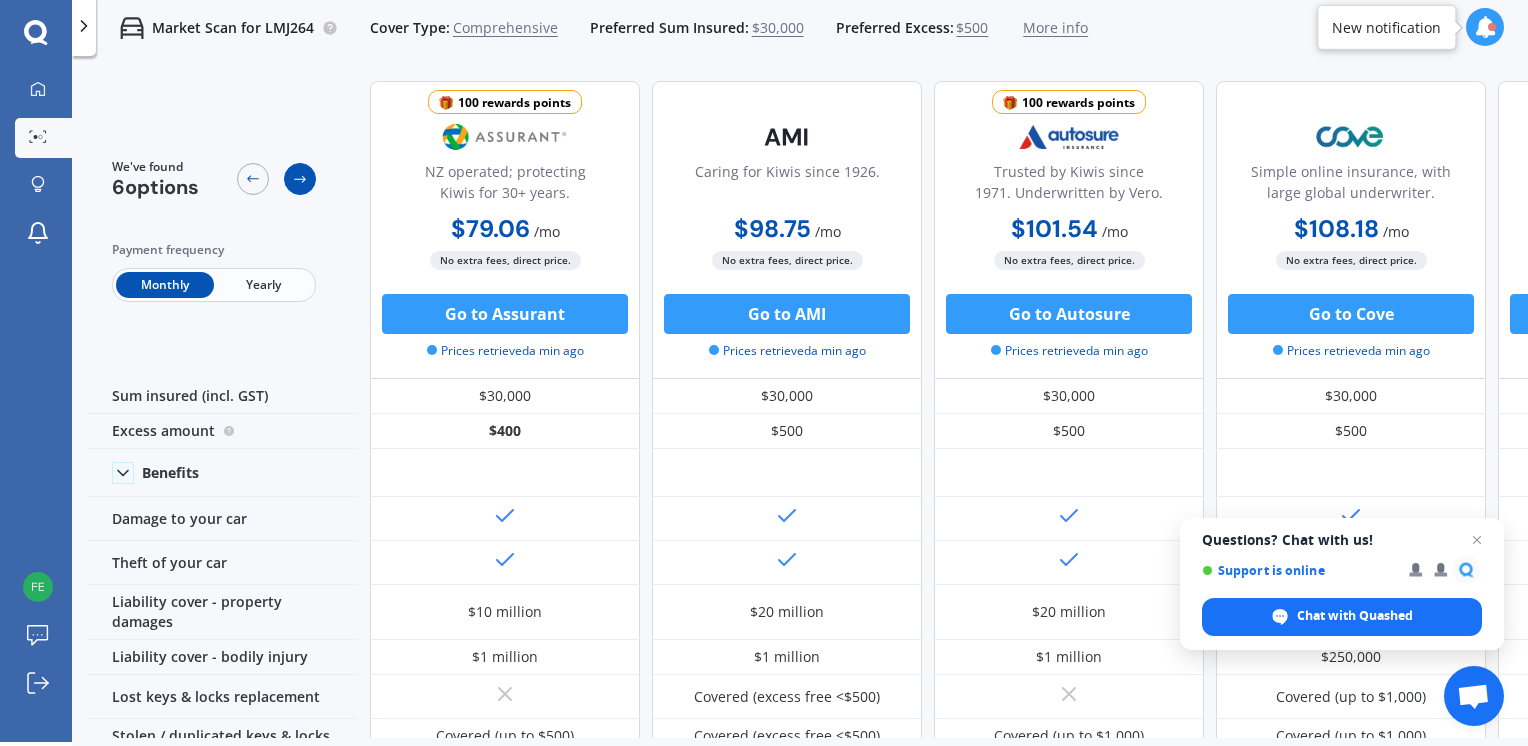 click 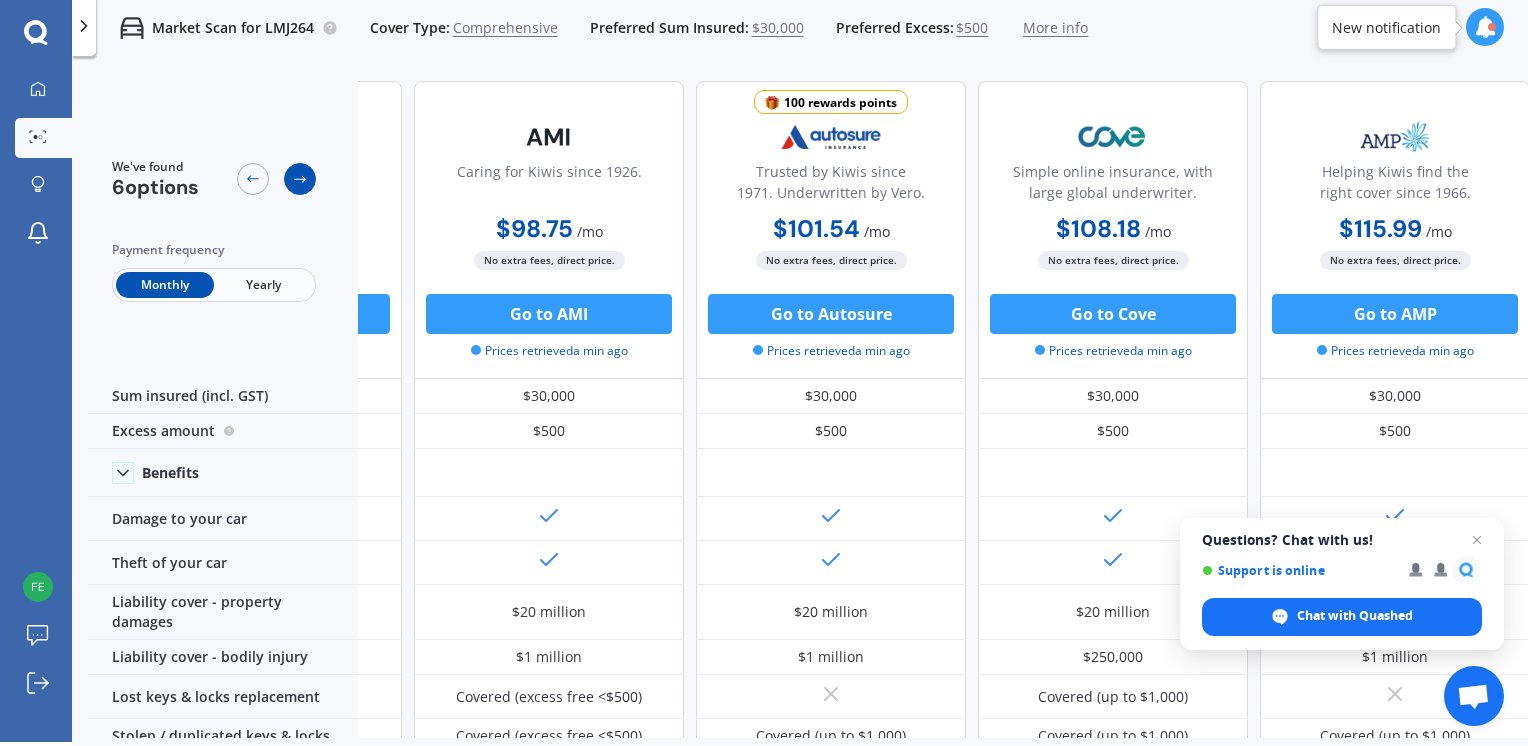 scroll, scrollTop: 0, scrollLeft: 520, axis: horizontal 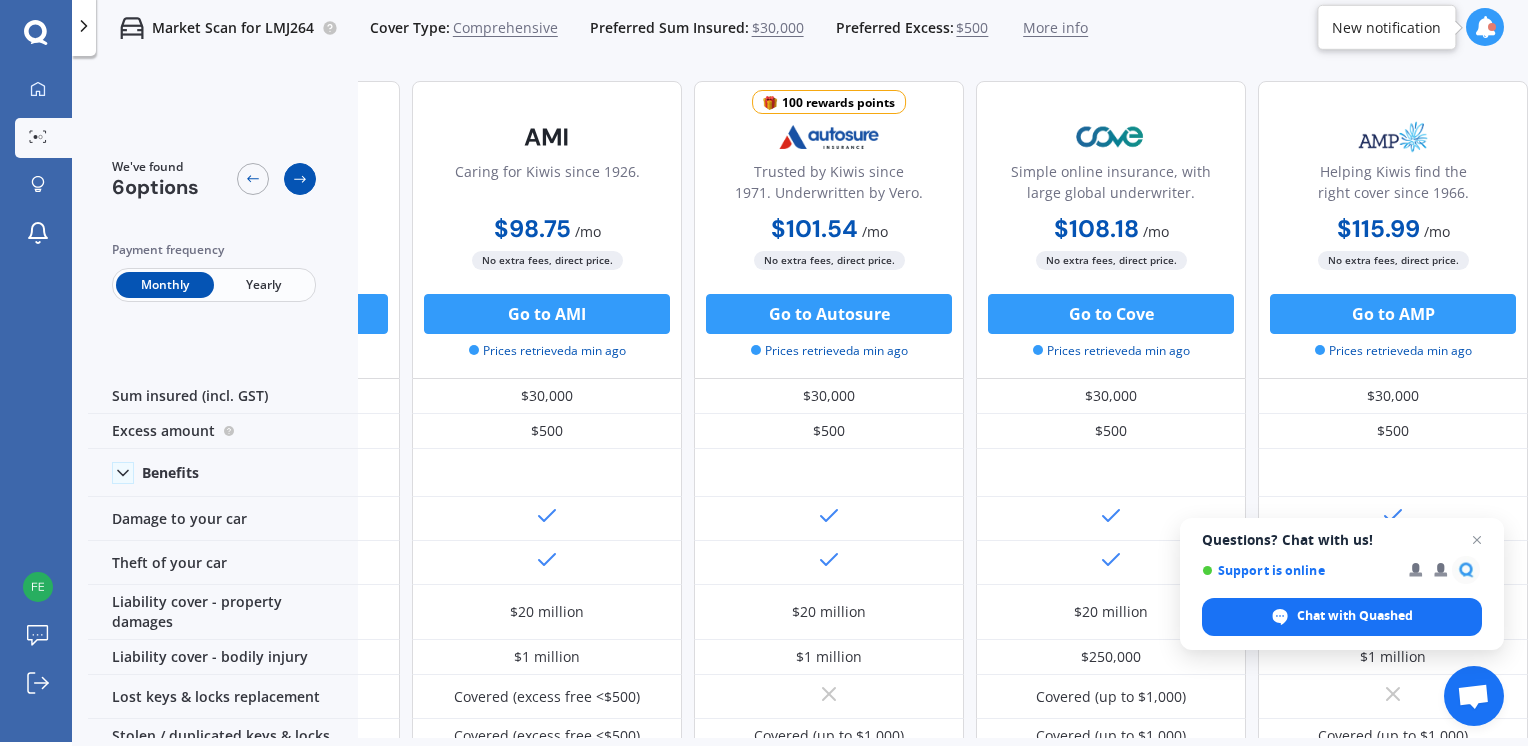click 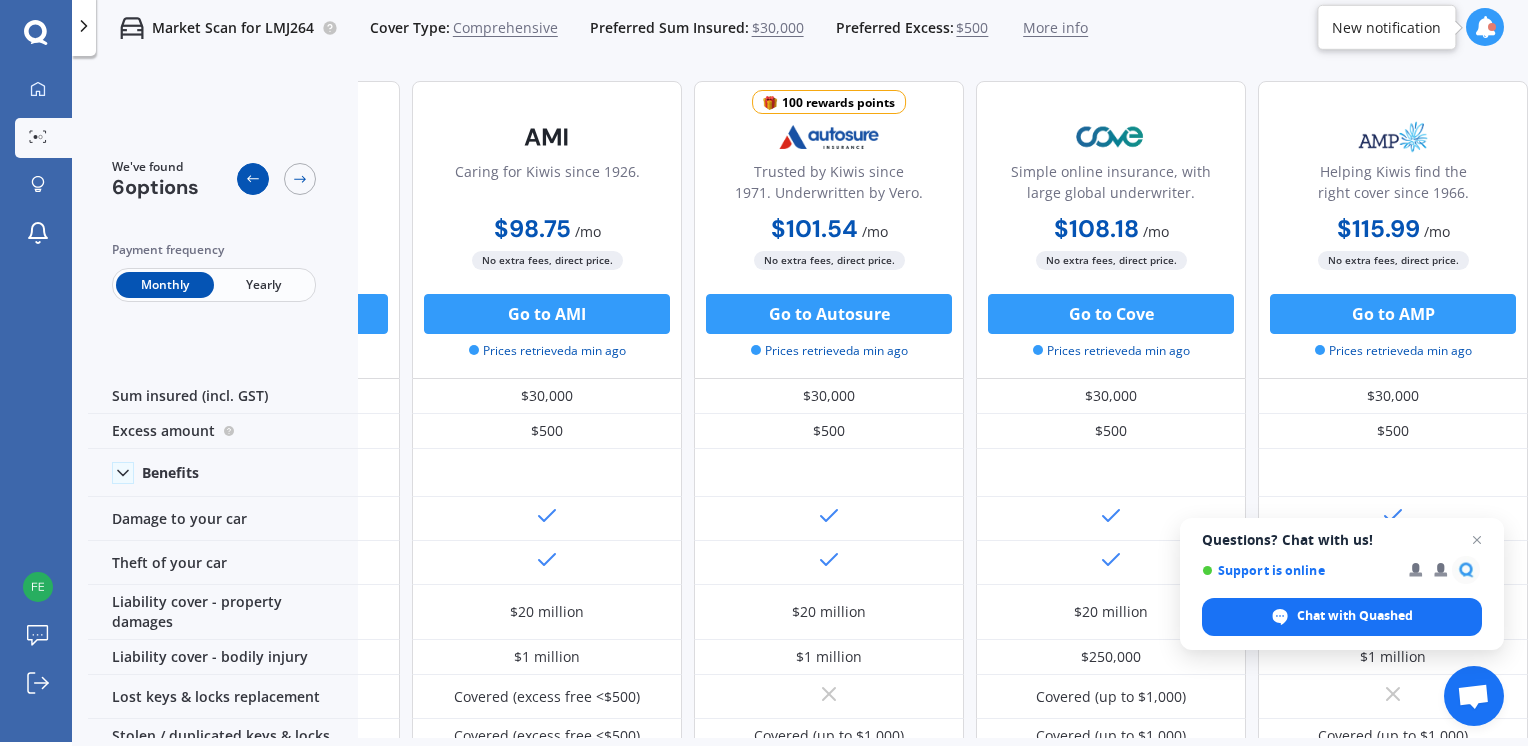 click 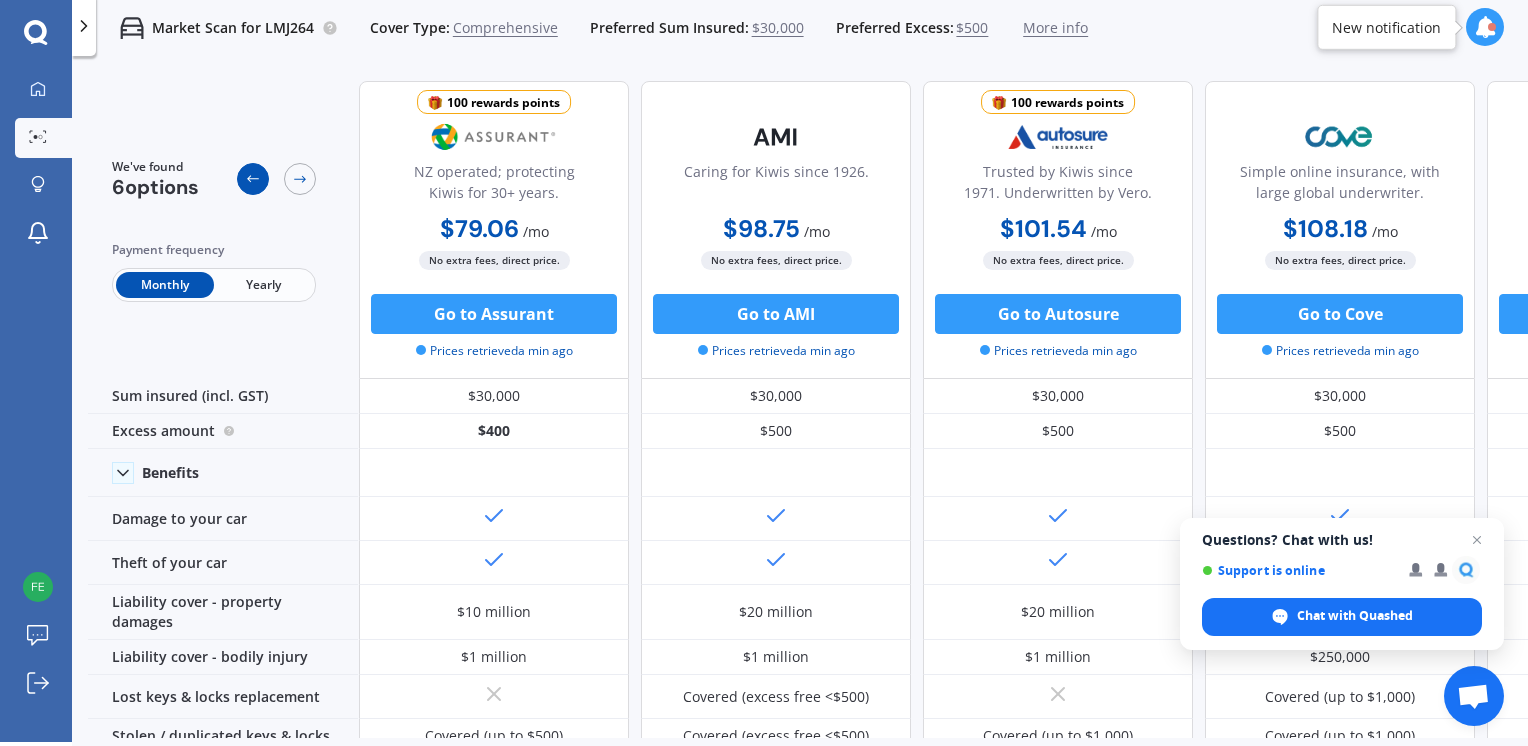scroll, scrollTop: 0, scrollLeft: 250, axis: horizontal 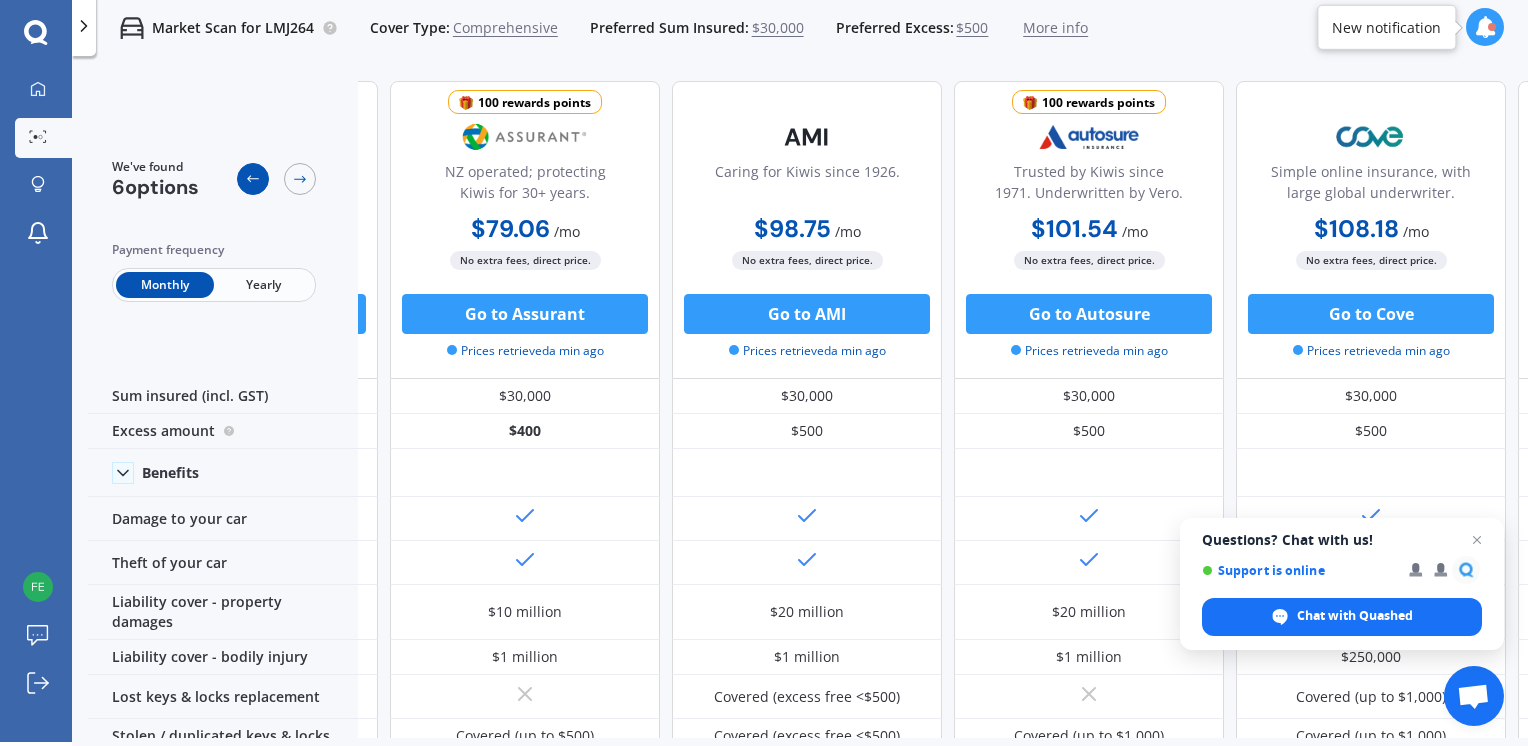 click 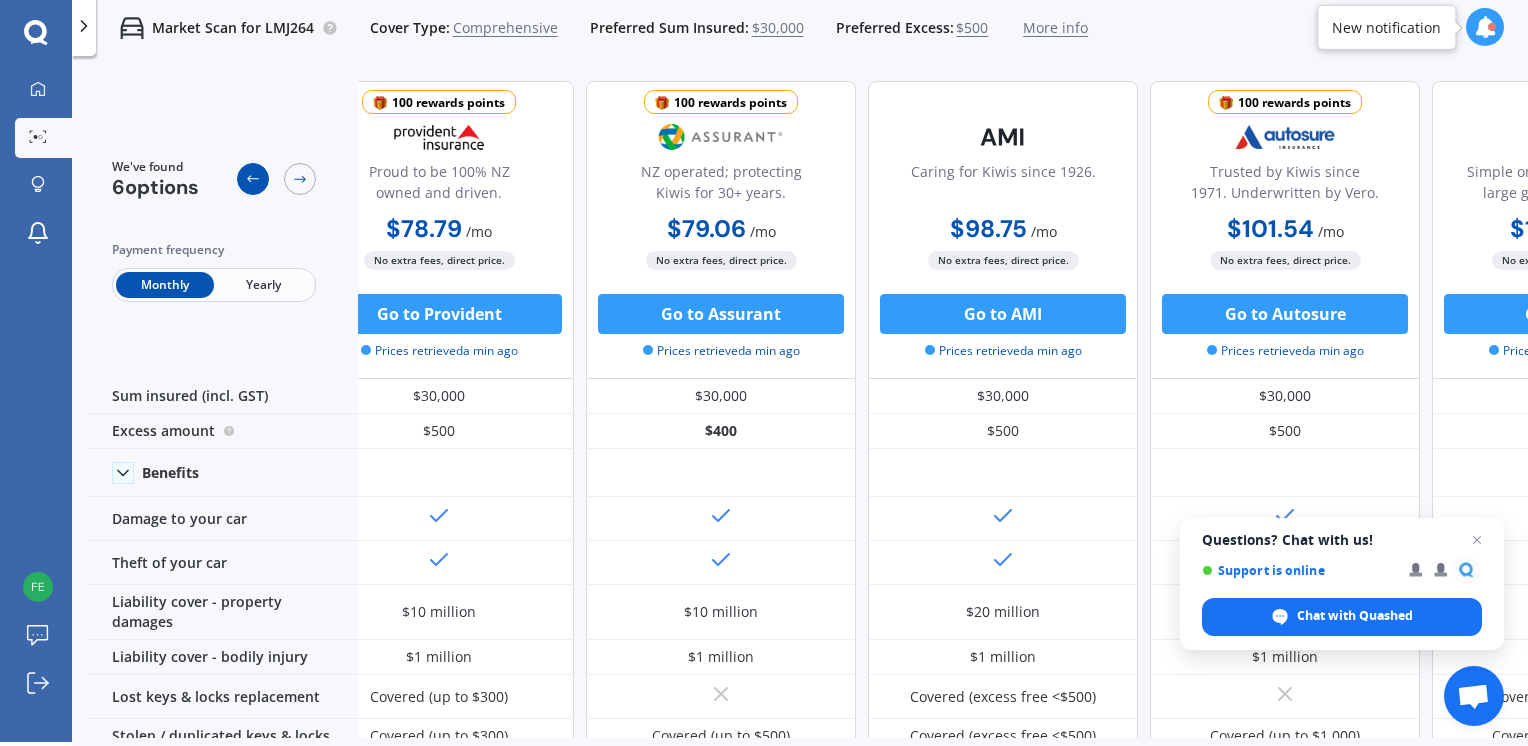 scroll, scrollTop: 0, scrollLeft: 0, axis: both 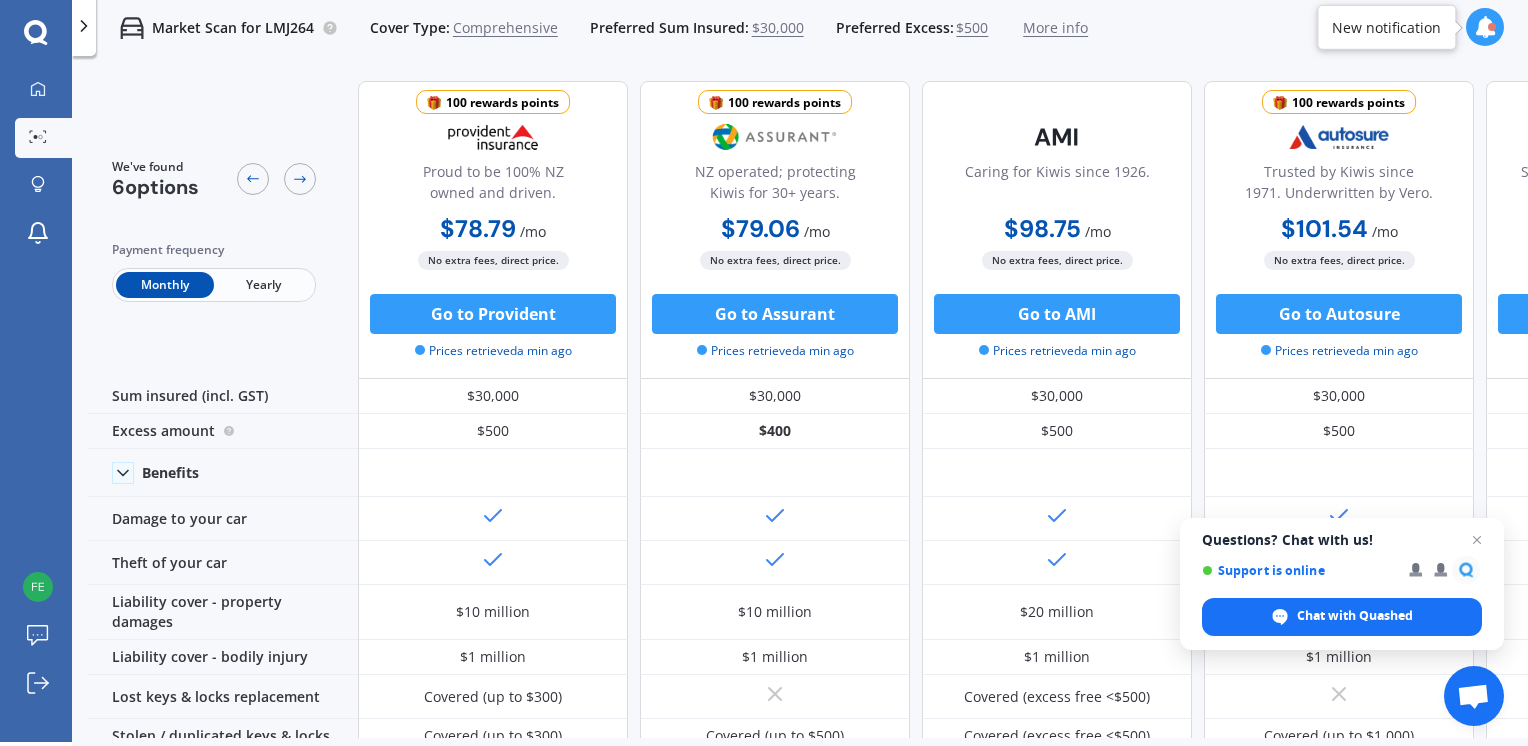click on "We are experiencing high volume of  Market Scans . Just a heads up we will have your results ready as soon as possible. My Dashboard Market Scan Explore insurance Notifications [FIRST] [LAST] Submit feedback Log out Market Scan for LMJ264  Cover Type:   Comprehensive Preferred Sum Insured:   $30,000 Preferred Excess:   $500 More info Comprehensive Value:   $30,000 Excess:   $500 Market Scan for LMJ264  Cover Type:   Comprehensive Preferred Sum Insured:   $30,000 Preferred Excess:   $500 More info Comprehensive Value:   $30,000 Excess:   $500 We've found 6  options Payment frequency Monthly Yearly 100 rewards points Proud to be 100% NZ owned and driven. $[PRICE]   /  mo $[PRICE]   /  yr $[PRICE]   /  mo No extra fees, direct price. Go to Provident Prices retrieved  a min ago 100 rewards points NZ operated; protecting Kiwis for 30+ years. $[PRICE]   /  mo $[PRICE]   /  yr $[PRICE]   /  mo No extra fees, direct price. Go to Assurant Prices retrieved  a min ago Caring for Kiwis since 1926. $[PRICE]   /  mo $[PRICE]   /  yr" at bounding box center (764, 373) 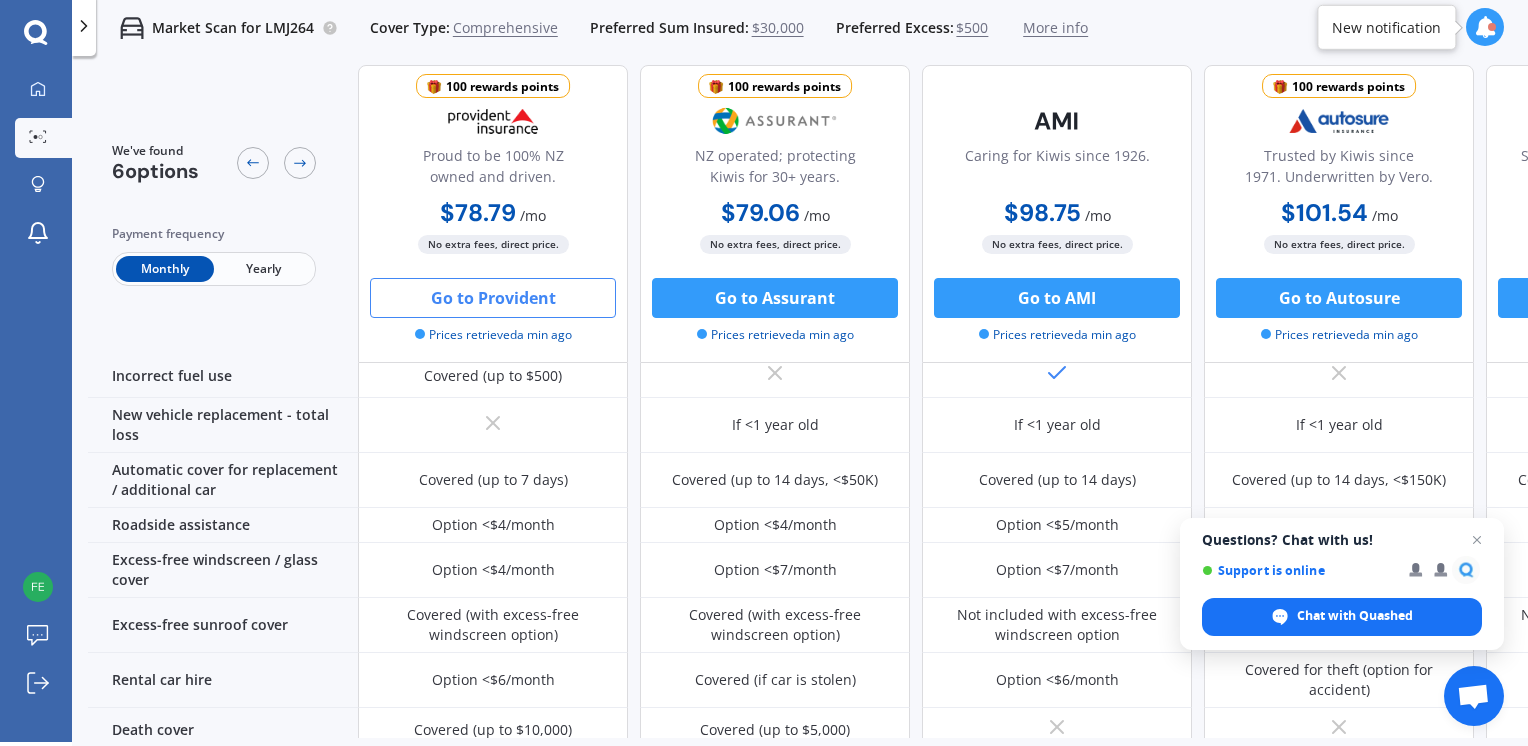 click on "Go to Provident" at bounding box center (493, 298) 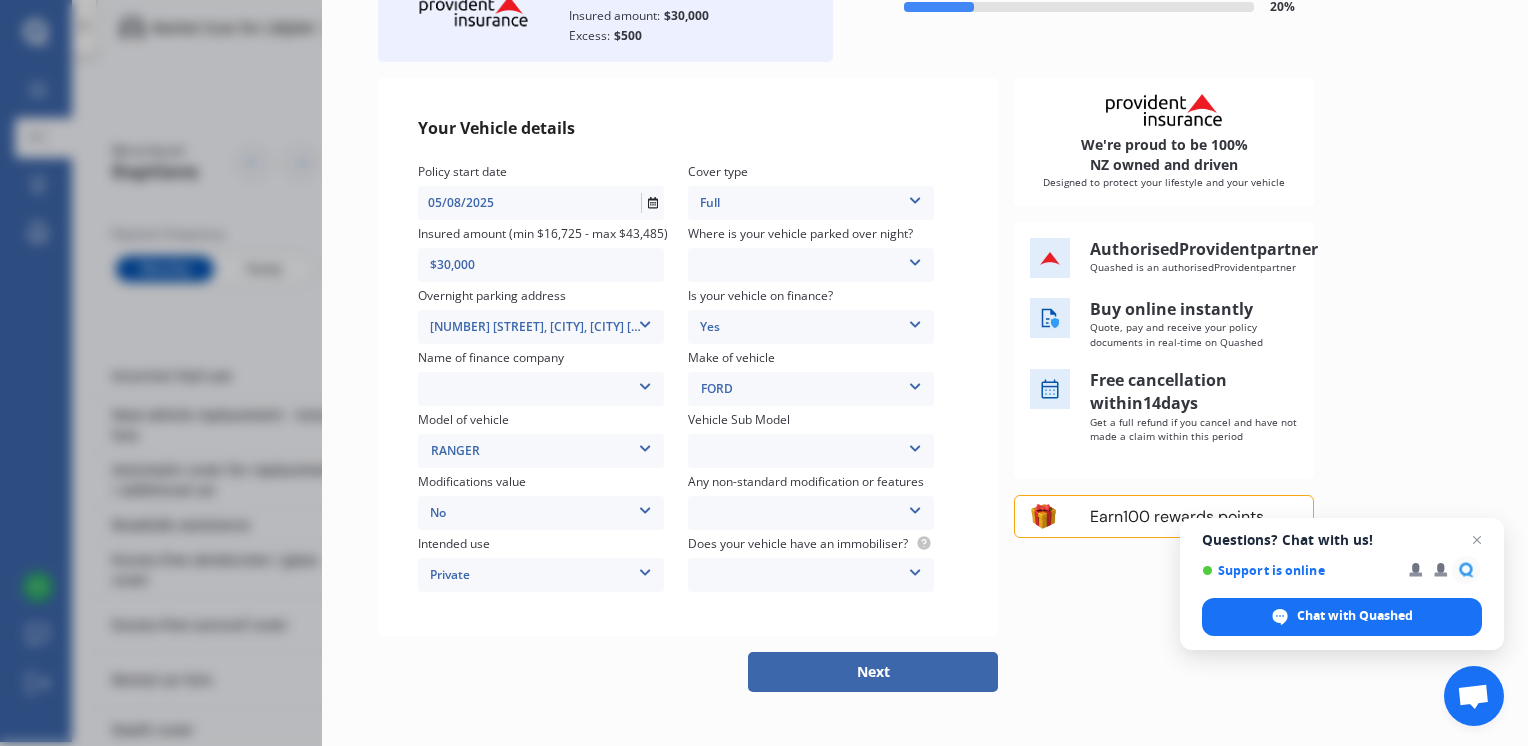 scroll, scrollTop: 160, scrollLeft: 0, axis: vertical 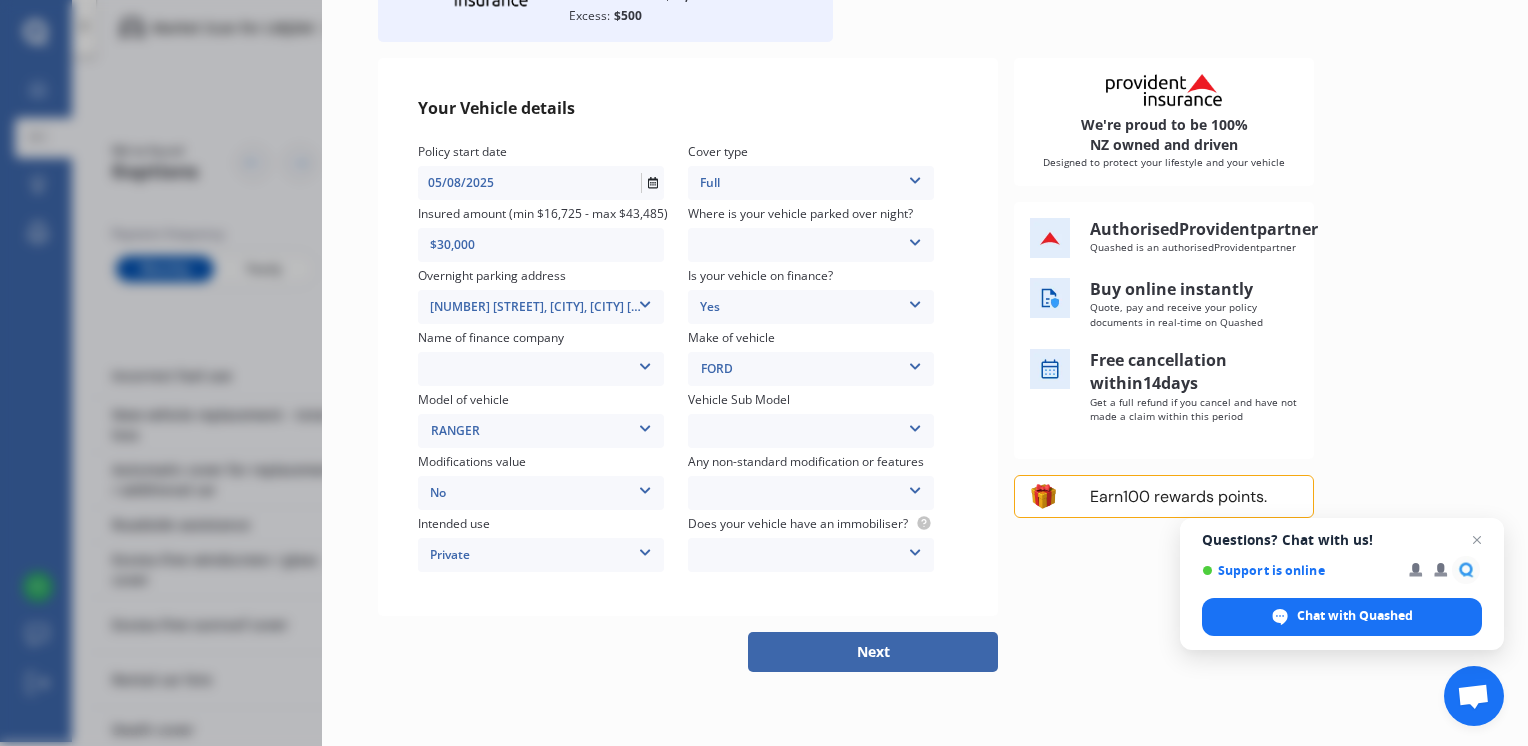 click at bounding box center [645, 363] 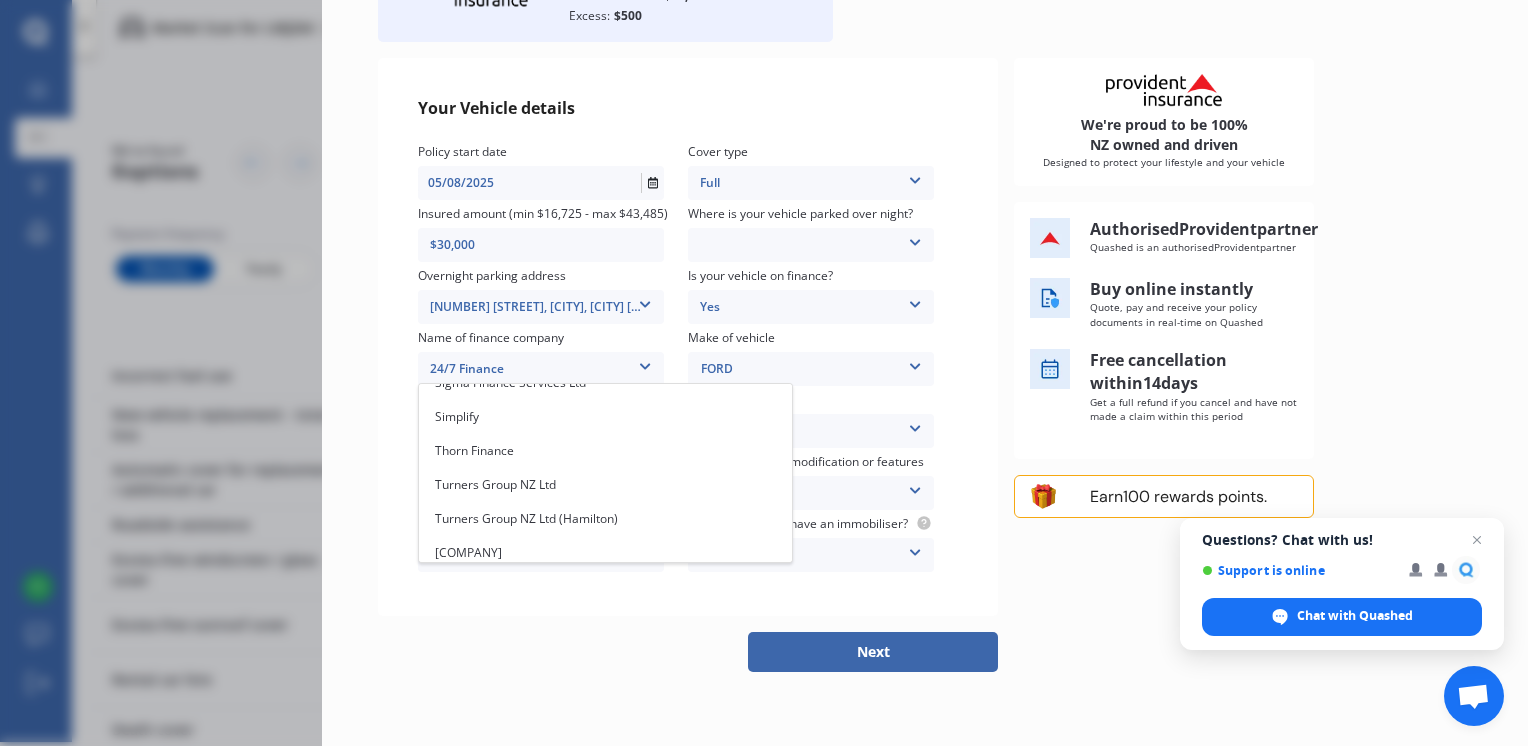 scroll, scrollTop: 7132, scrollLeft: 0, axis: vertical 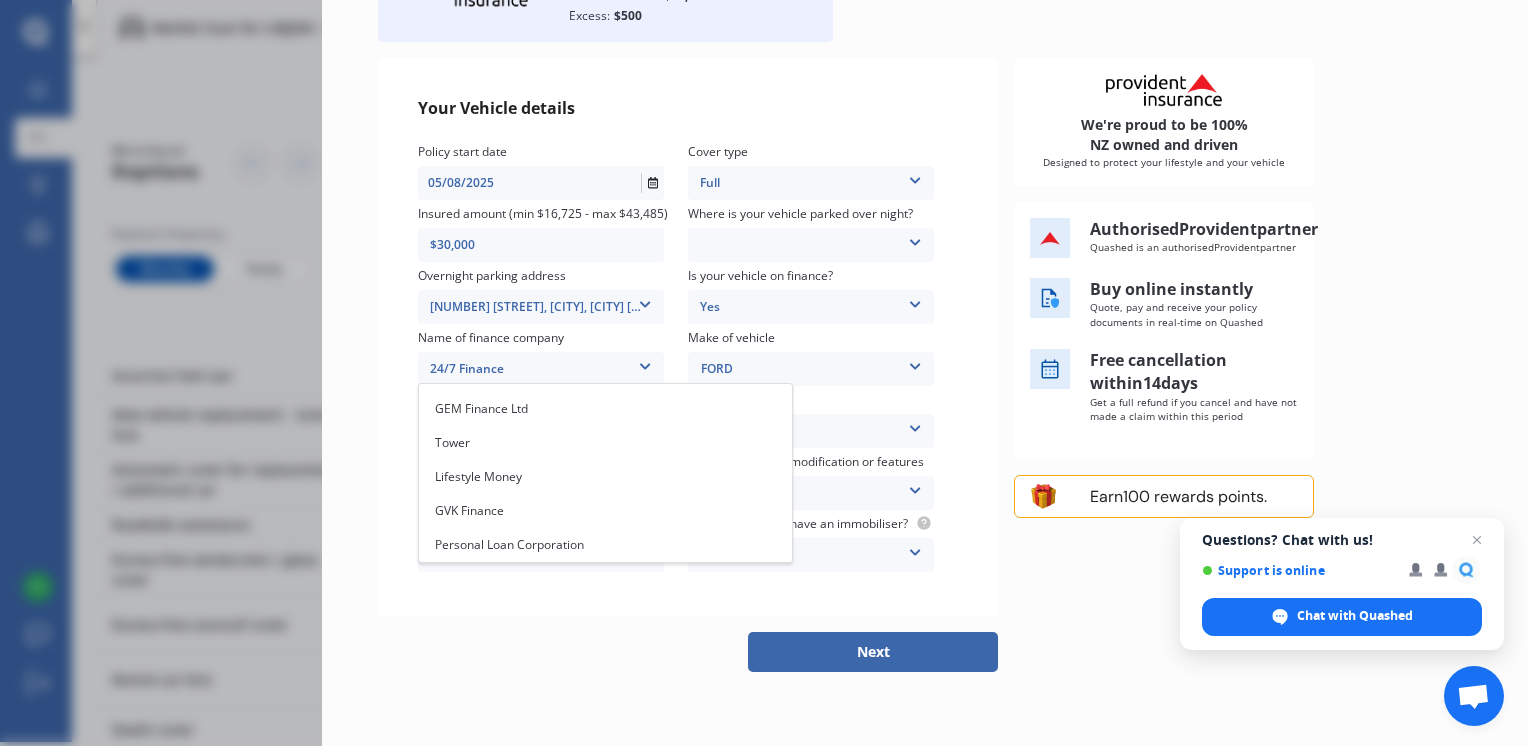 drag, startPoint x: 790, startPoint y: 561, endPoint x: 790, endPoint y: 546, distance: 15 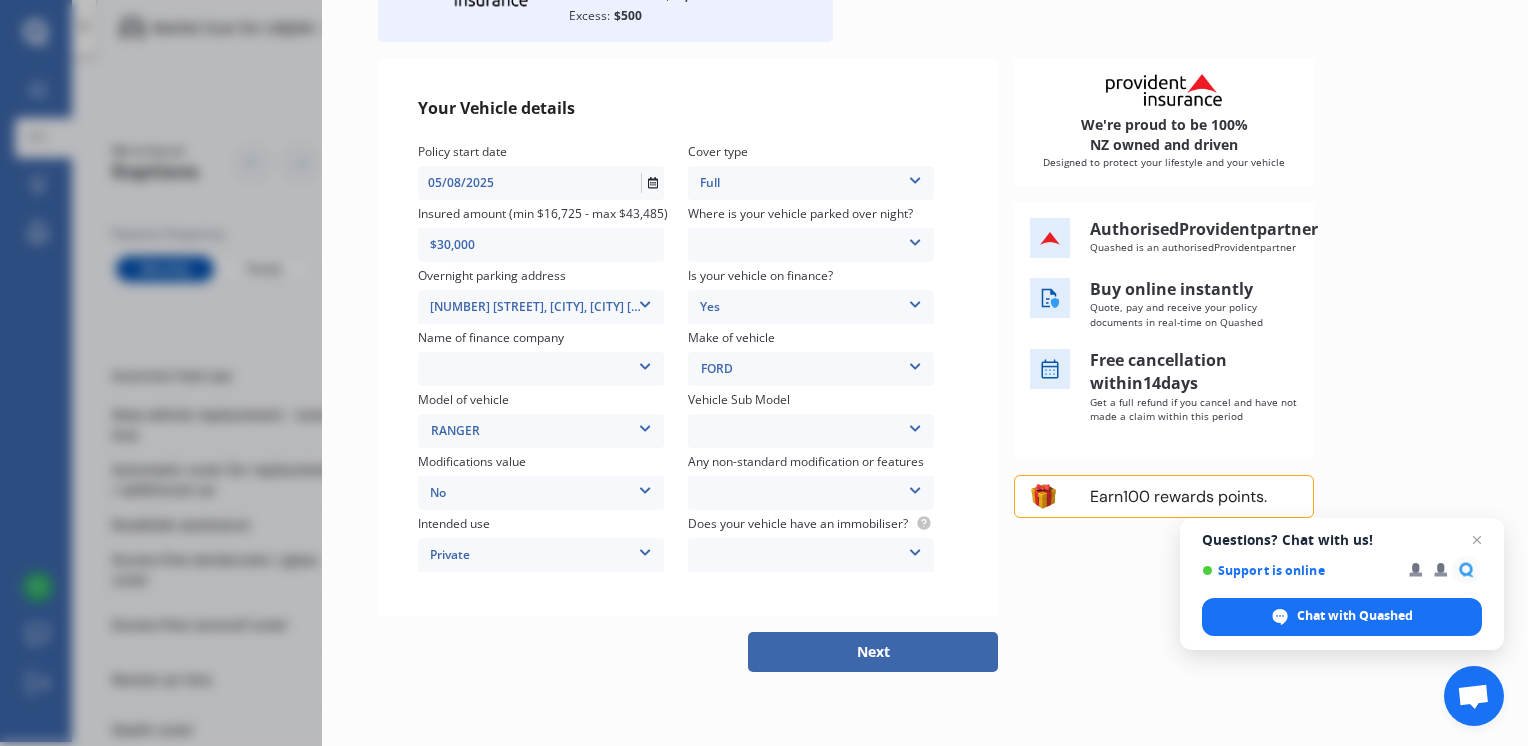 click at bounding box center (645, 487) 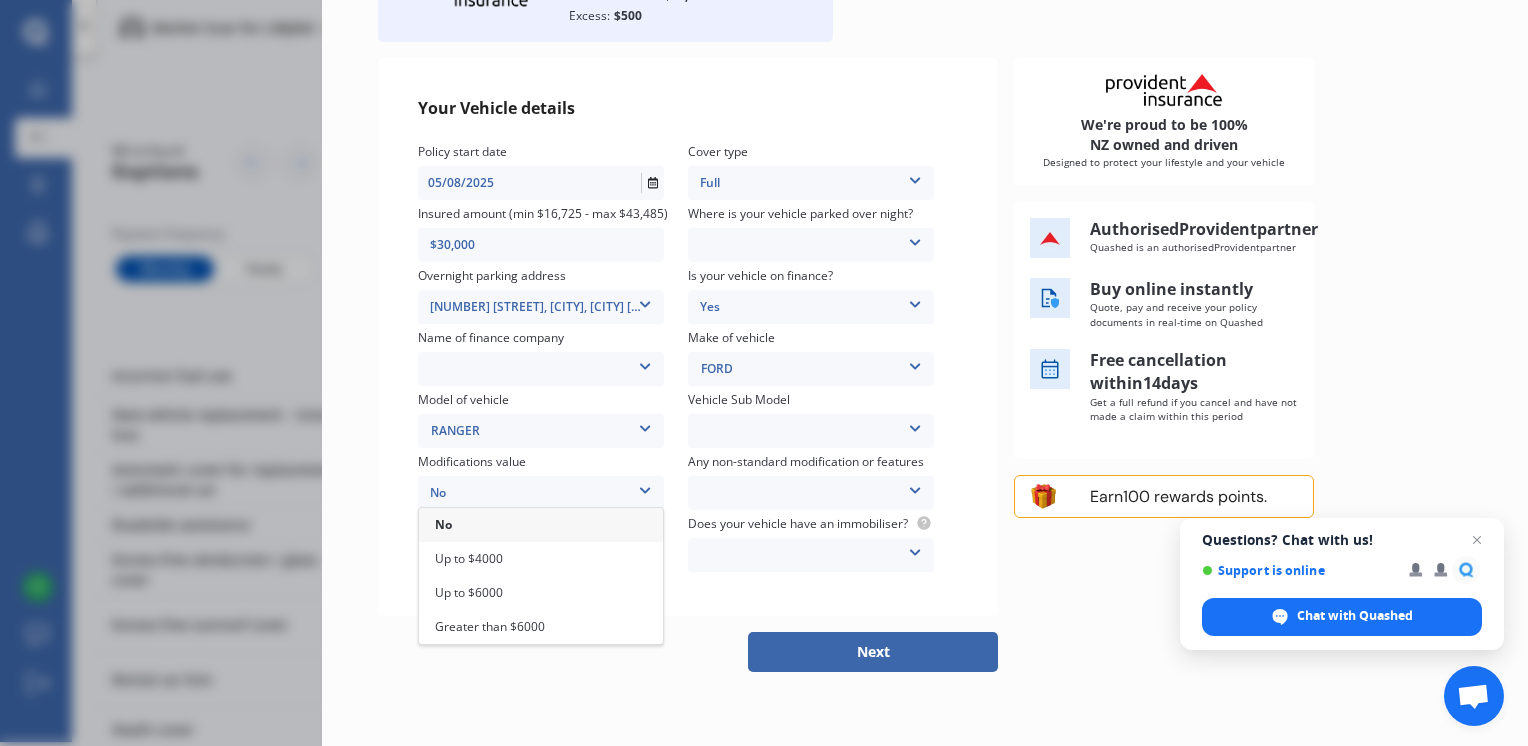 click at bounding box center (645, 487) 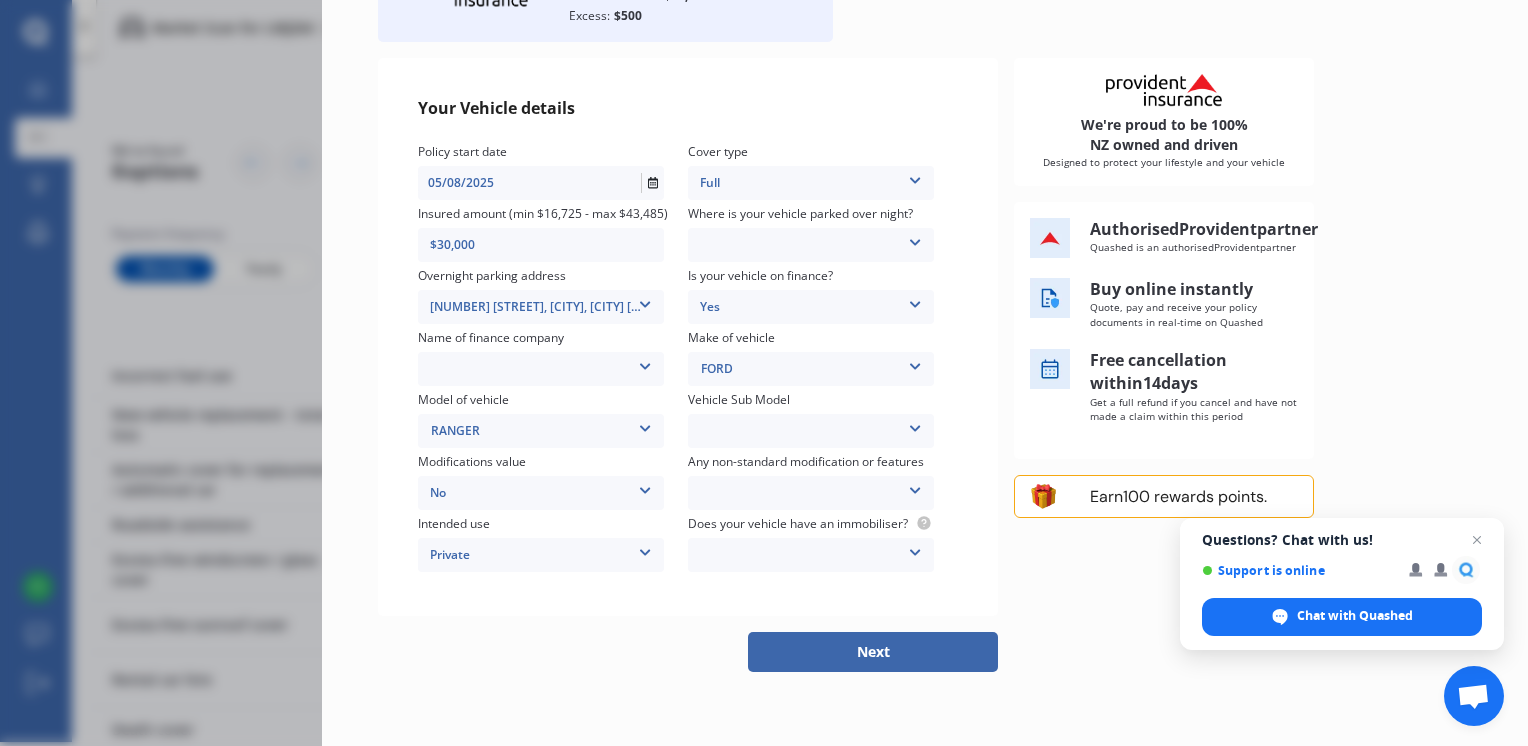 click at bounding box center [645, 549] 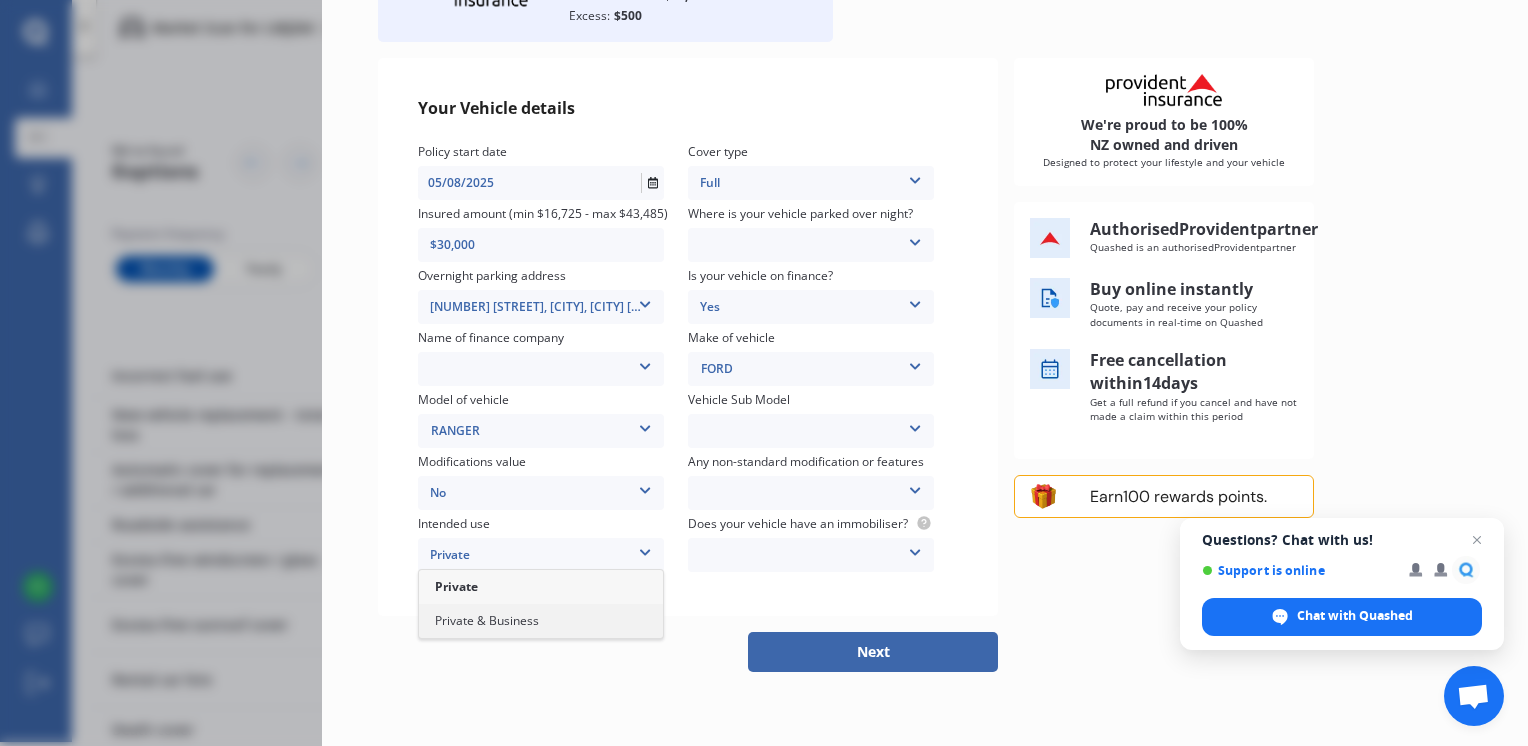 click on "Private & Business" at bounding box center [541, 621] 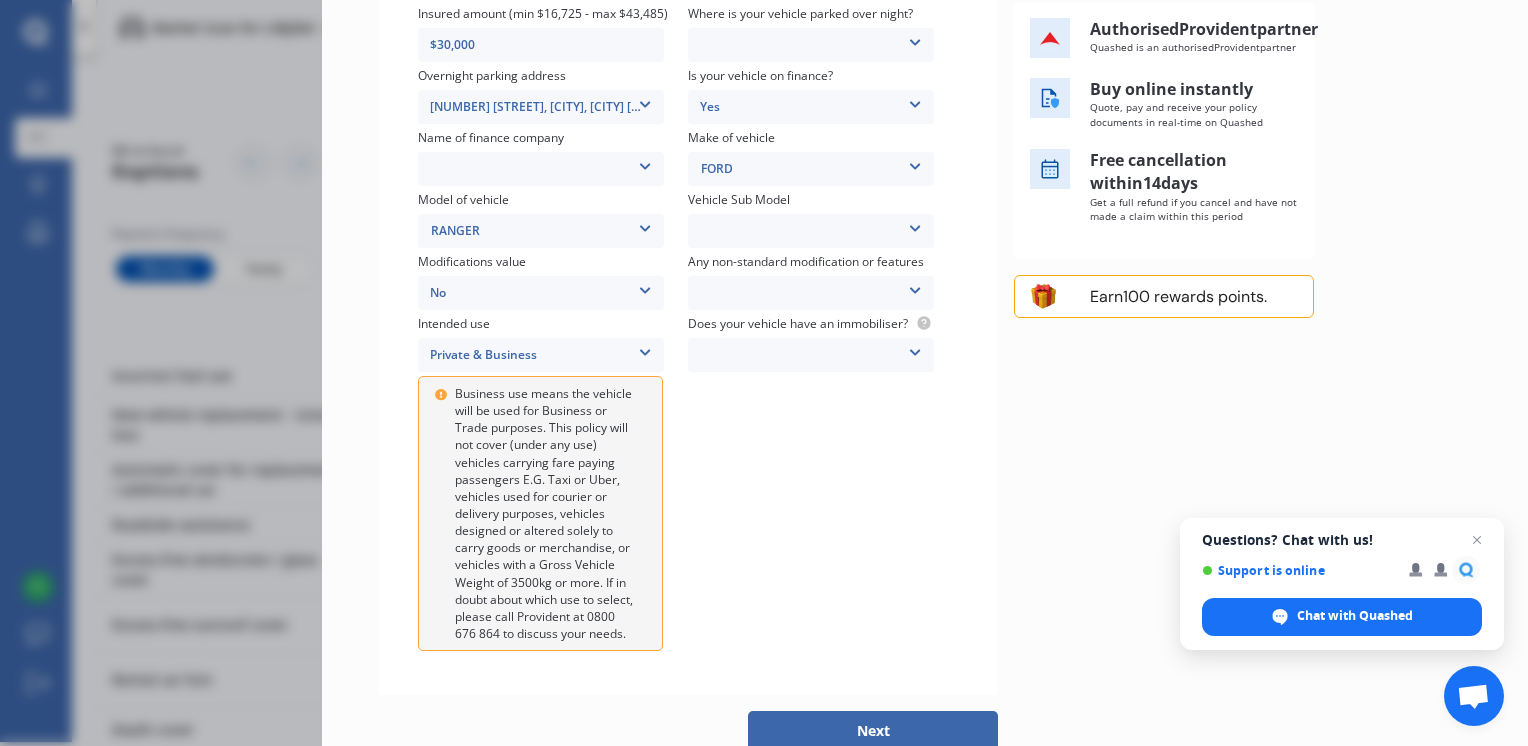 scroll, scrollTop: 386, scrollLeft: 0, axis: vertical 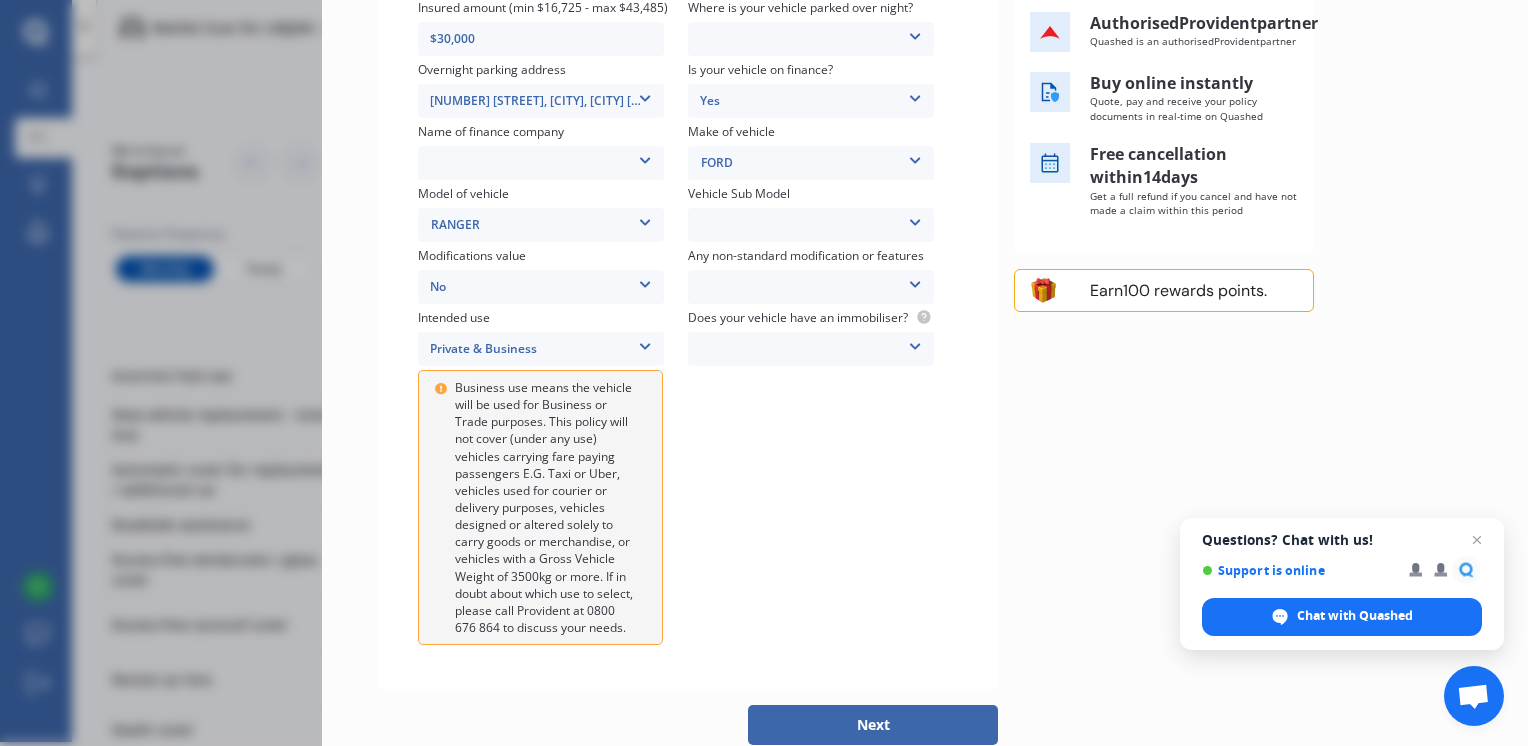 click on "Private & Business" at bounding box center [541, 349] 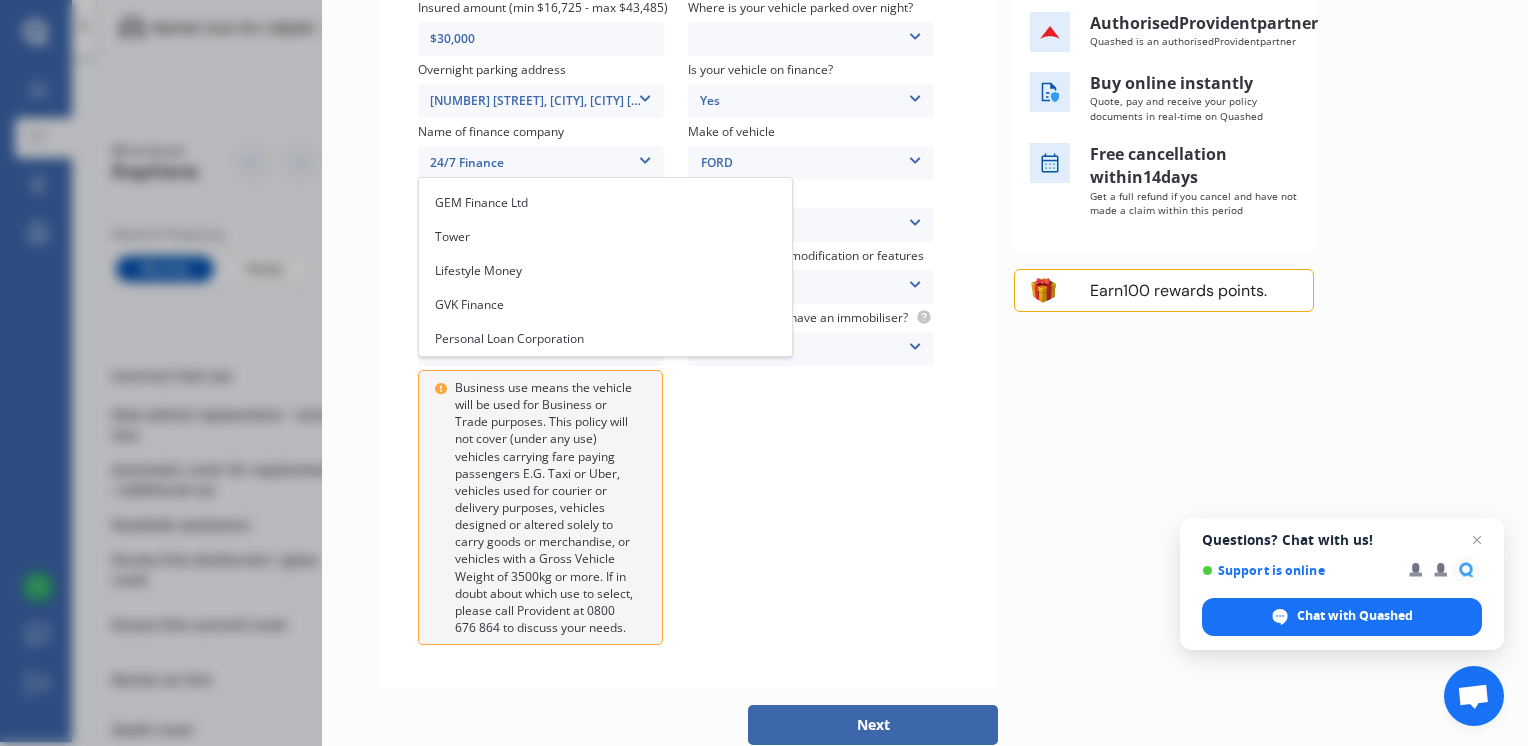 scroll, scrollTop: 0, scrollLeft: 0, axis: both 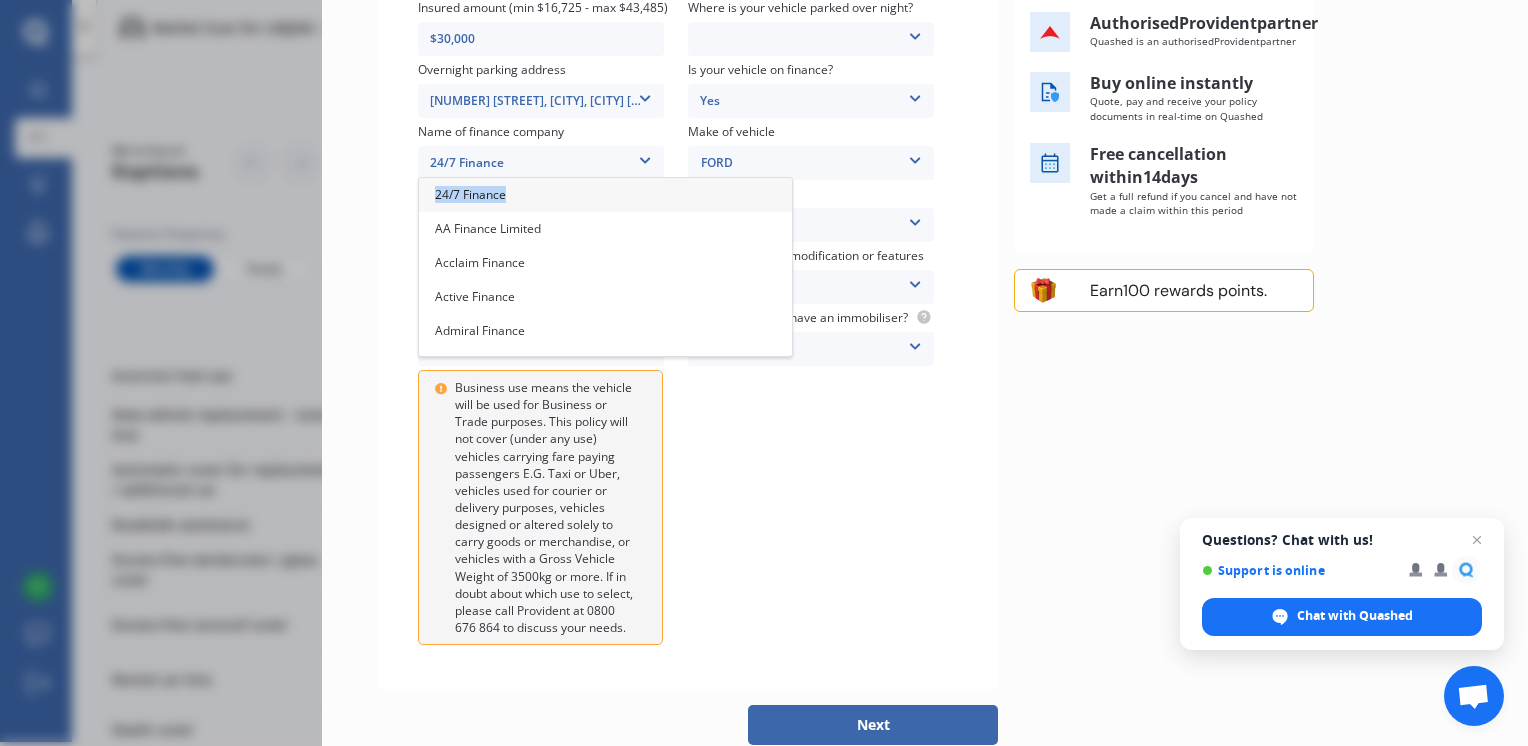 drag, startPoint x: 644, startPoint y: 164, endPoint x: 702, endPoint y: 258, distance: 110.45361 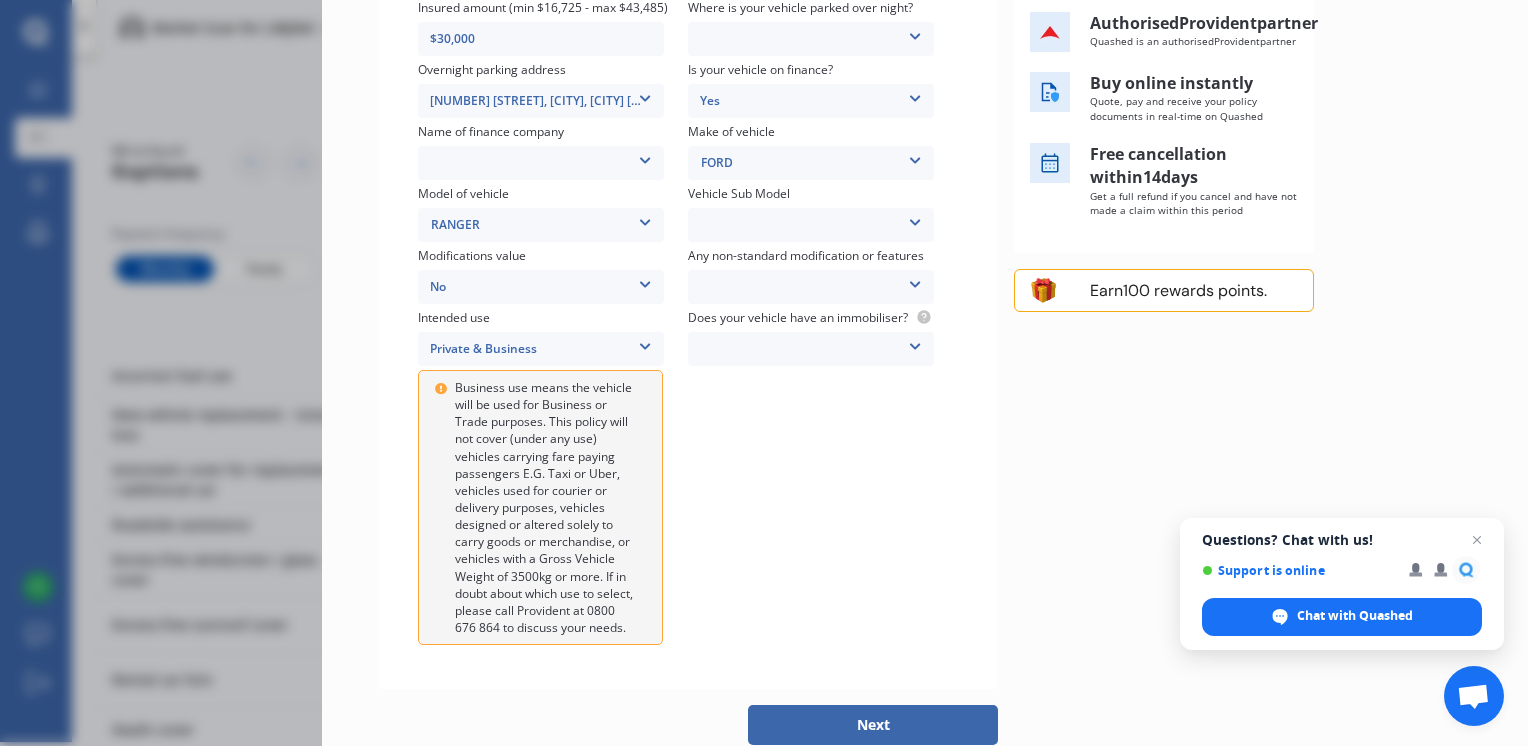 drag, startPoint x: 702, startPoint y: 258, endPoint x: 643, endPoint y: 158, distance: 116.10771 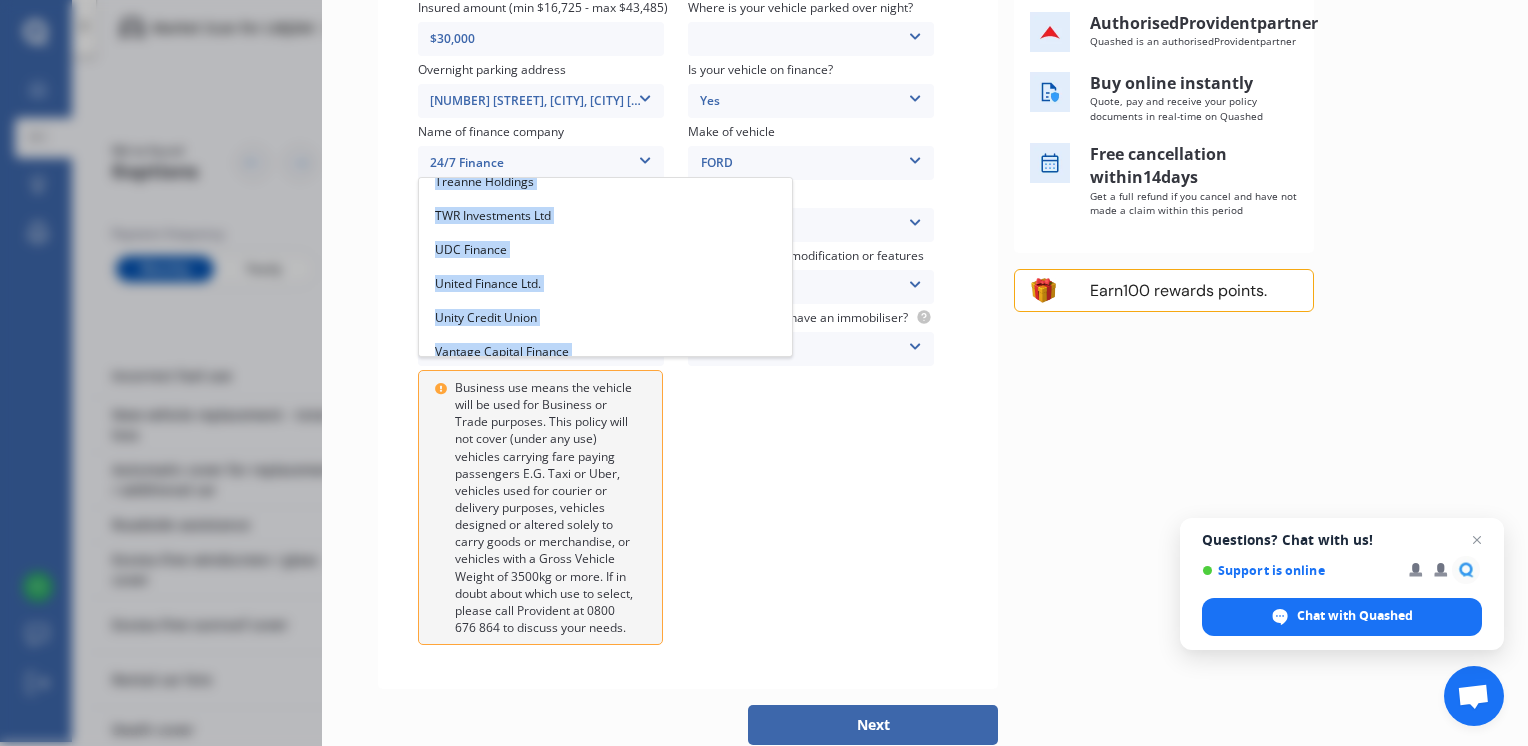 scroll, scrollTop: 5524, scrollLeft: 0, axis: vertical 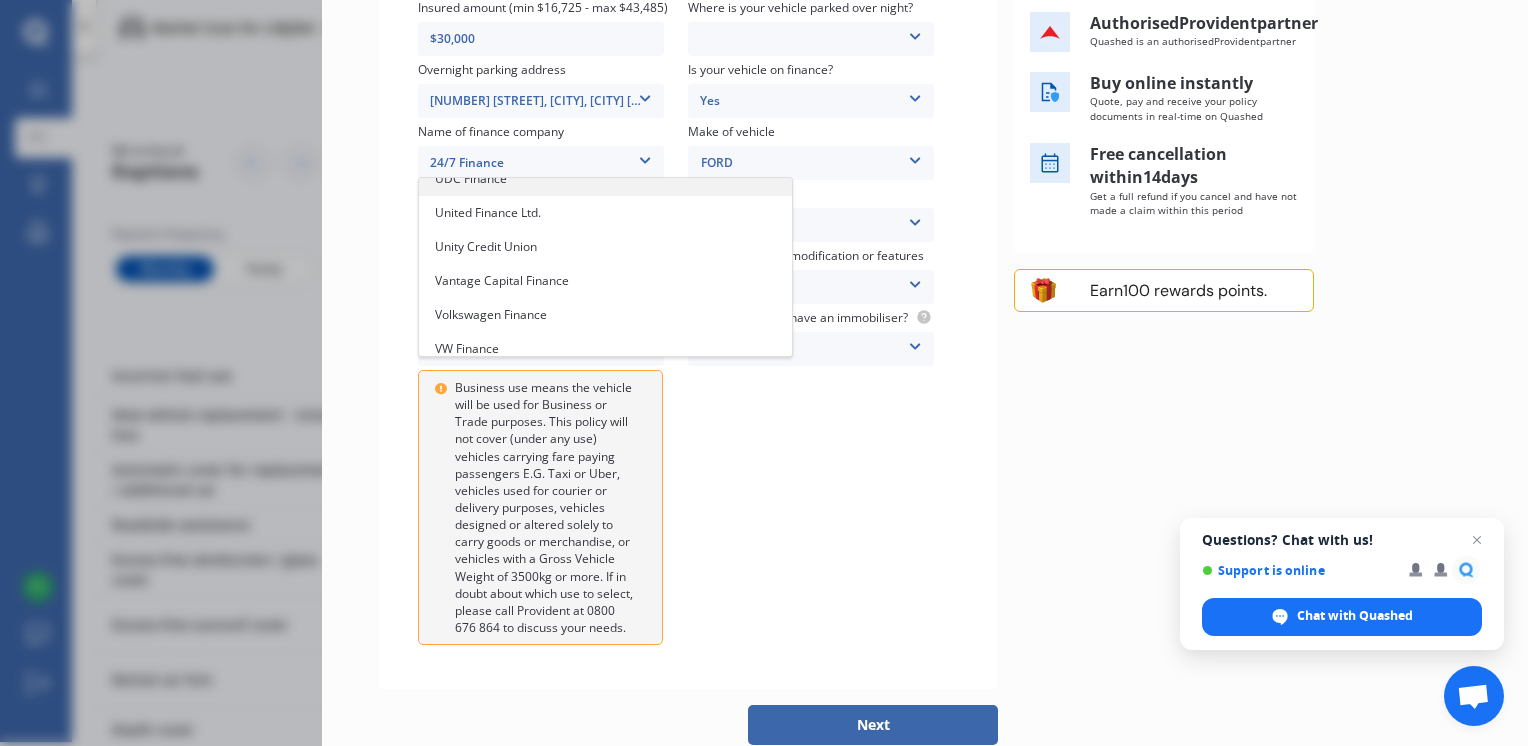 click on "UDC Finance" at bounding box center (471, 178) 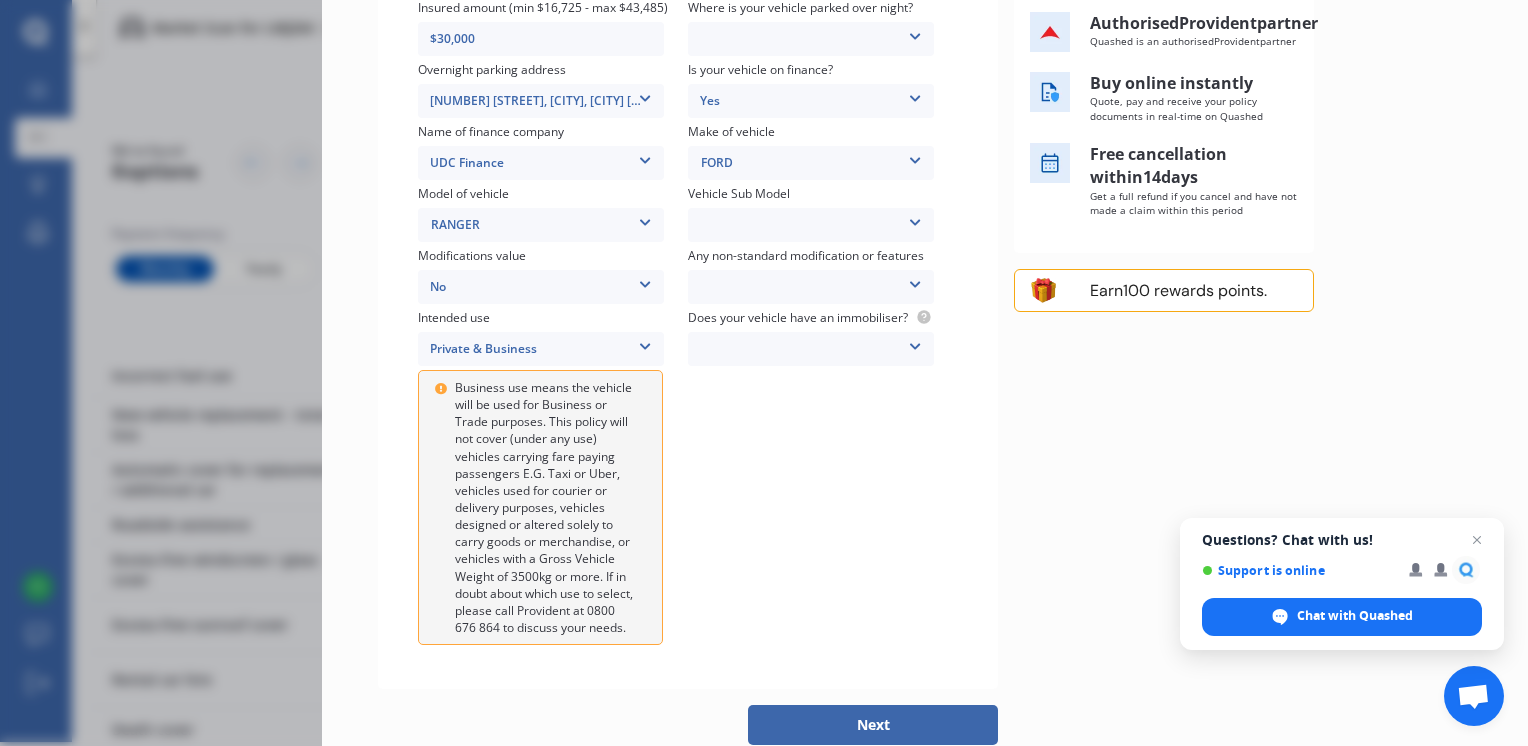 click at bounding box center [915, 343] 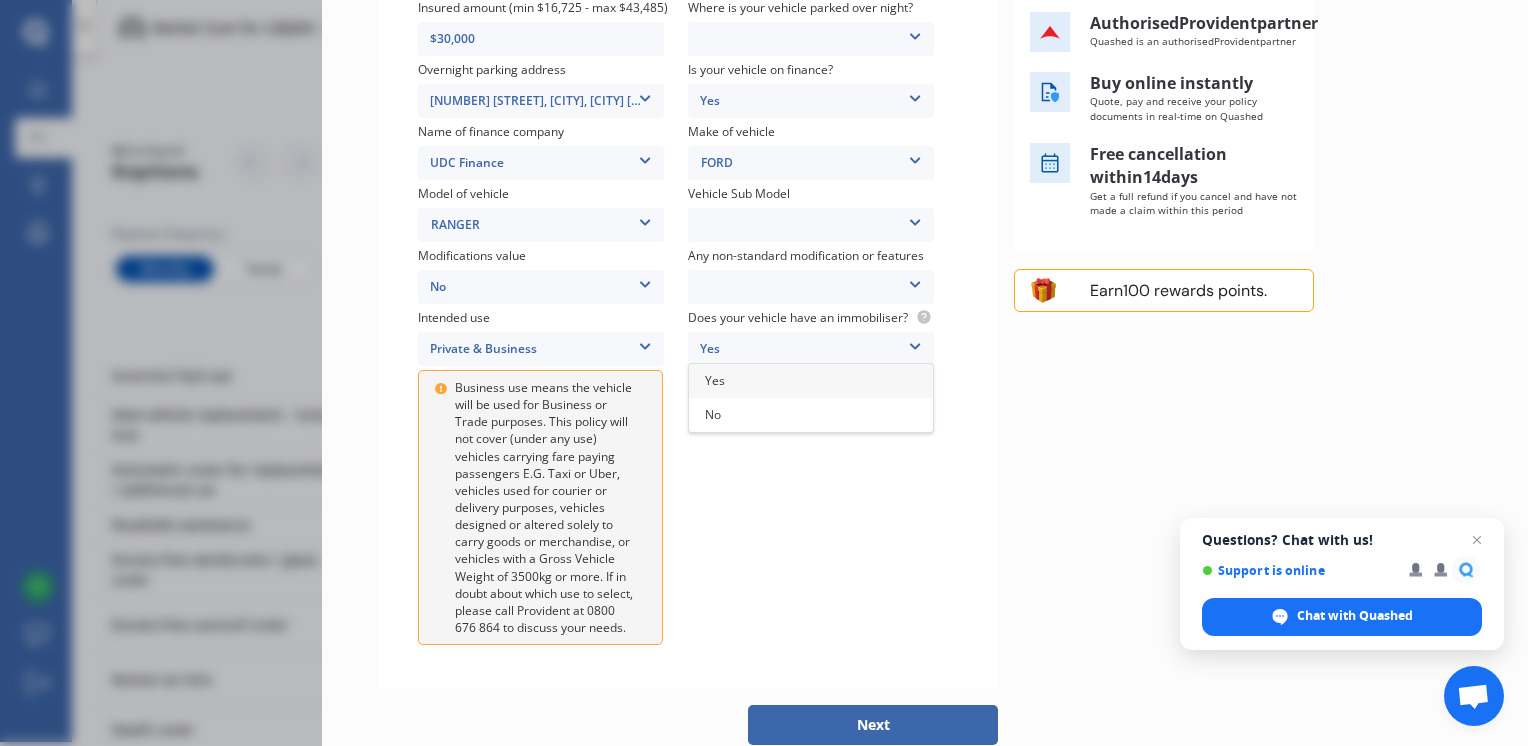 click on "Yes" at bounding box center (811, 381) 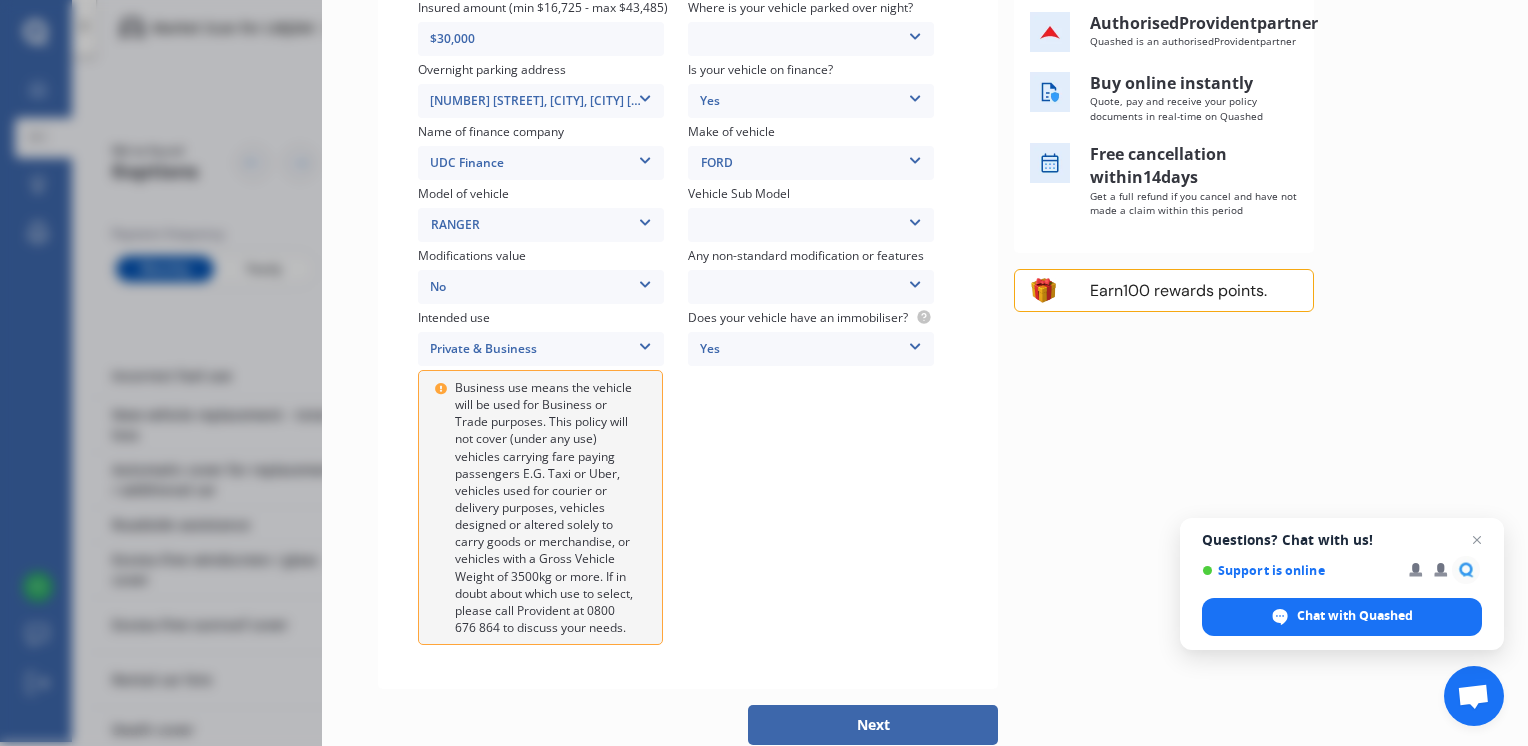 click at bounding box center [915, 219] 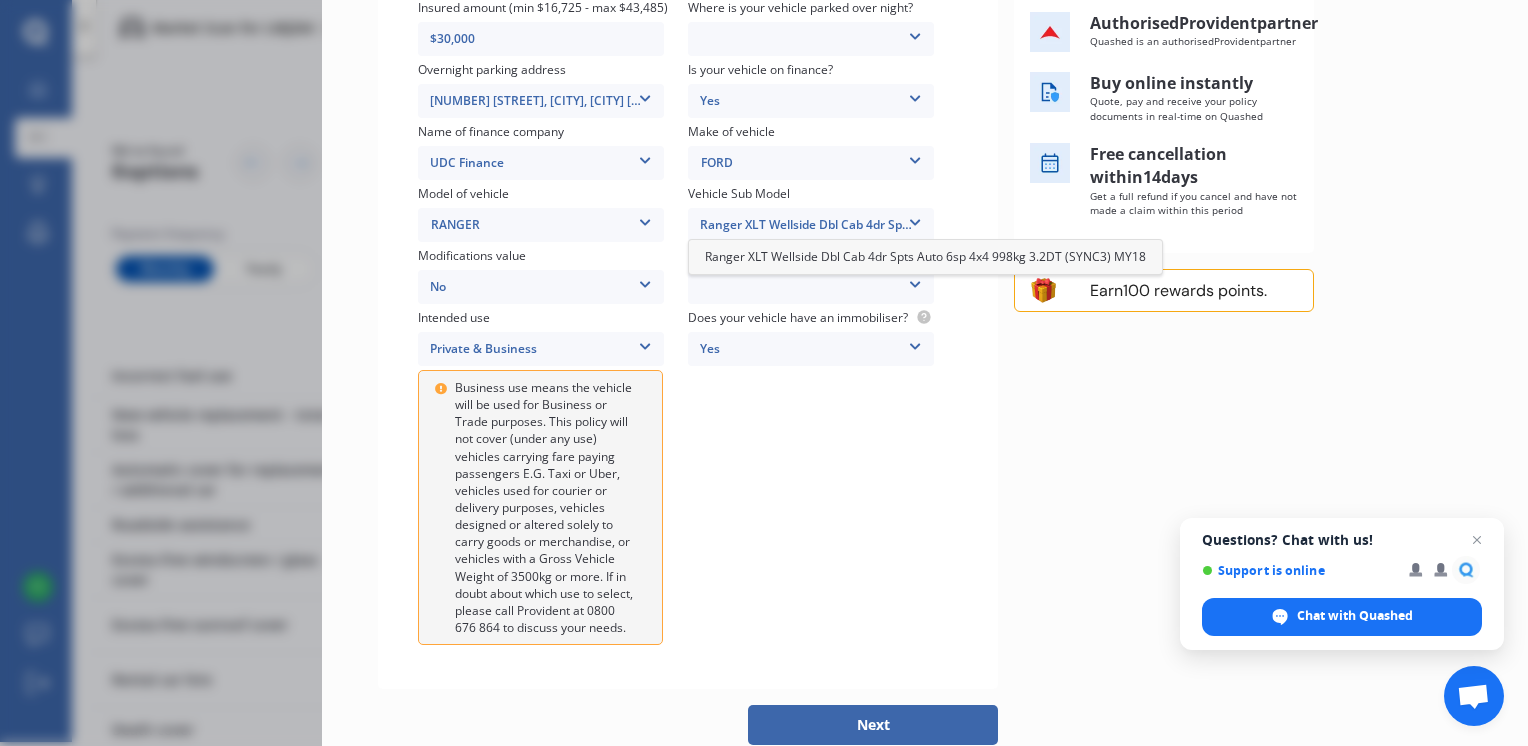 click at bounding box center (915, 219) 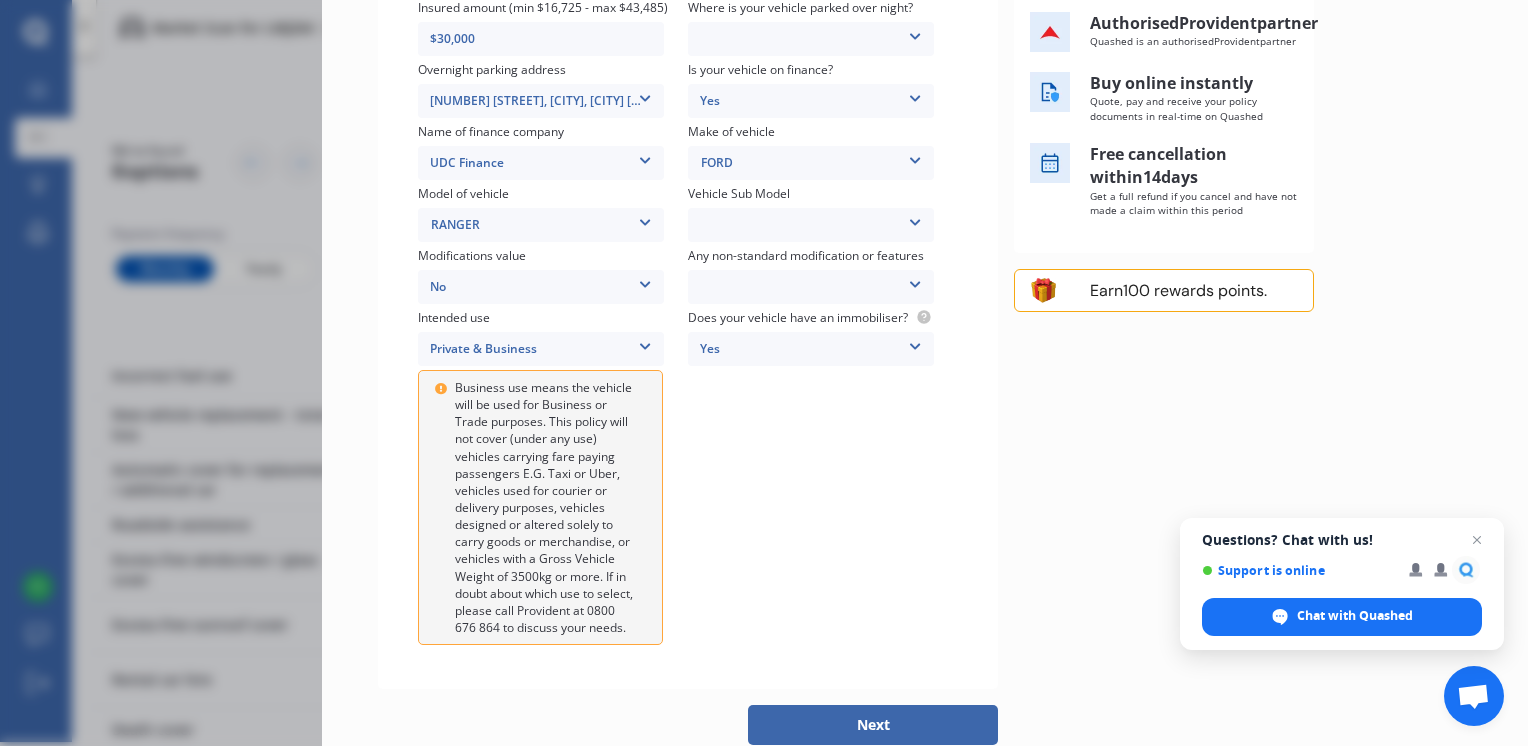 click at bounding box center (915, 281) 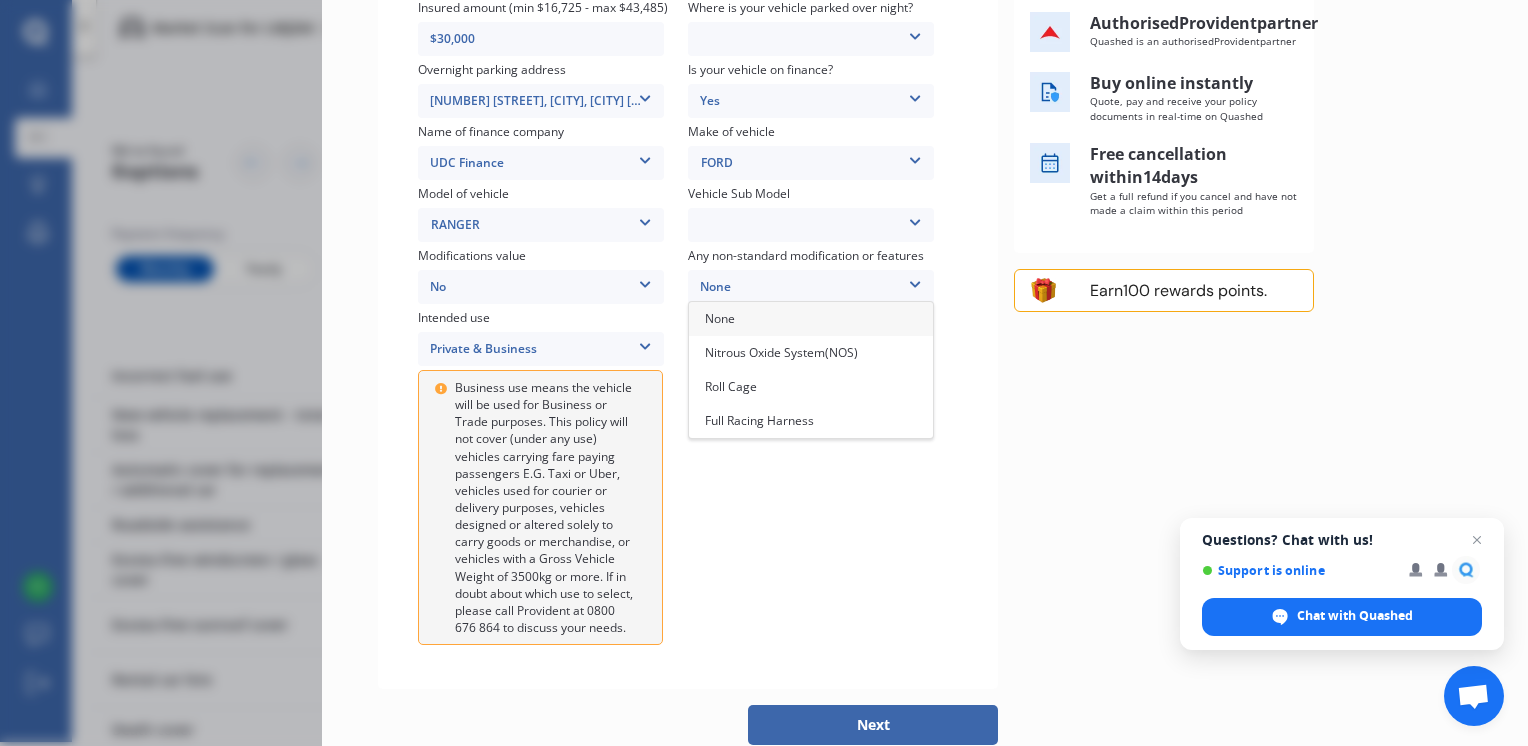 click at bounding box center [915, 281] 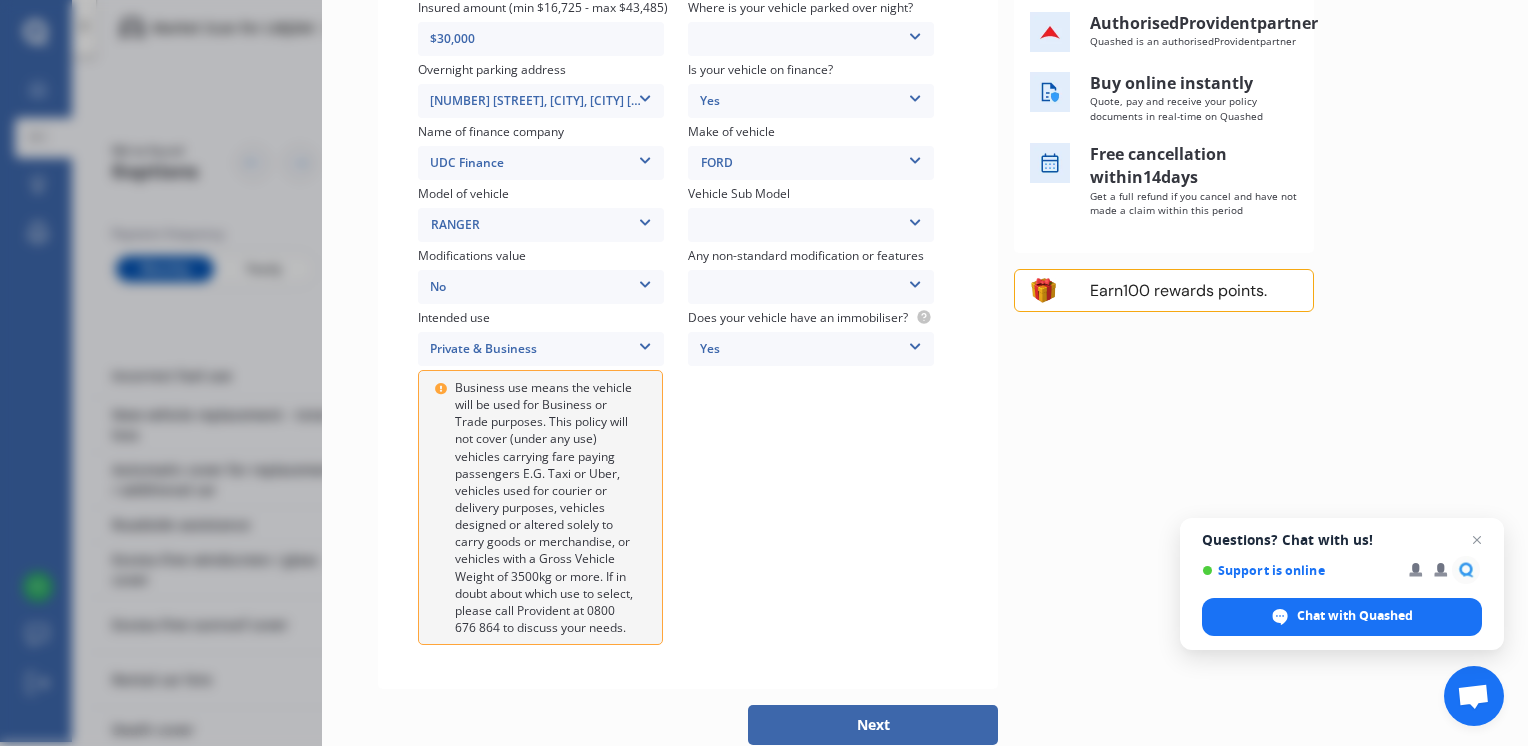 click at bounding box center [645, 343] 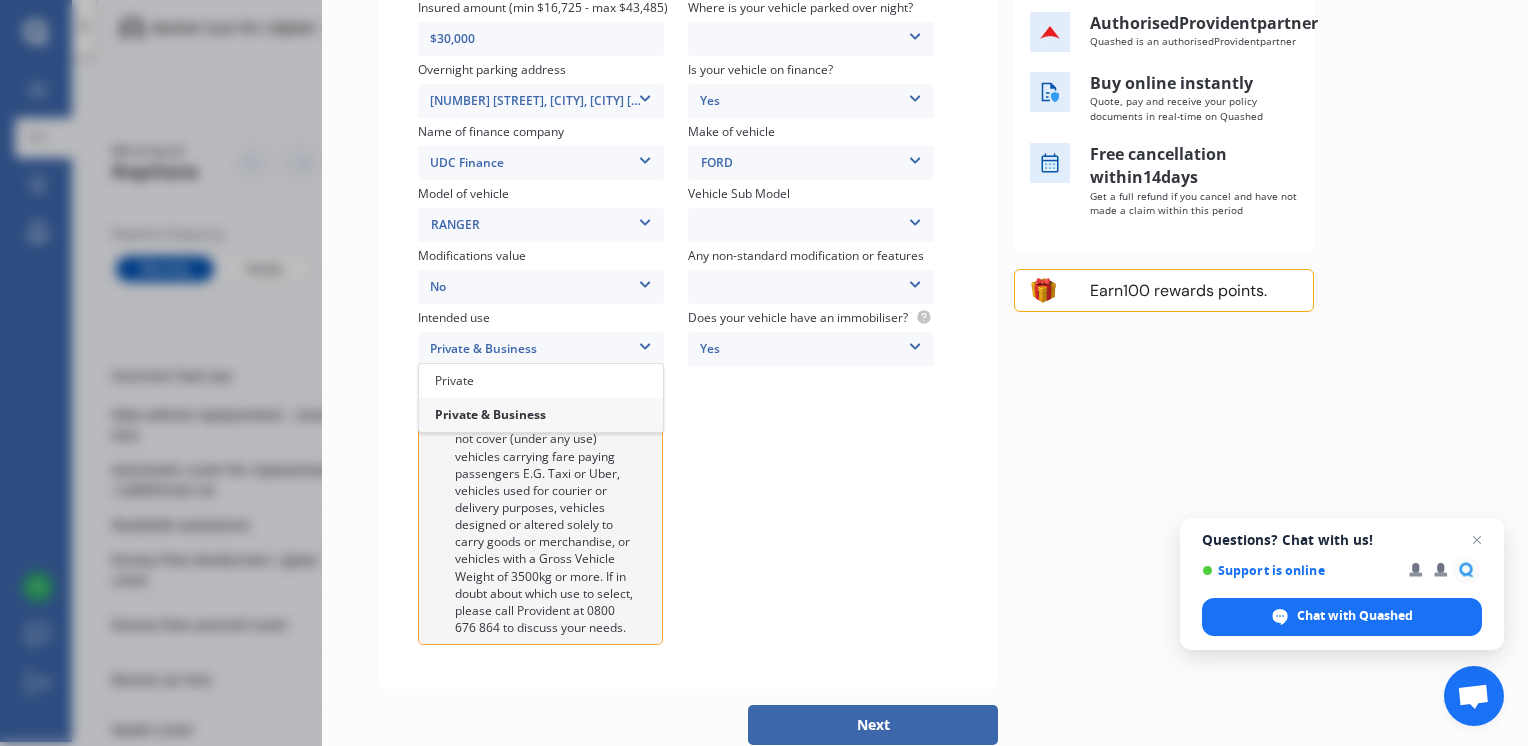 click on "Private" at bounding box center (541, 381) 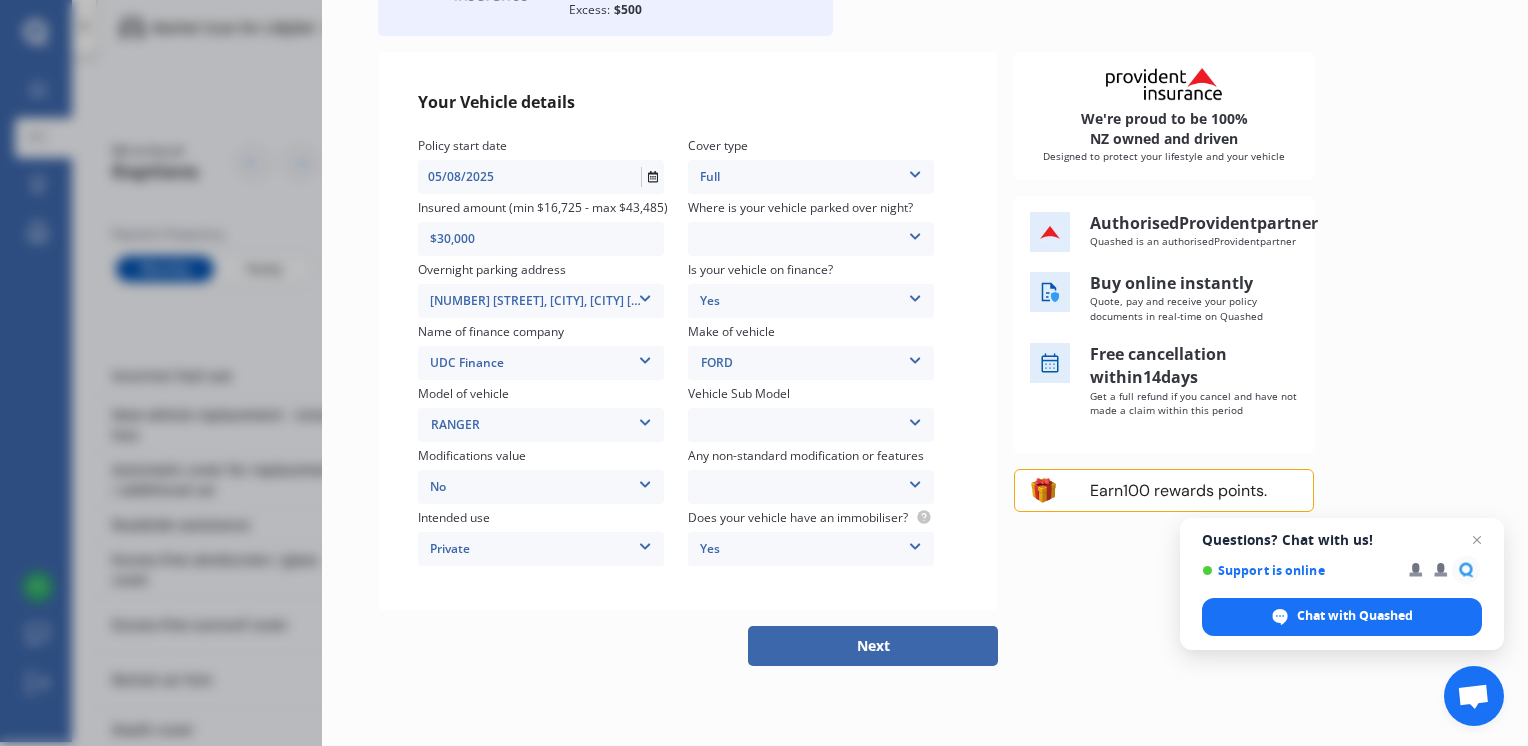scroll, scrollTop: 185, scrollLeft: 0, axis: vertical 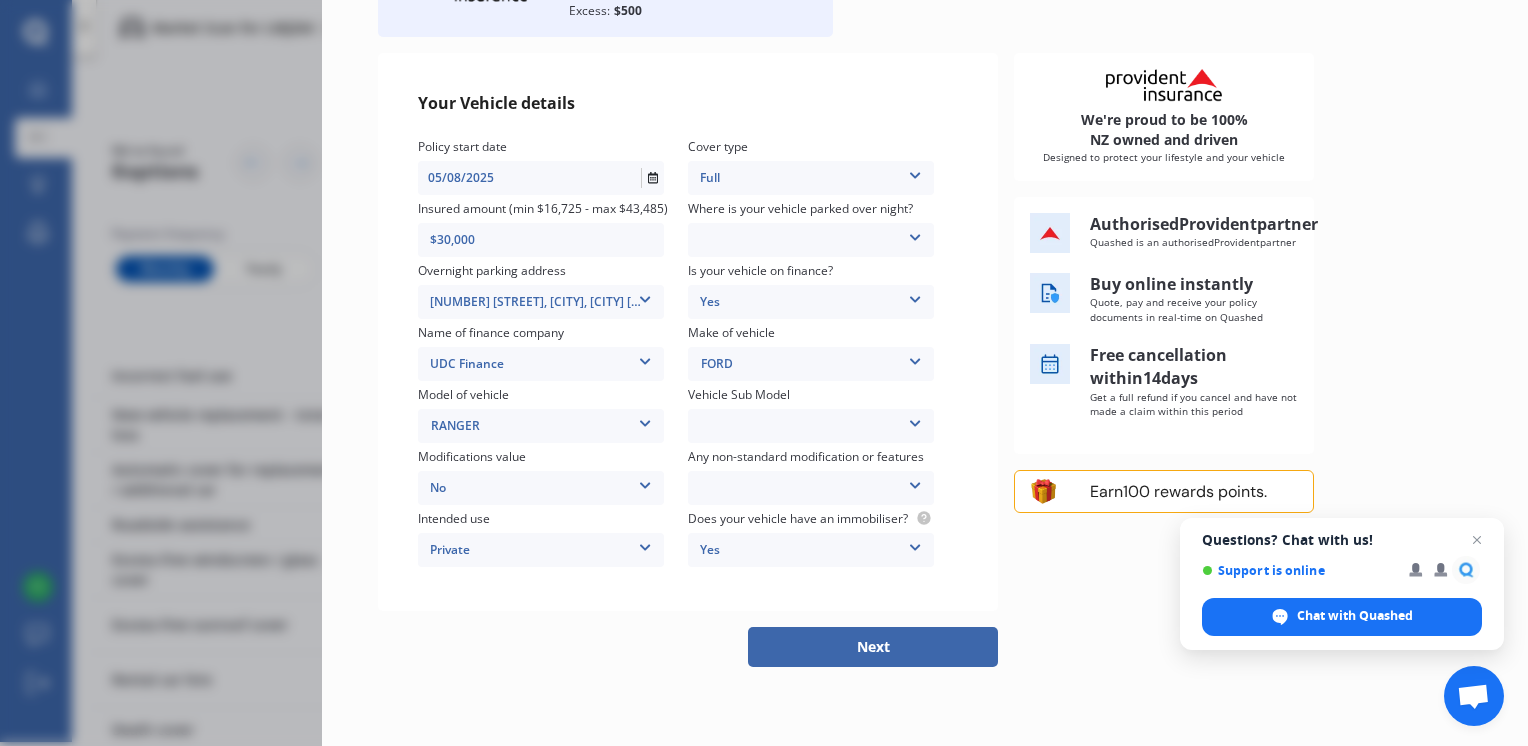 click on "Next" at bounding box center (873, 647) 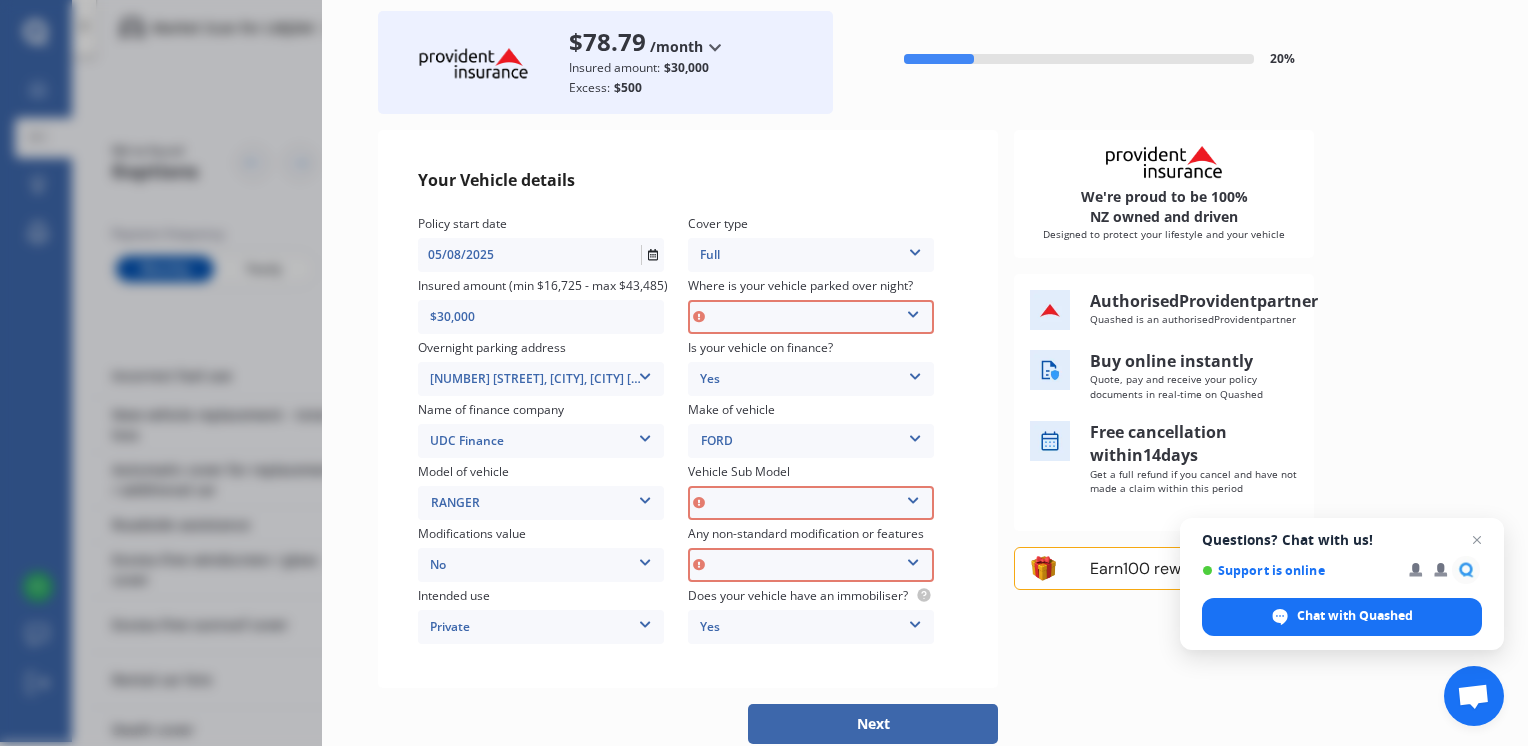 scroll, scrollTop: 41, scrollLeft: 0, axis: vertical 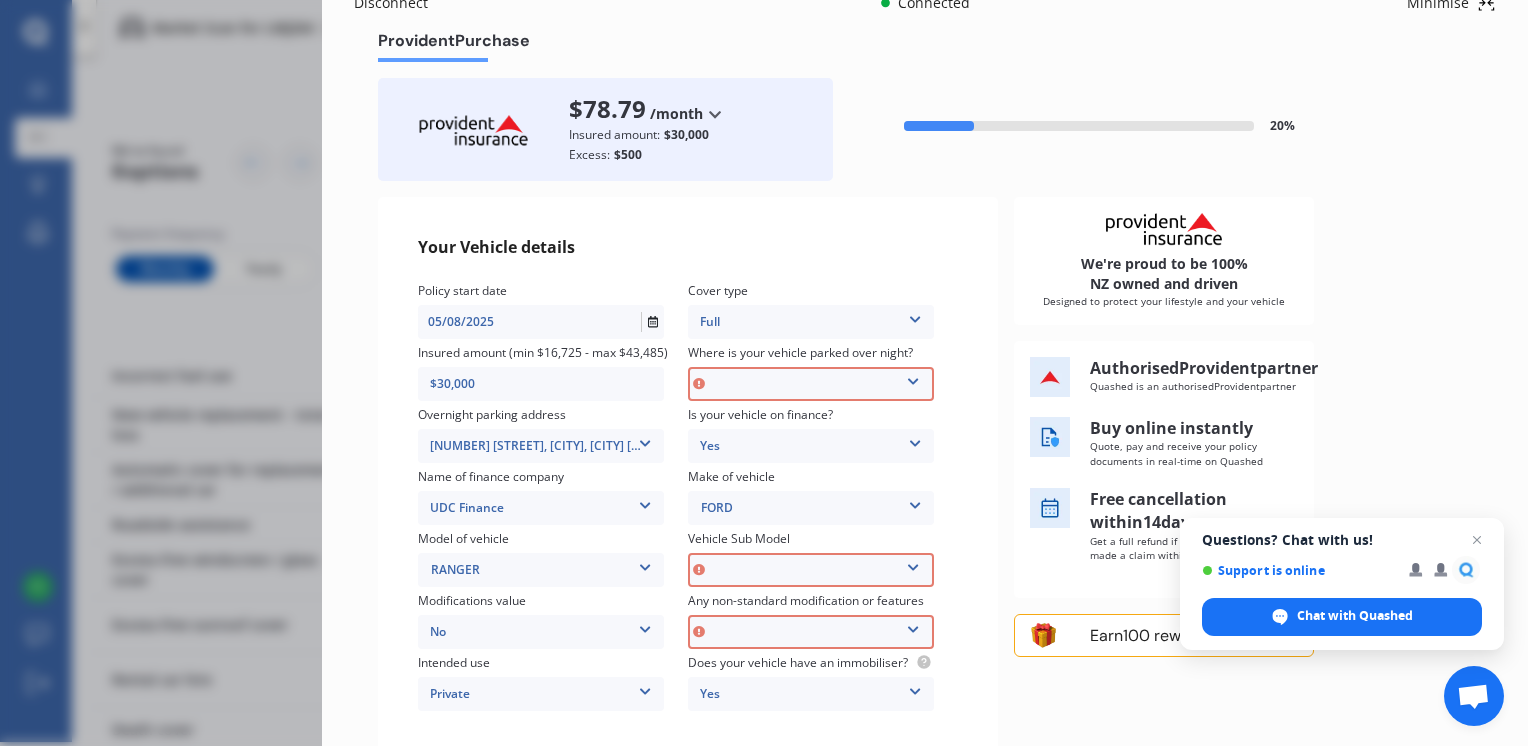 click at bounding box center (913, 378) 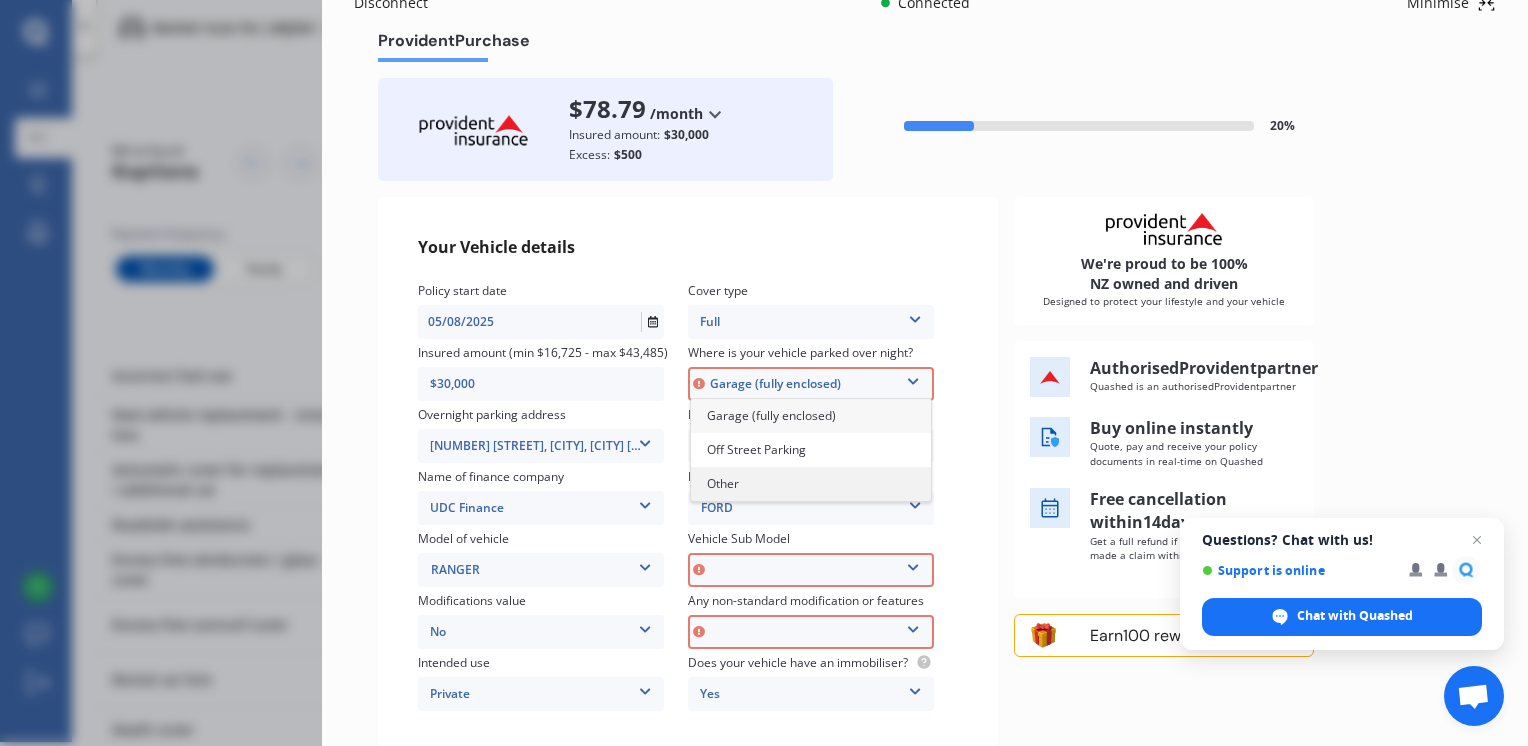 click on "Other" at bounding box center [811, 484] 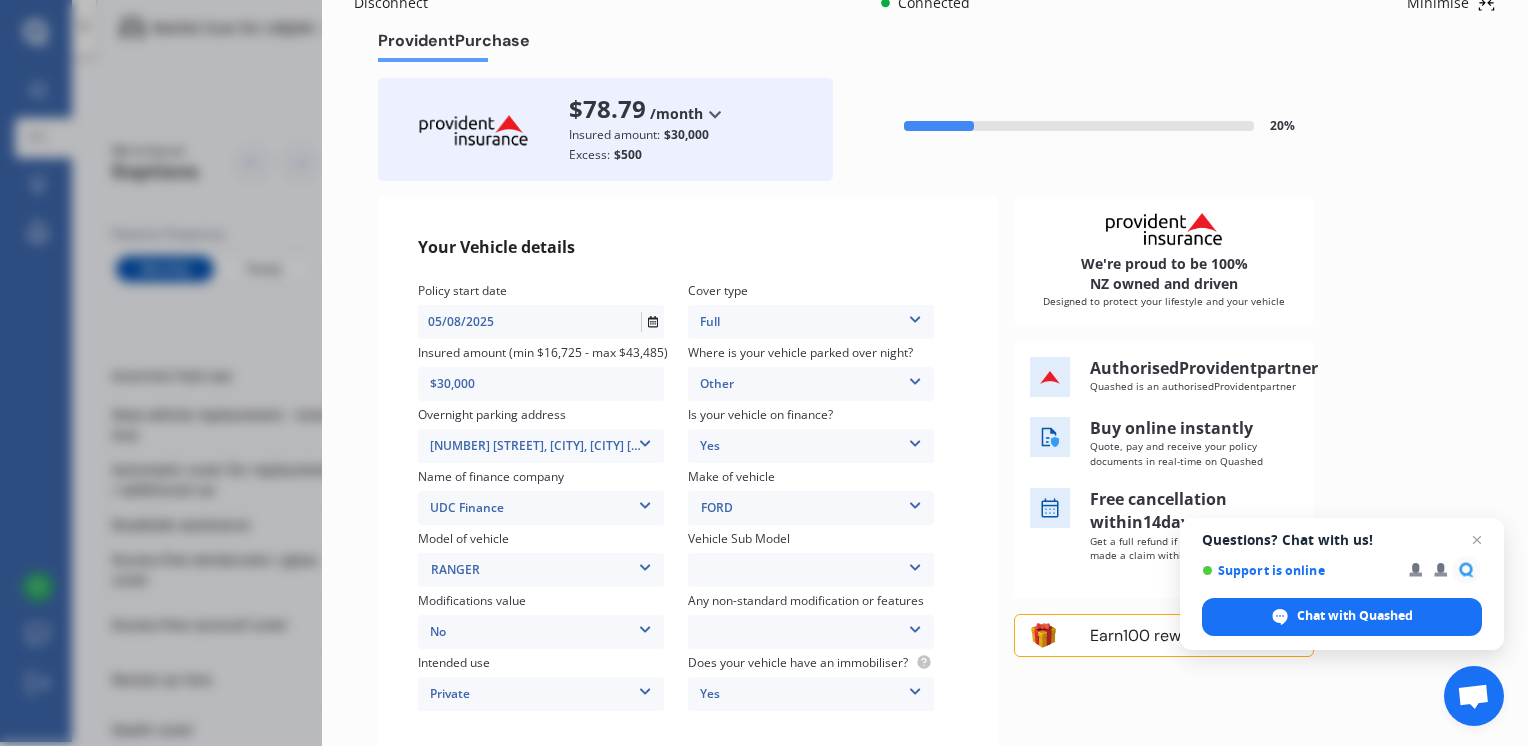 click at bounding box center (915, 564) 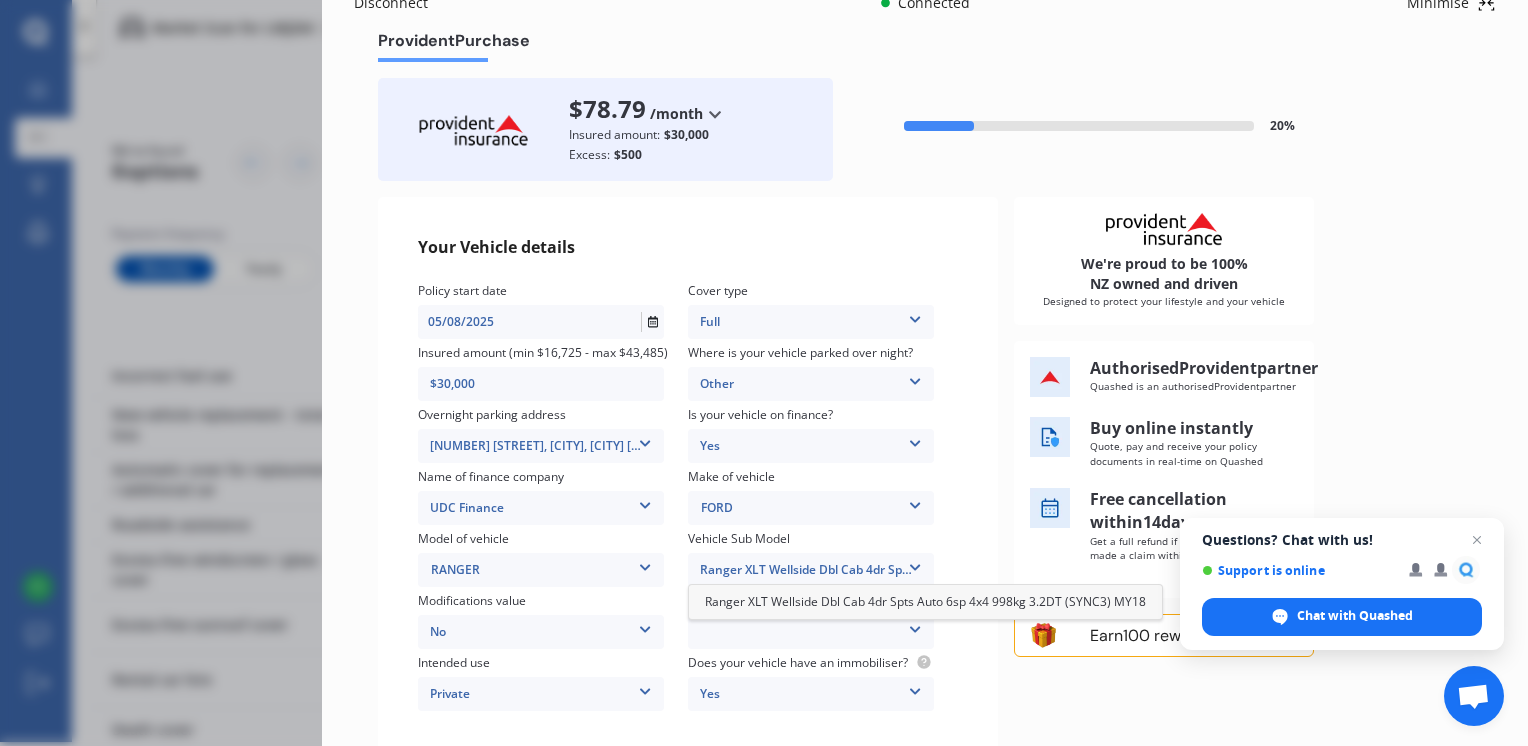 click on "Ranger XLT Wellside Dbl Cab 4dr Spts Auto 6sp 4x4 998kg 3.2DT (SYNC3) MY18" at bounding box center (925, 601) 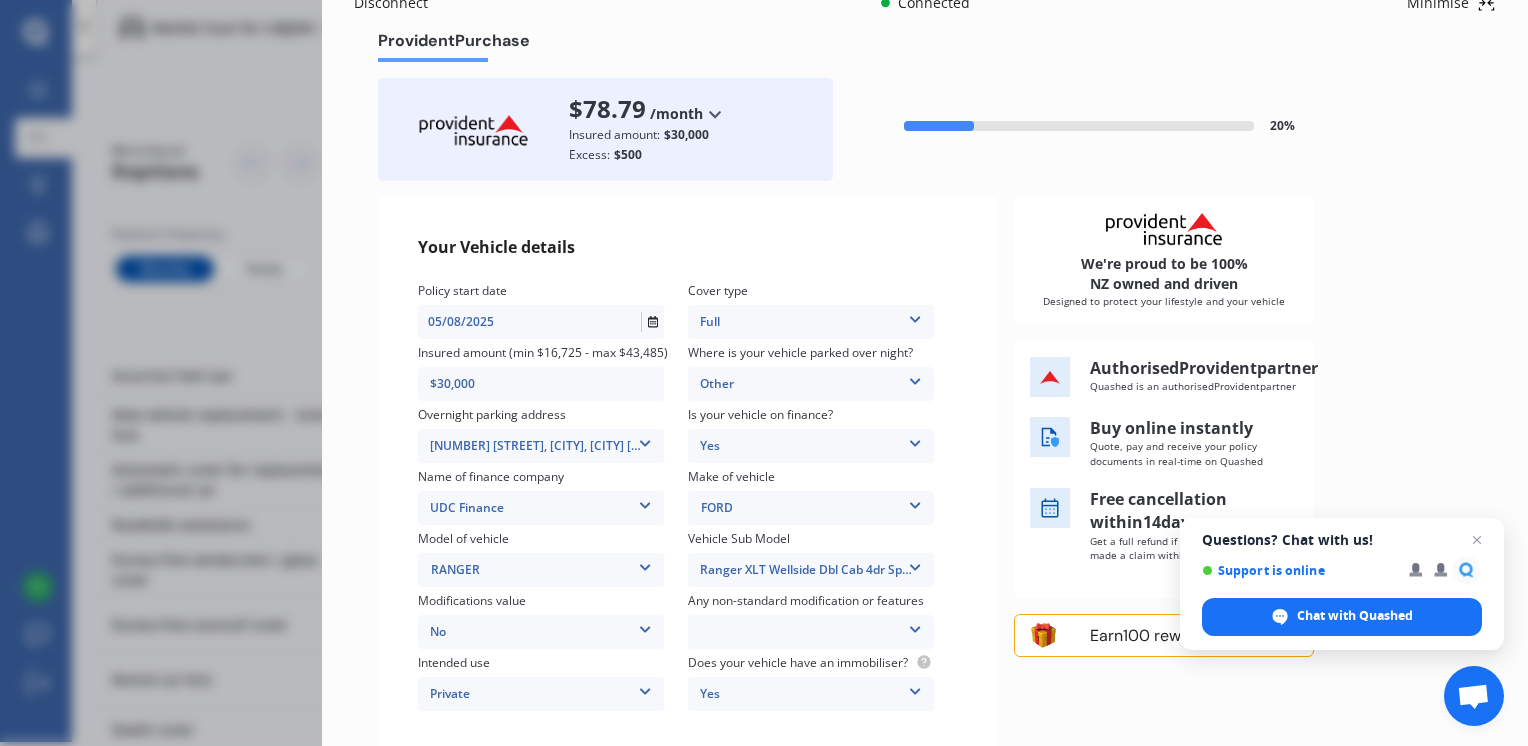 click at bounding box center (915, 626) 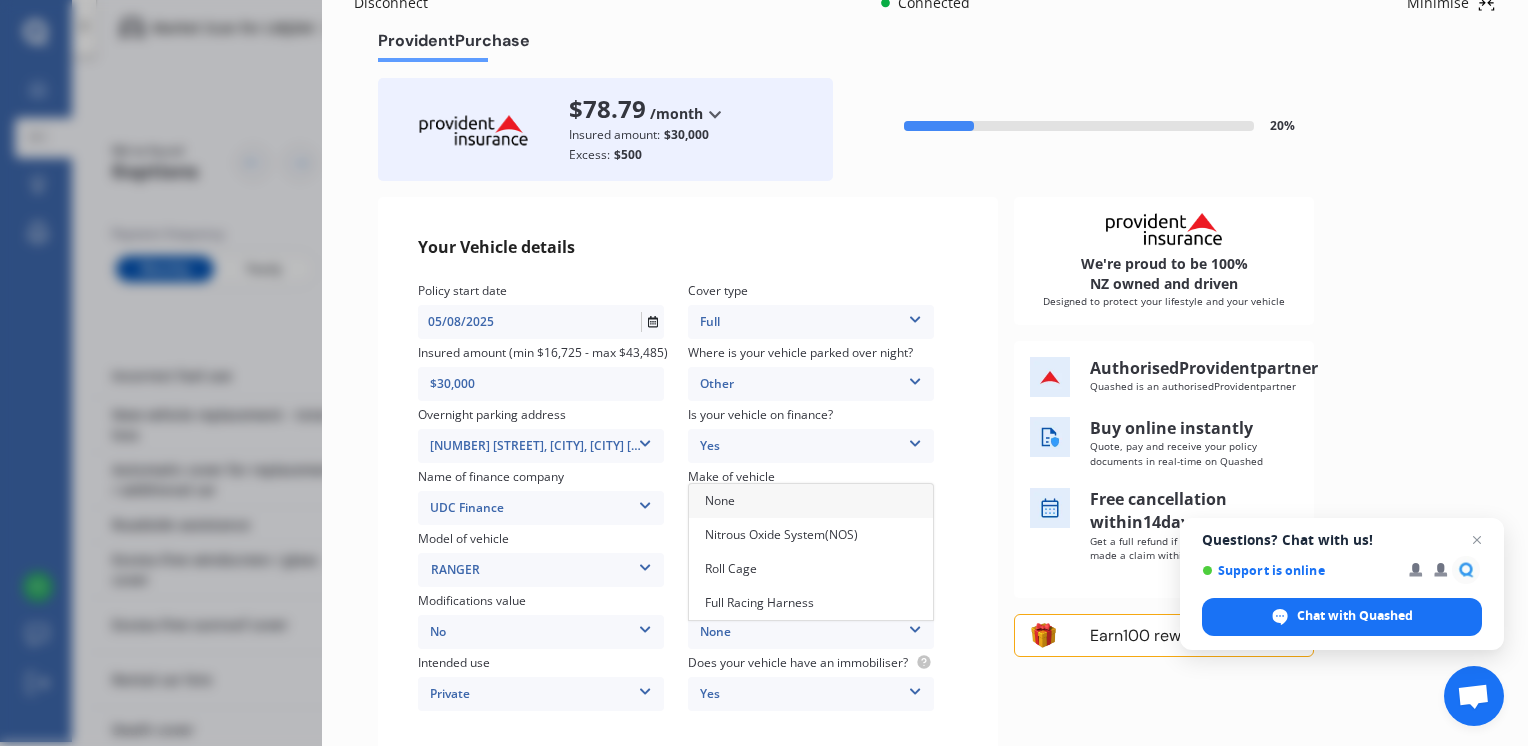 click on "None" at bounding box center [811, 501] 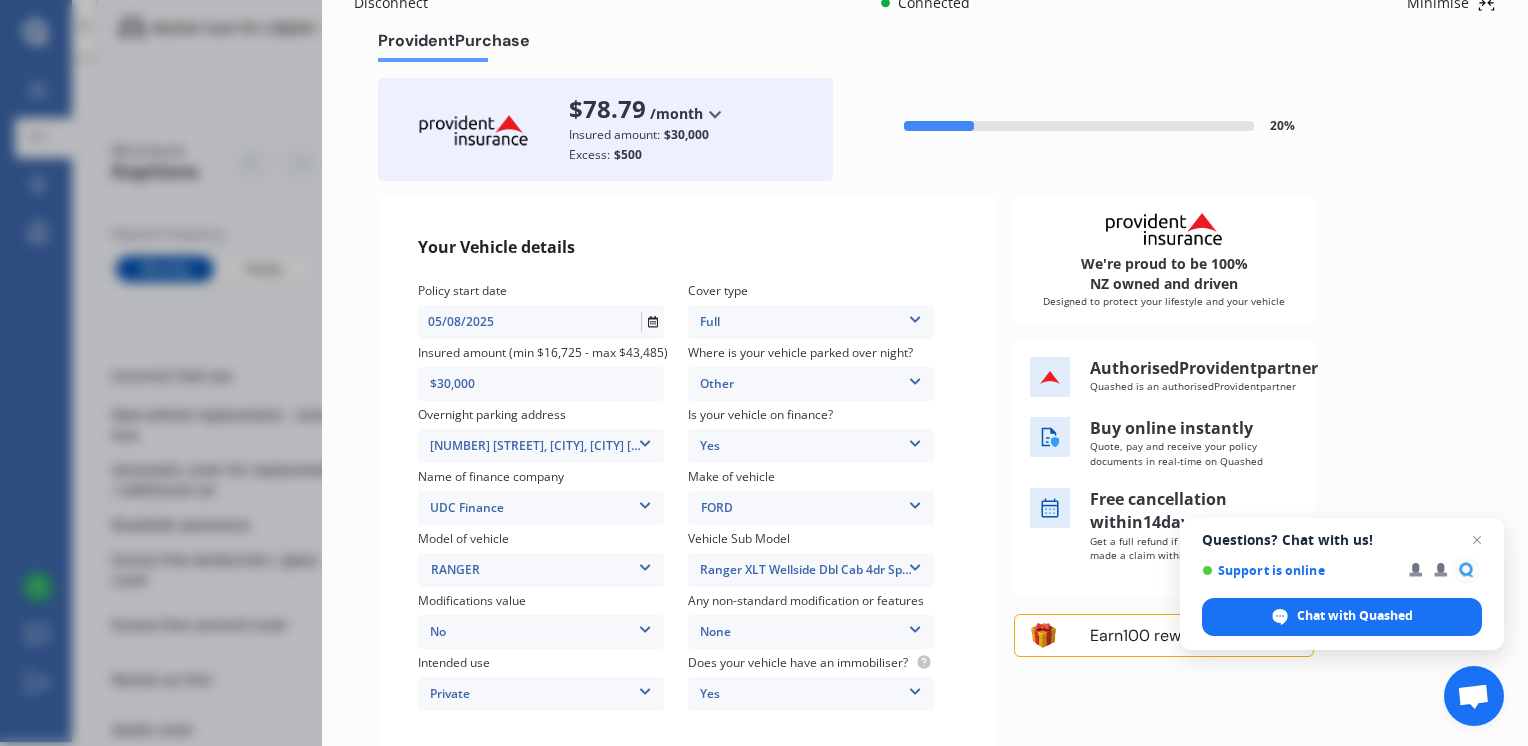 drag, startPoint x: 1527, startPoint y: 619, endPoint x: 1527, endPoint y: 726, distance: 107 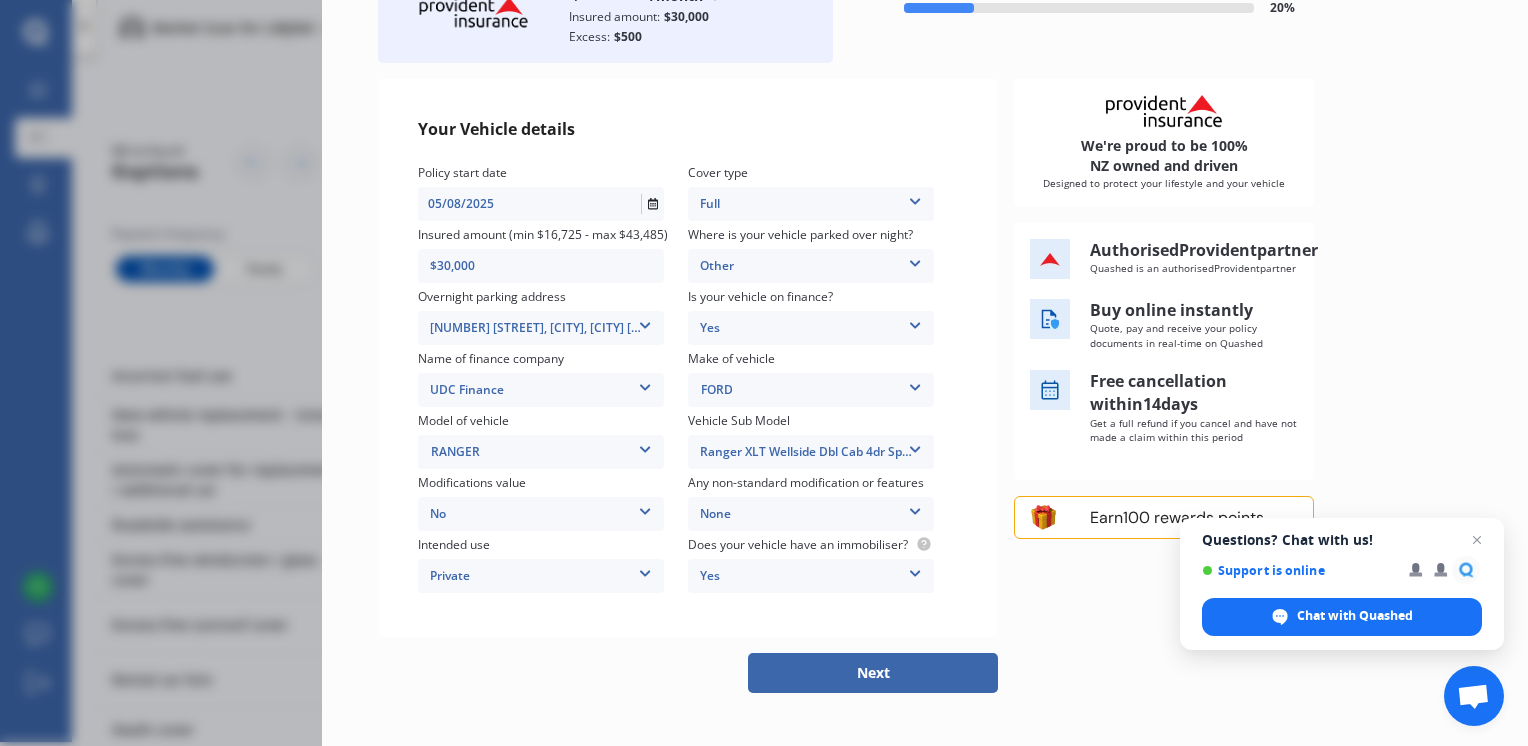 scroll, scrollTop: 185, scrollLeft: 0, axis: vertical 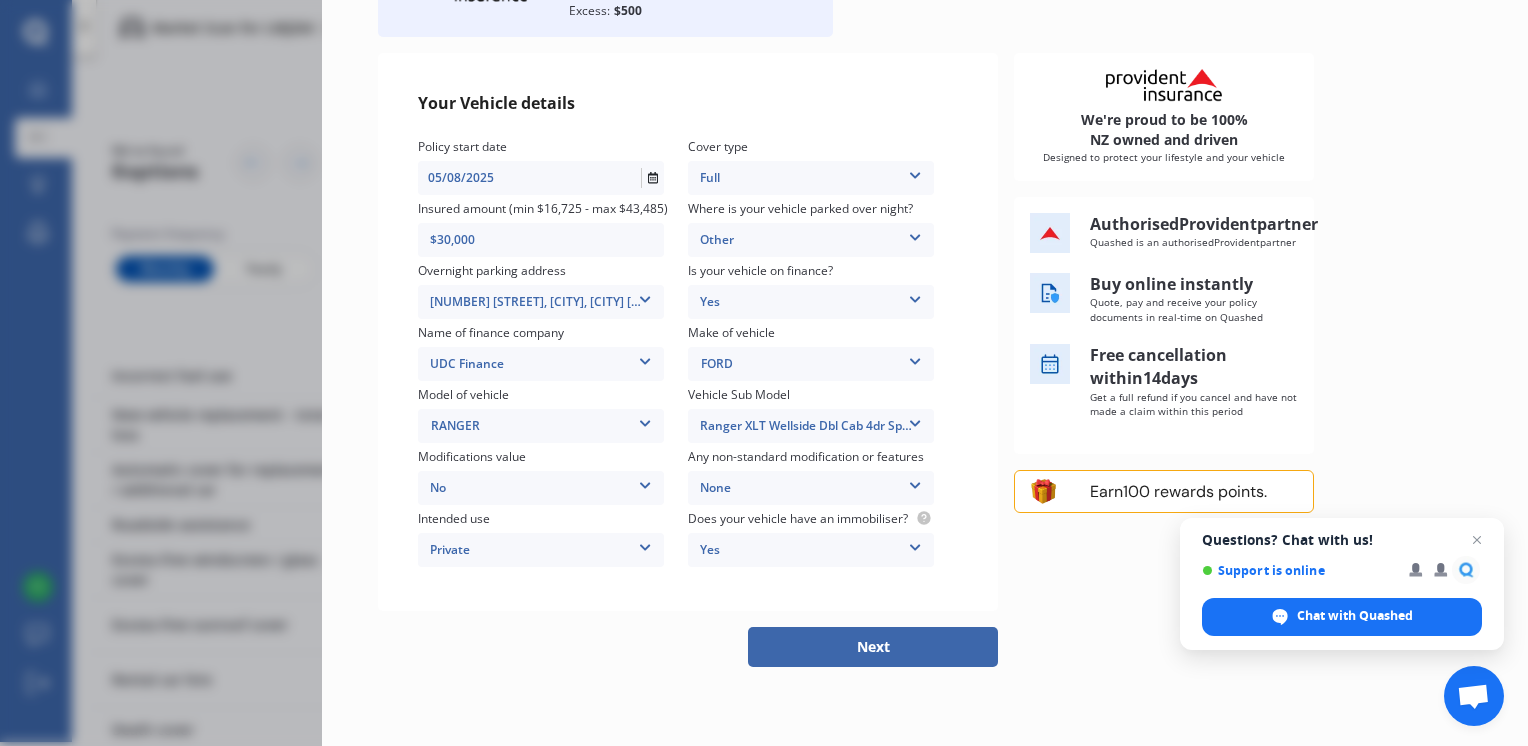 click on "Next" at bounding box center [873, 647] 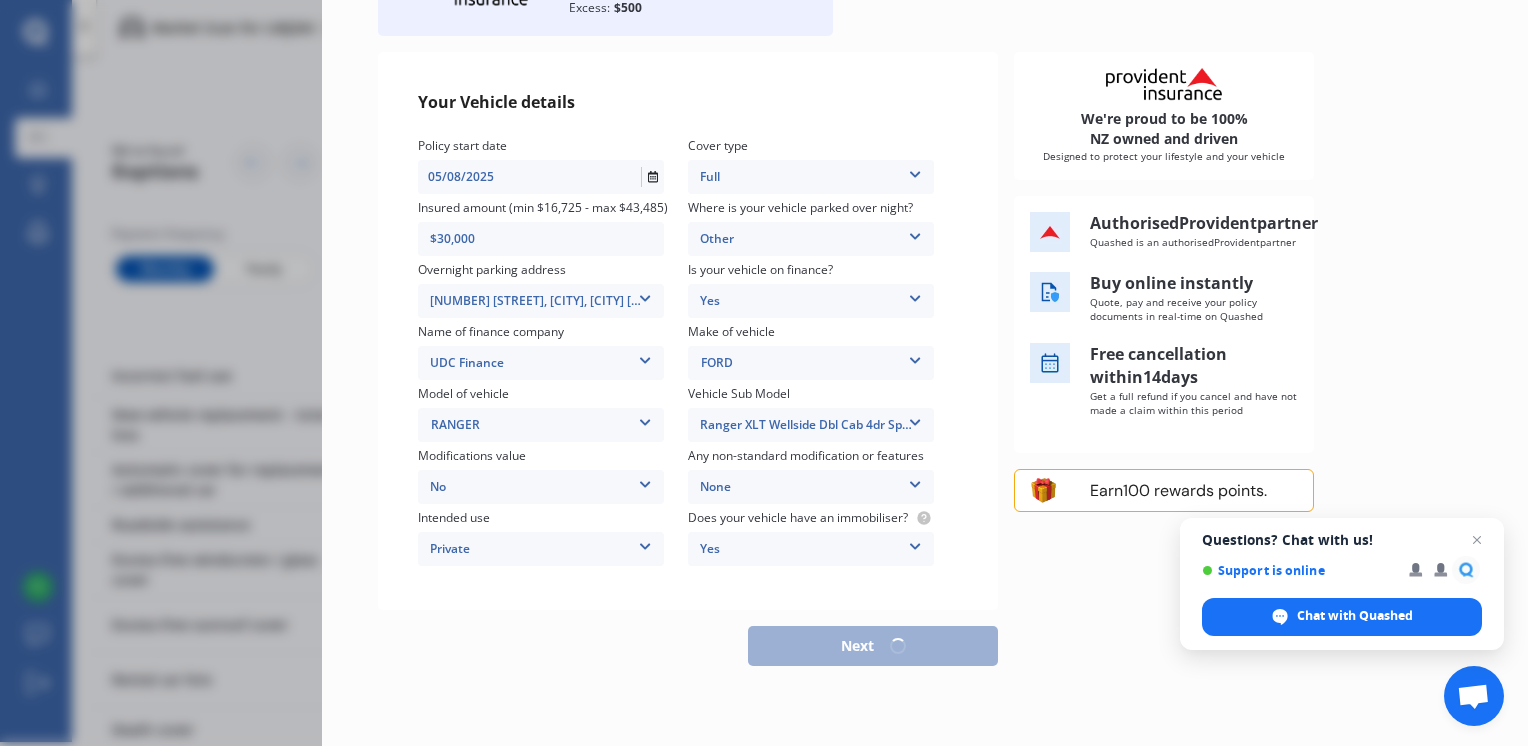 scroll, scrollTop: 175, scrollLeft: 0, axis: vertical 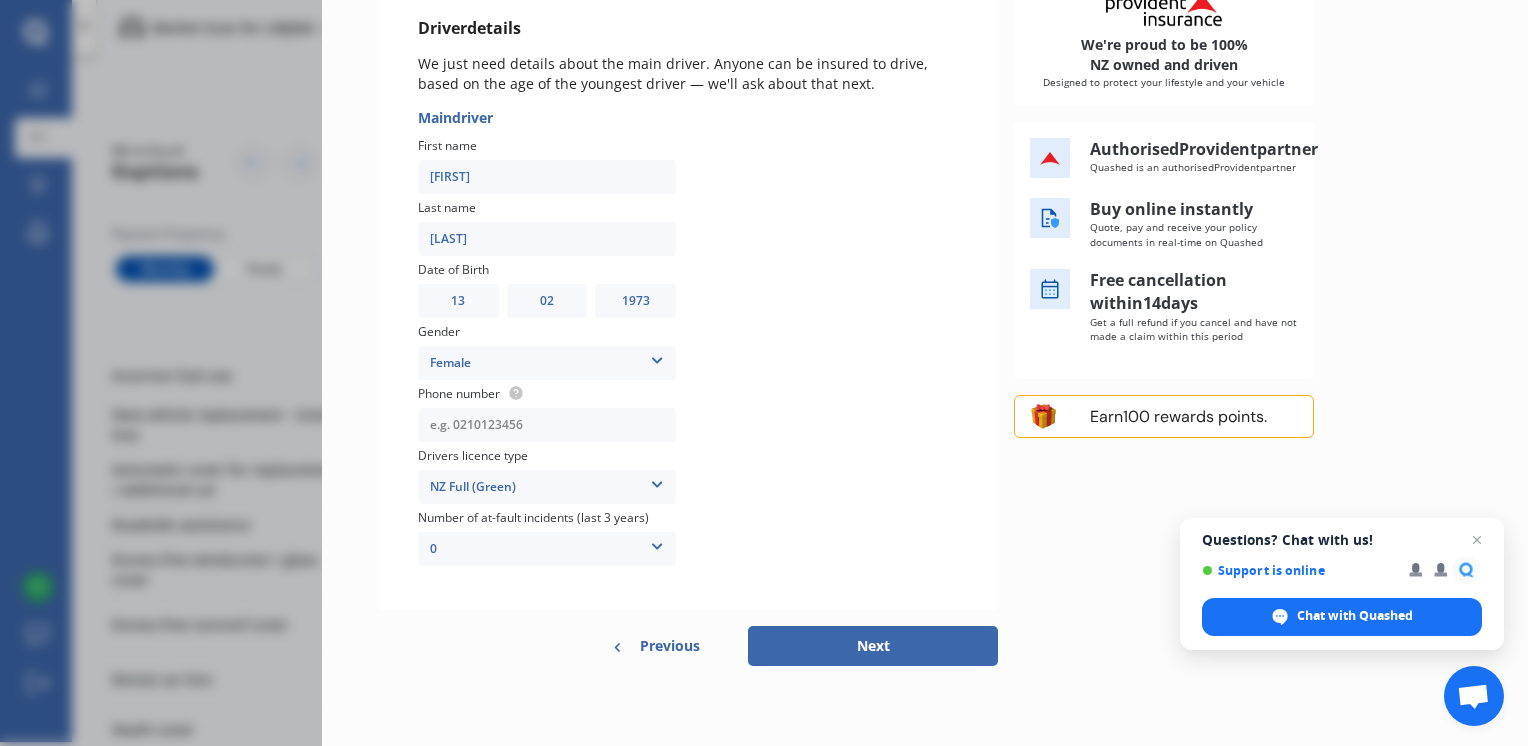 click at bounding box center (547, 425) 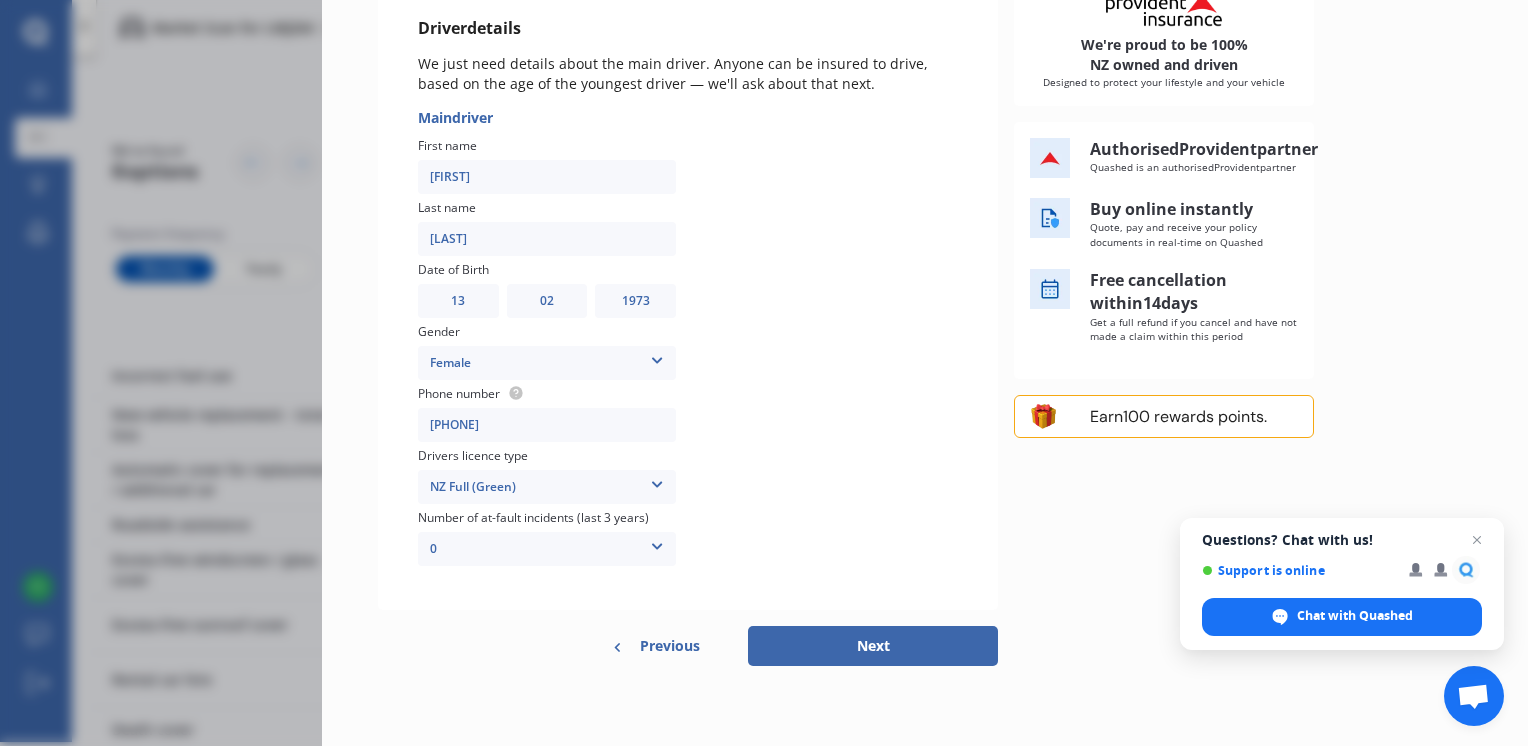 select on "11" 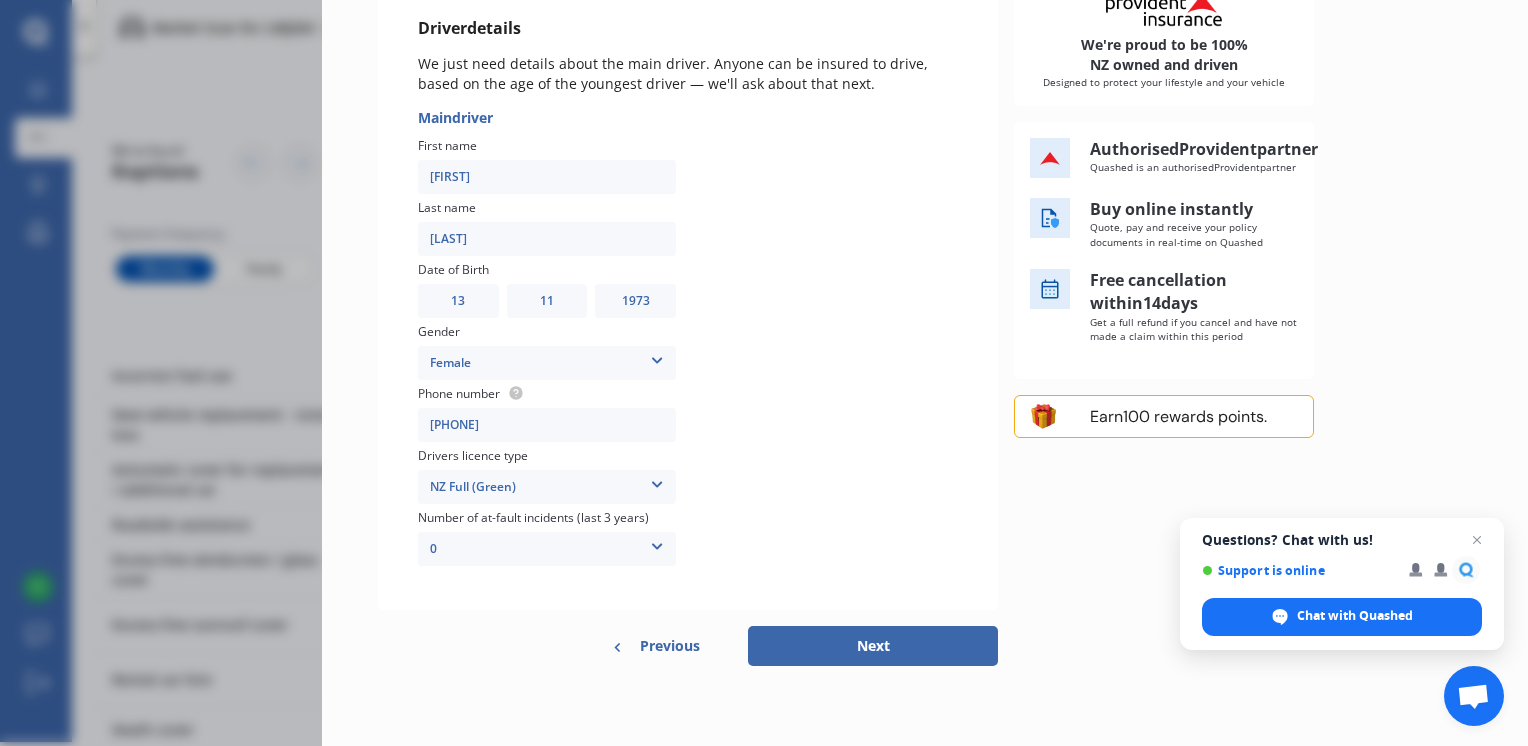 click on "Next" at bounding box center [873, 646] 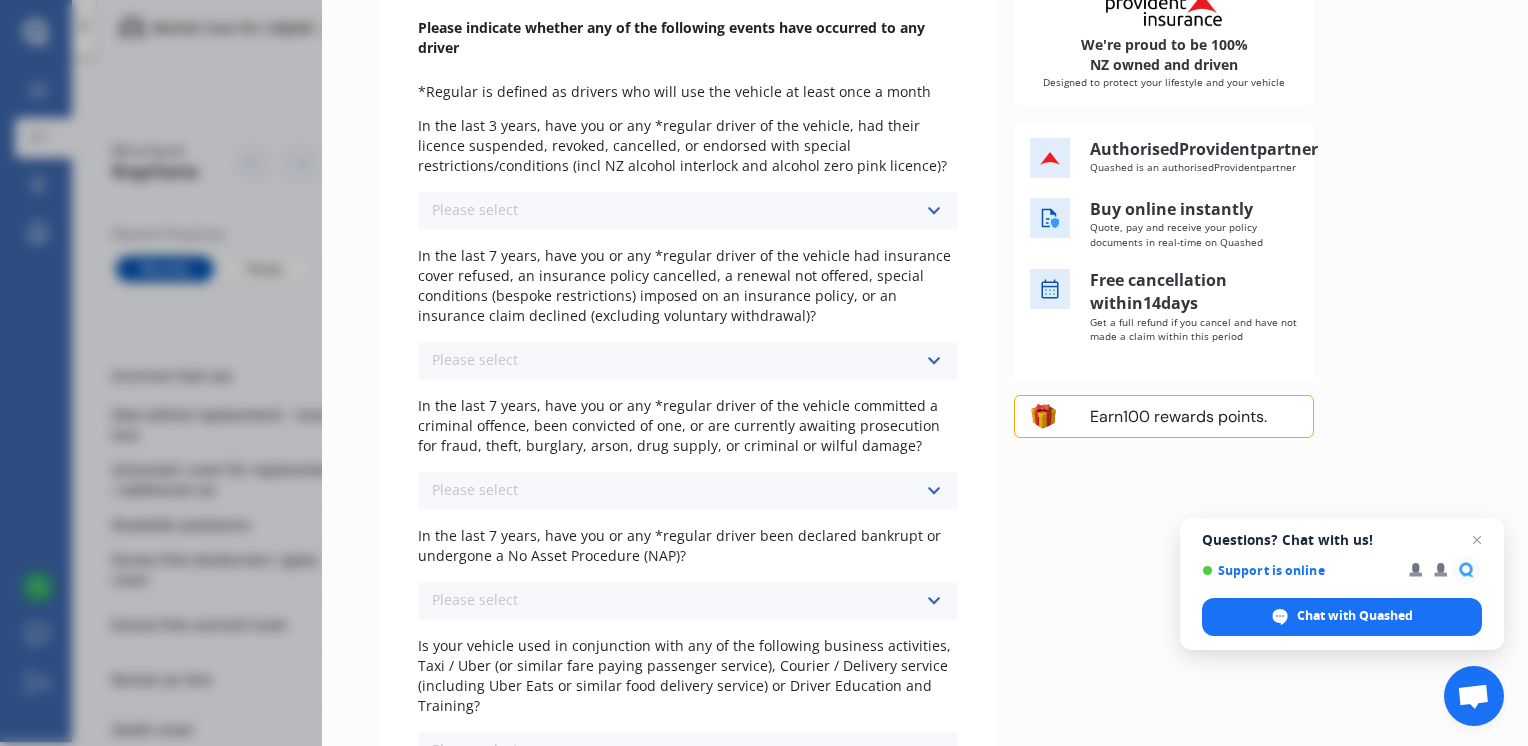 scroll, scrollTop: 0, scrollLeft: 0, axis: both 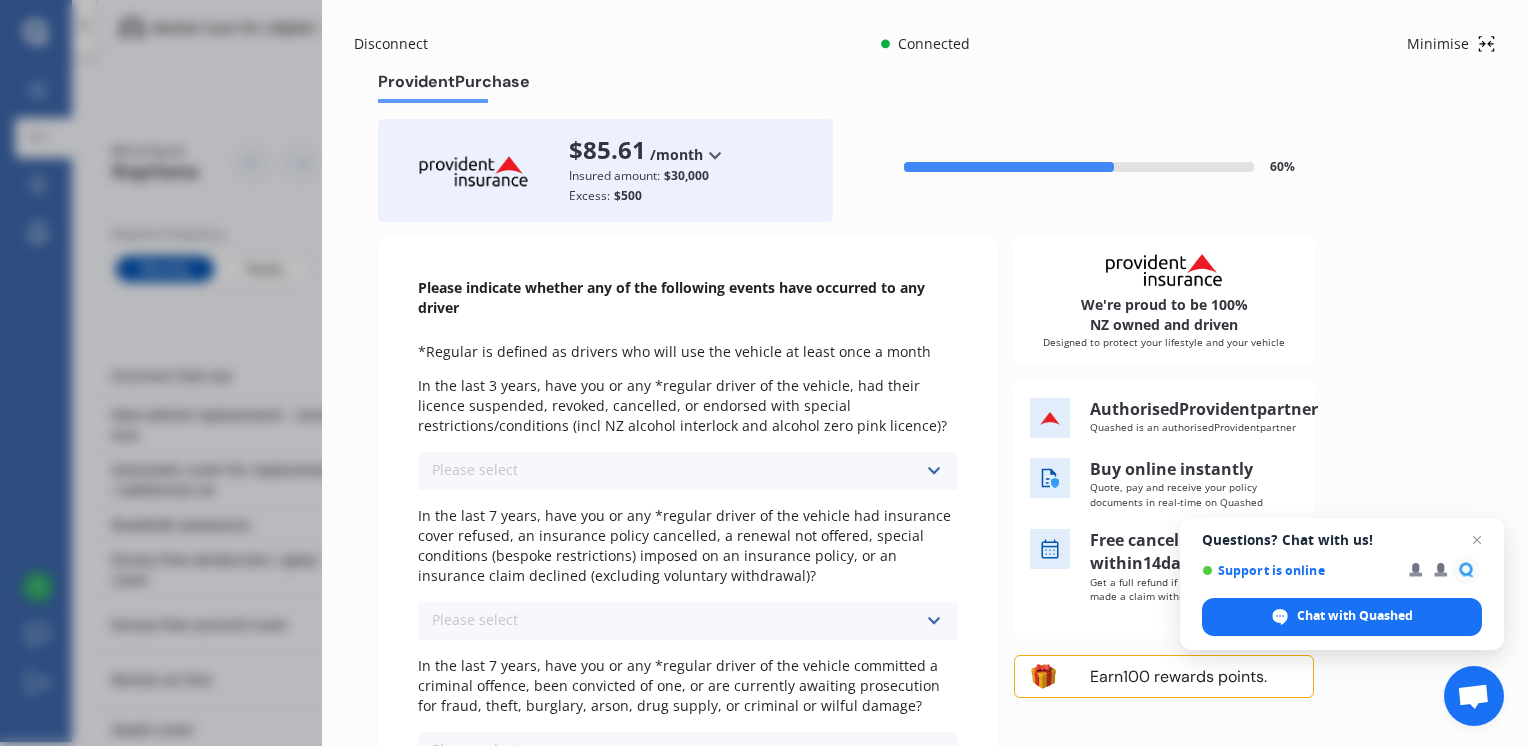 click at bounding box center (933, 471) 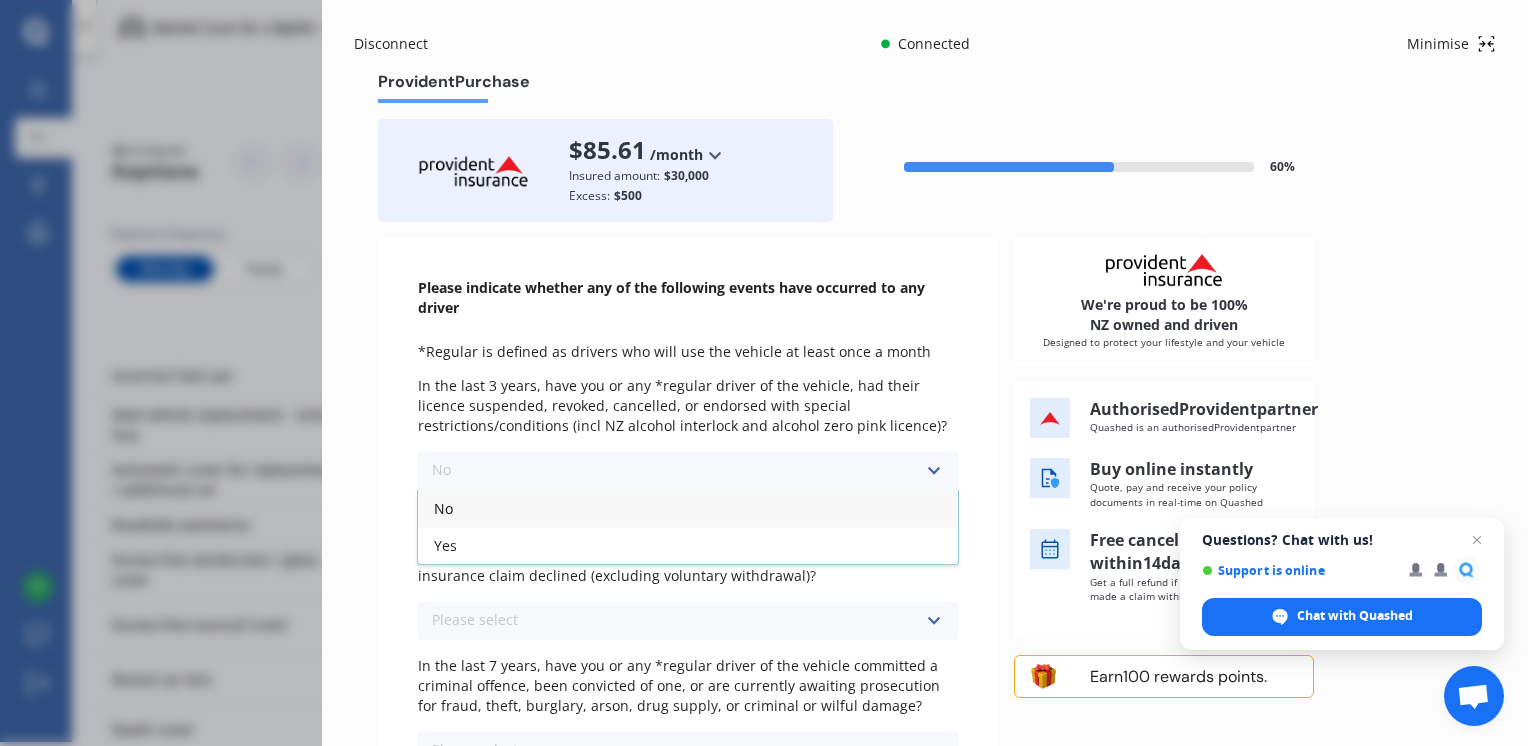 click on "No" at bounding box center [688, 508] 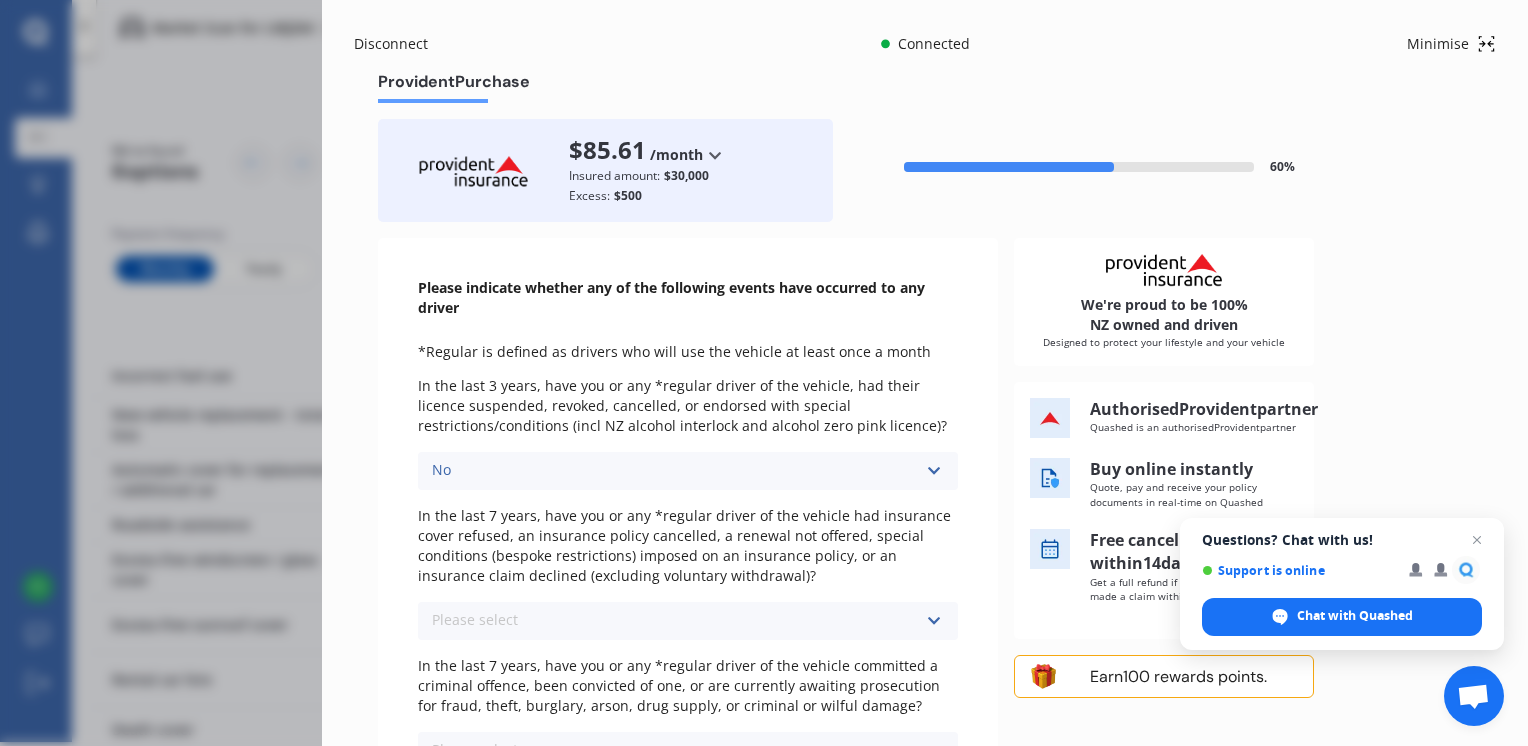 click at bounding box center (933, 621) 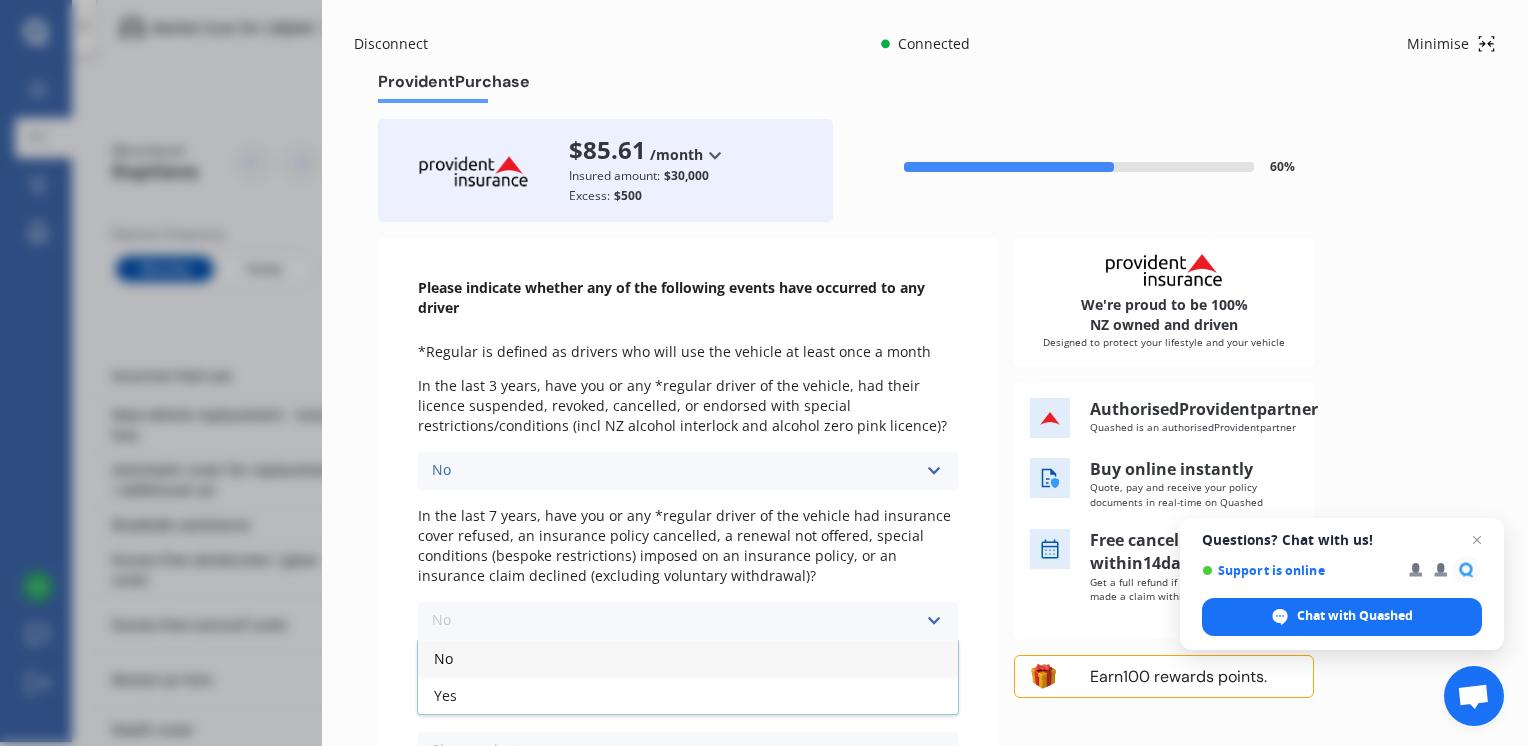 click on "No" at bounding box center (688, 658) 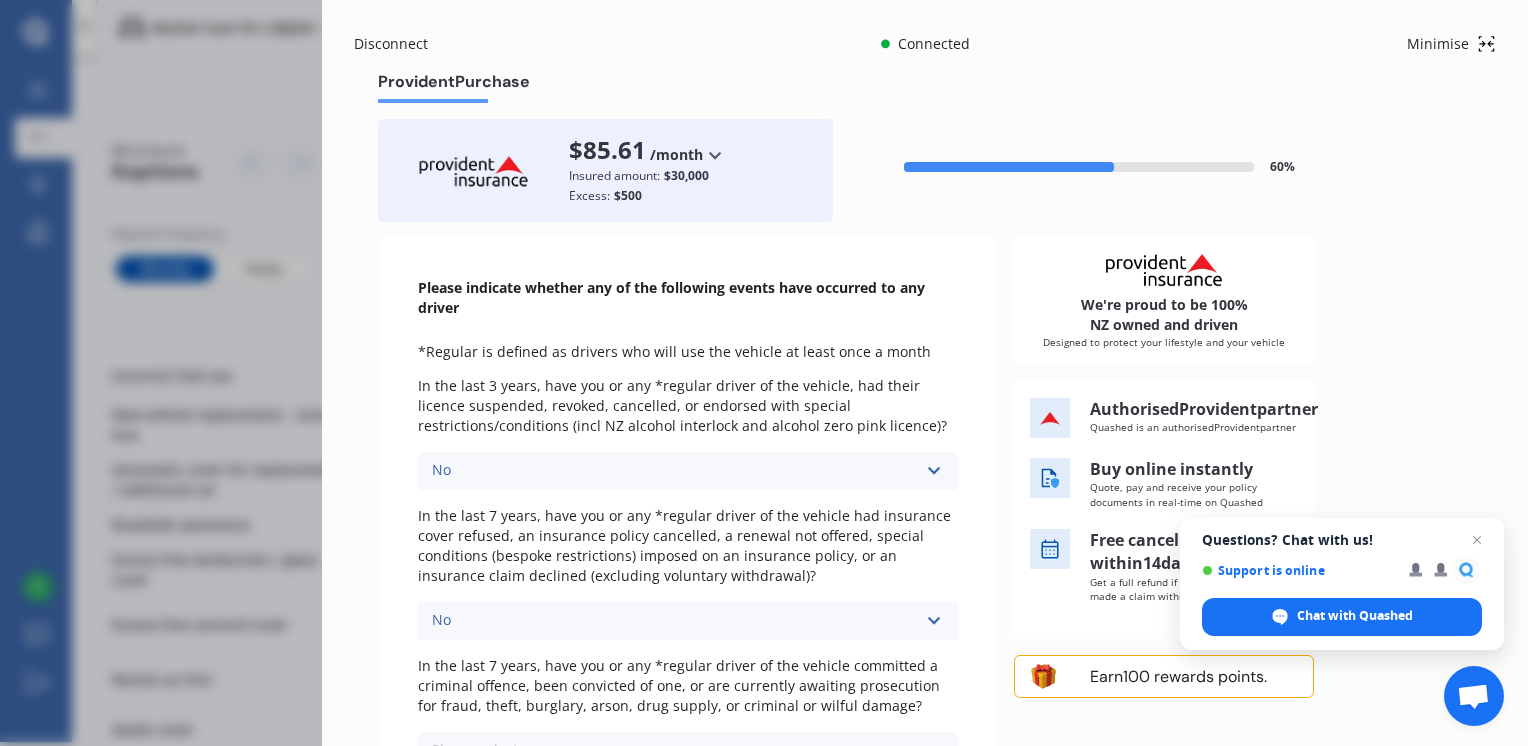 scroll, scrollTop: 460, scrollLeft: 0, axis: vertical 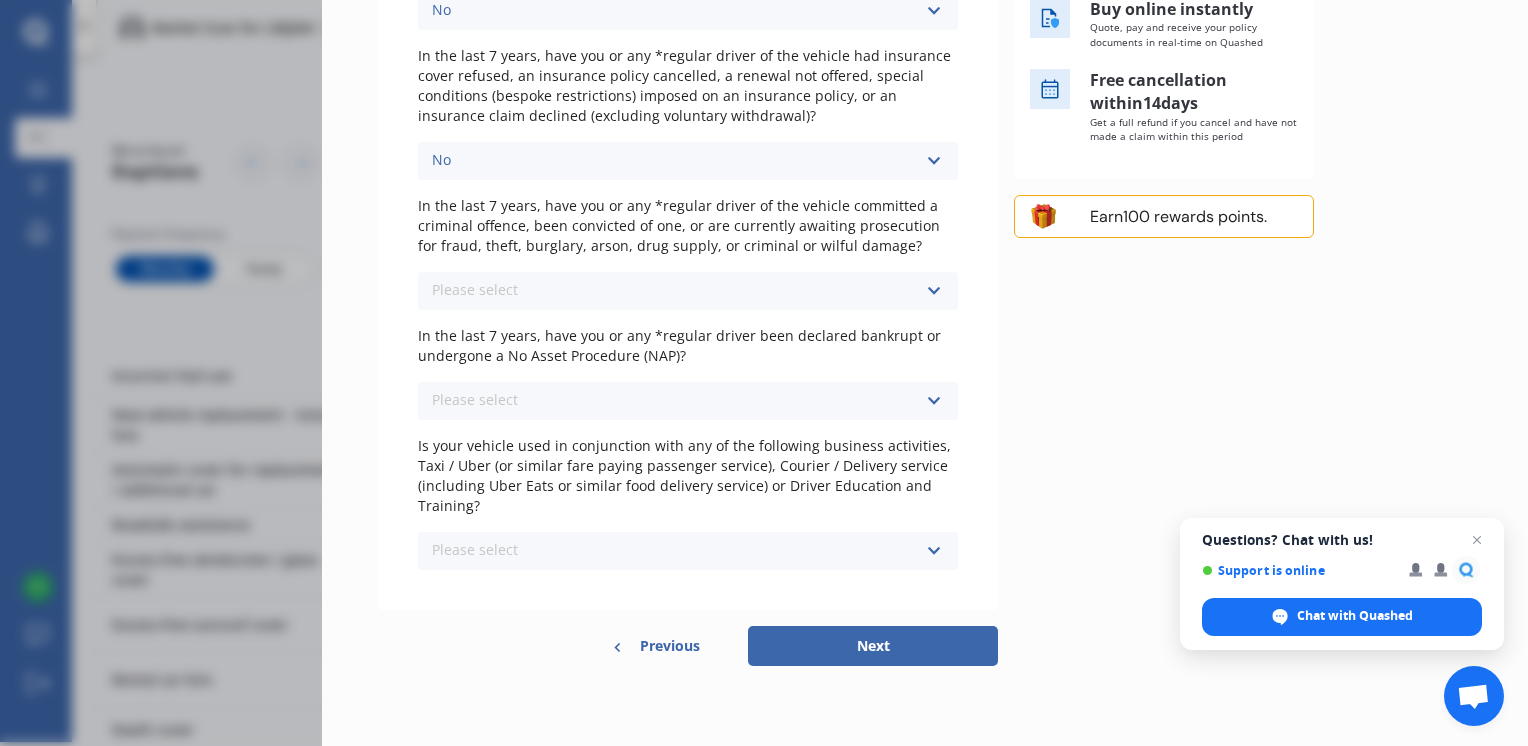 click at bounding box center [933, 291] 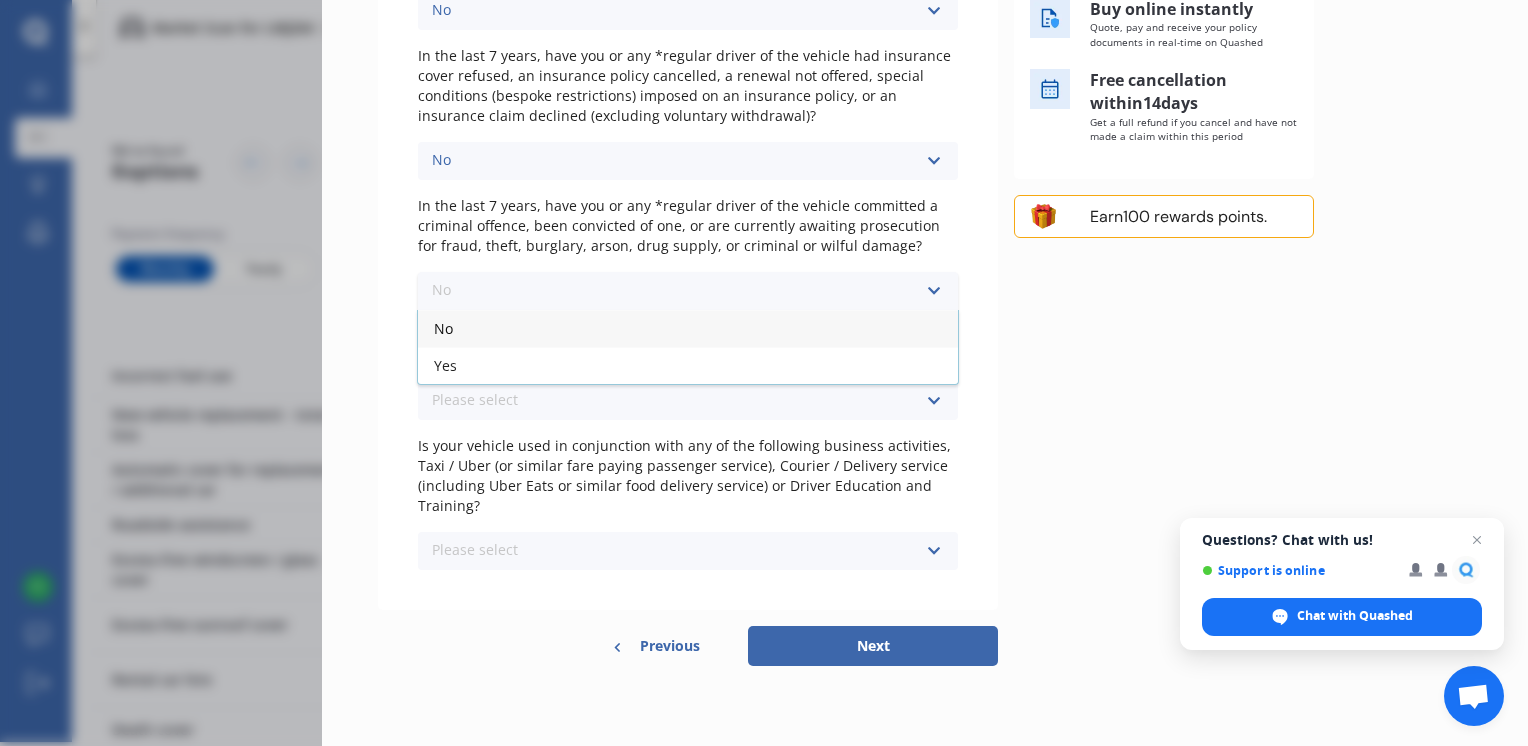 click on "No" at bounding box center (688, 328) 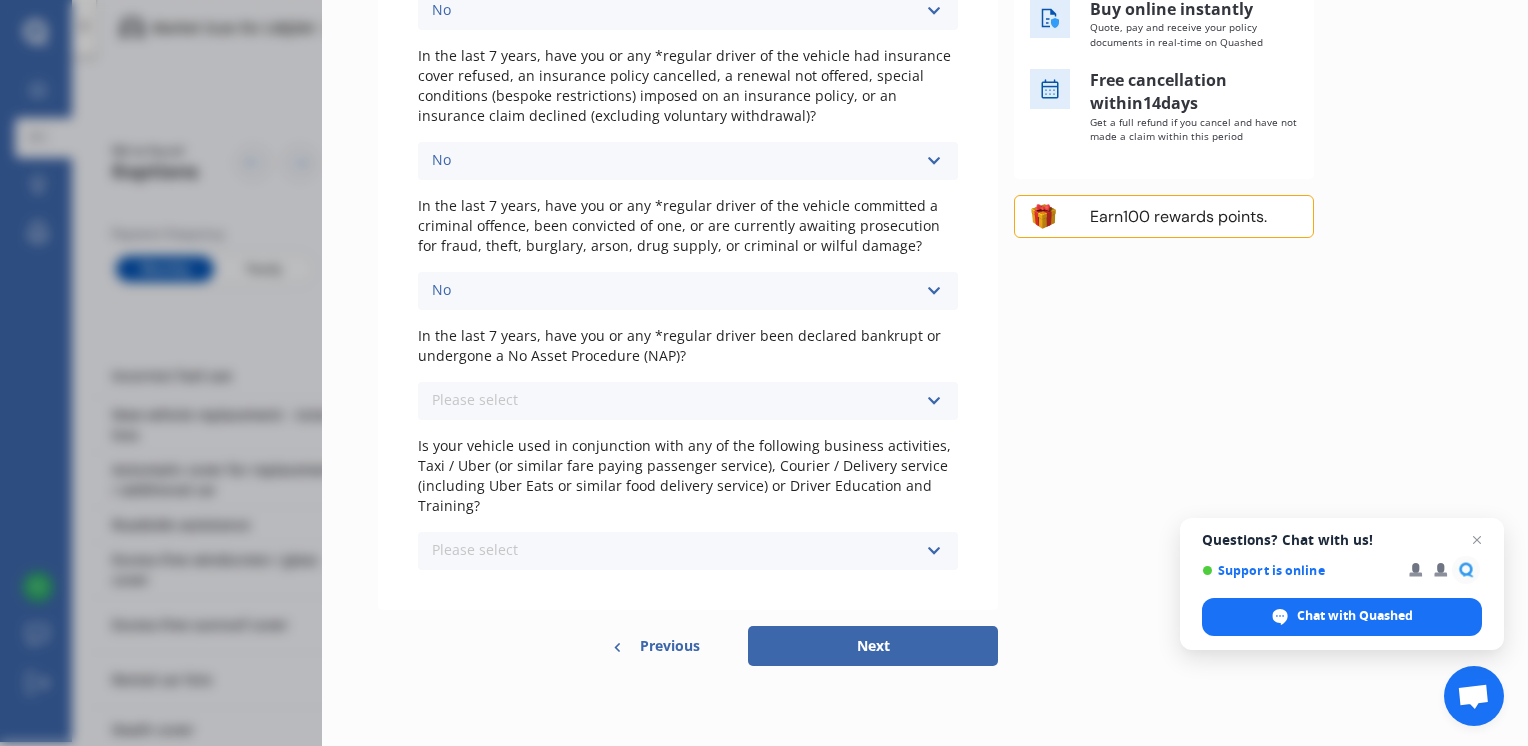 click at bounding box center [933, 401] 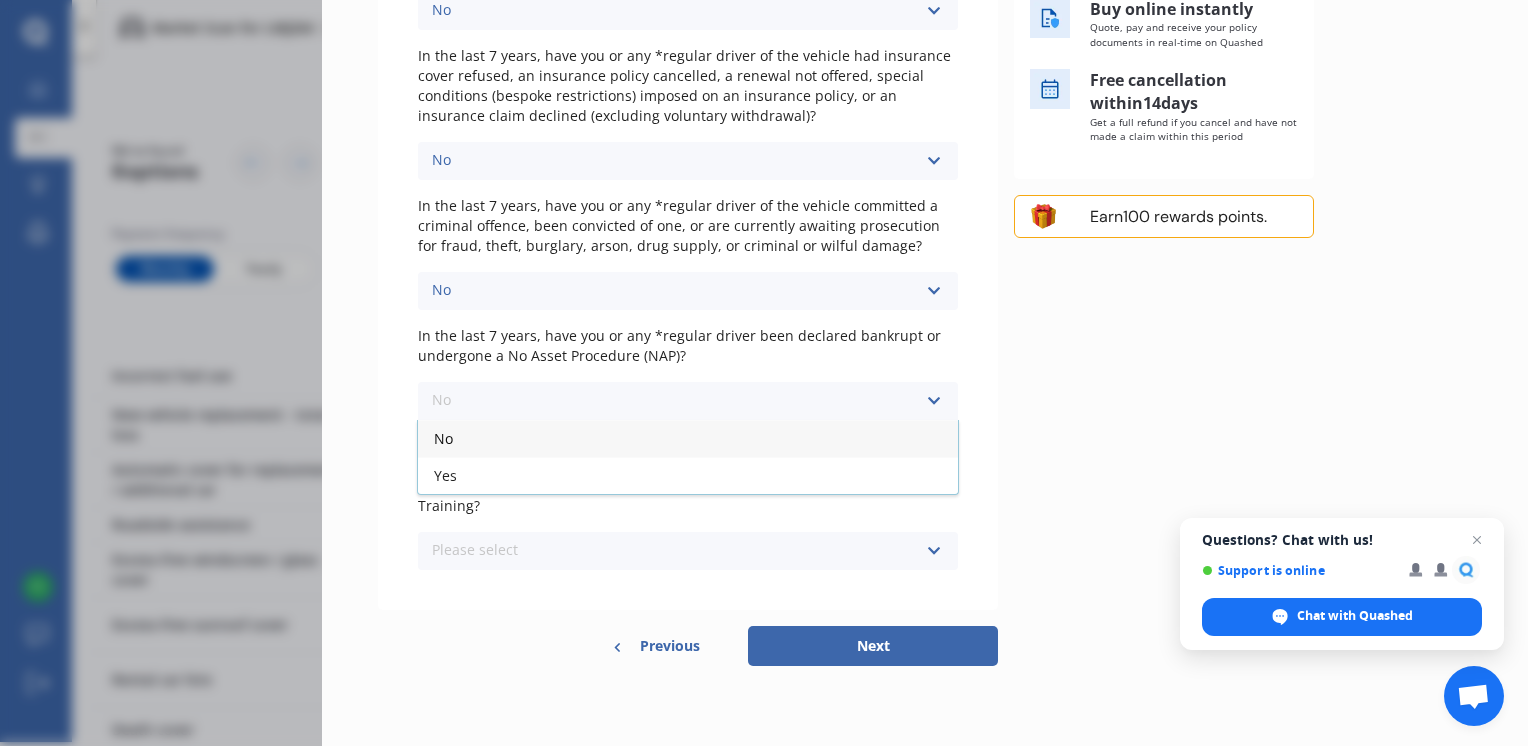 click on "No" at bounding box center [688, 438] 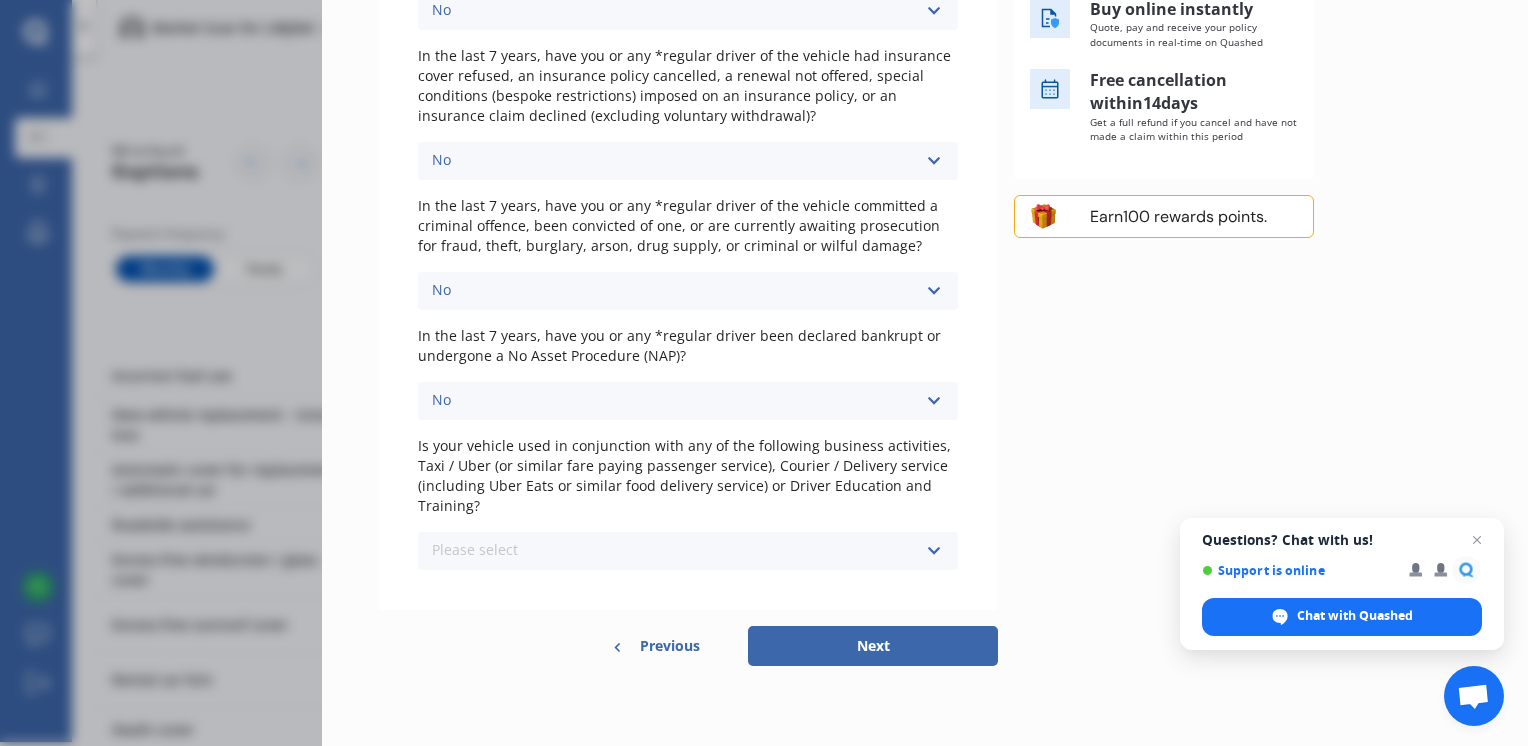 click at bounding box center [933, 551] 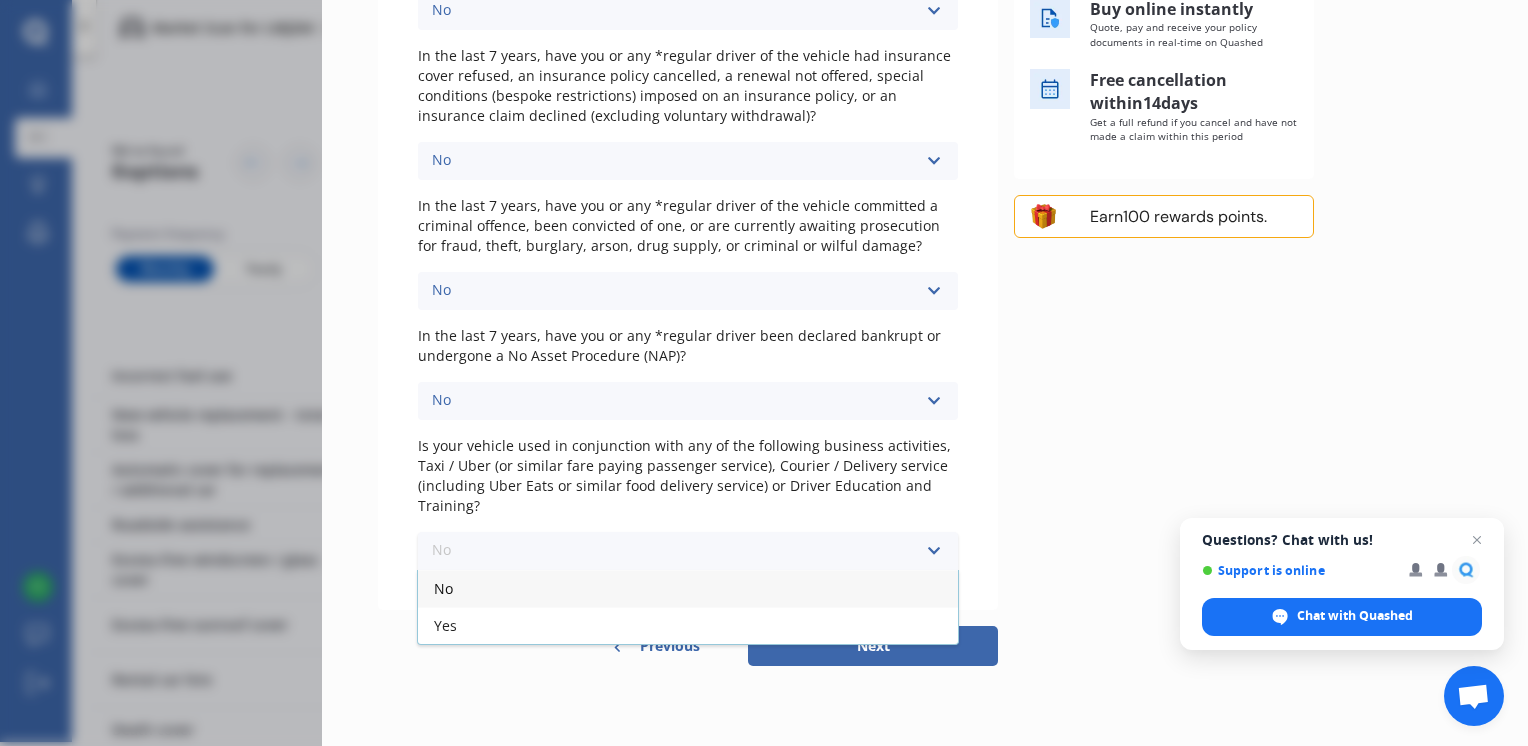 click on "No" at bounding box center (688, 588) 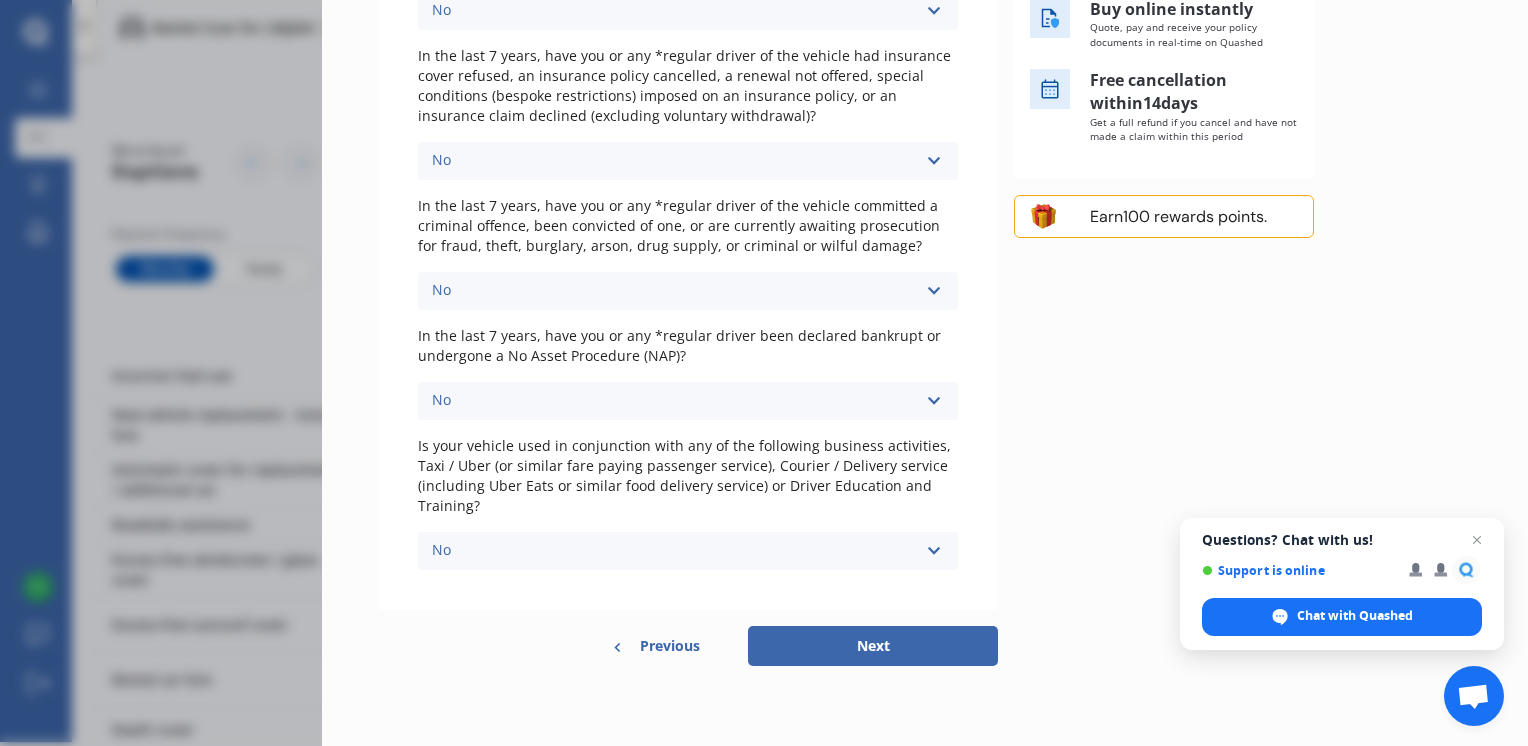 click on "Next" at bounding box center (873, 646) 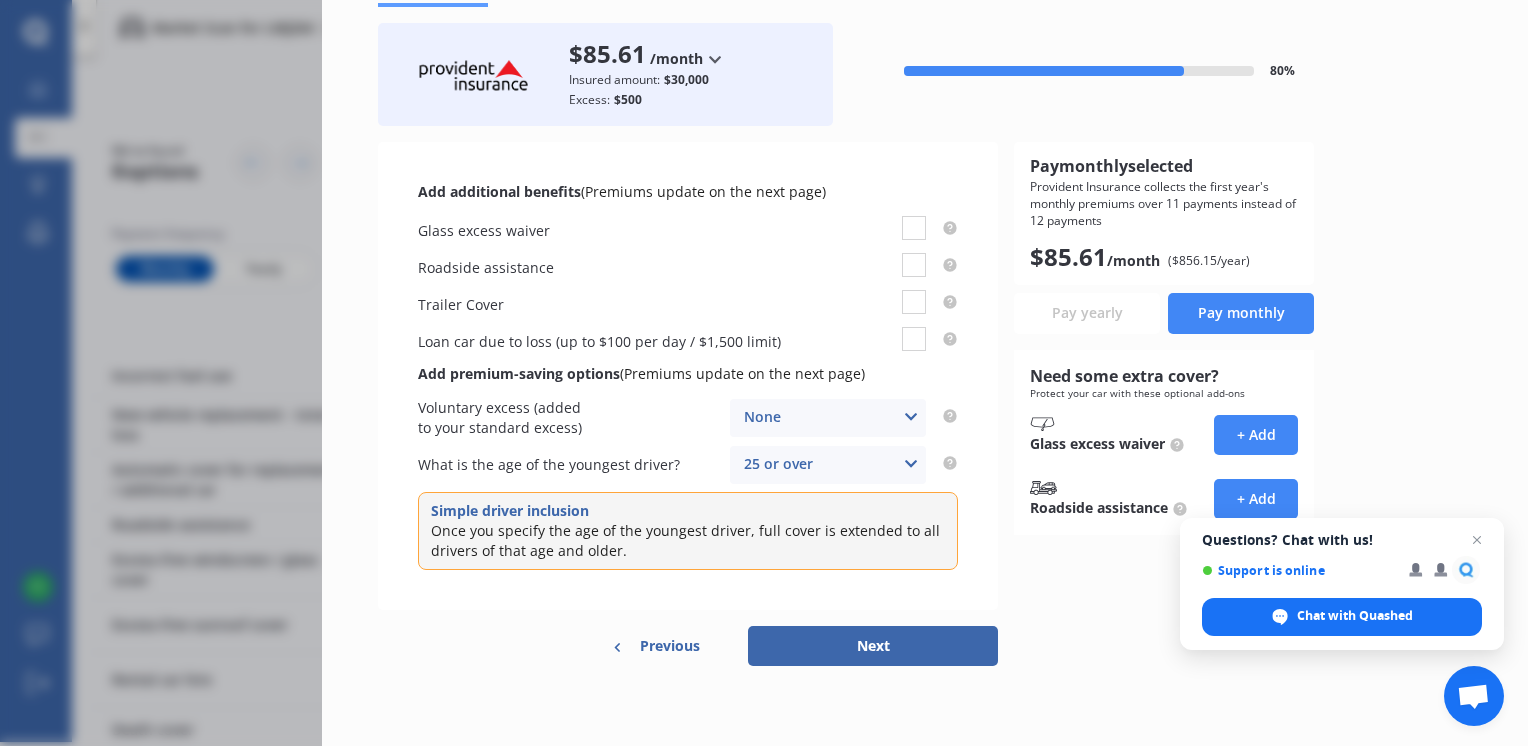 scroll, scrollTop: 0, scrollLeft: 0, axis: both 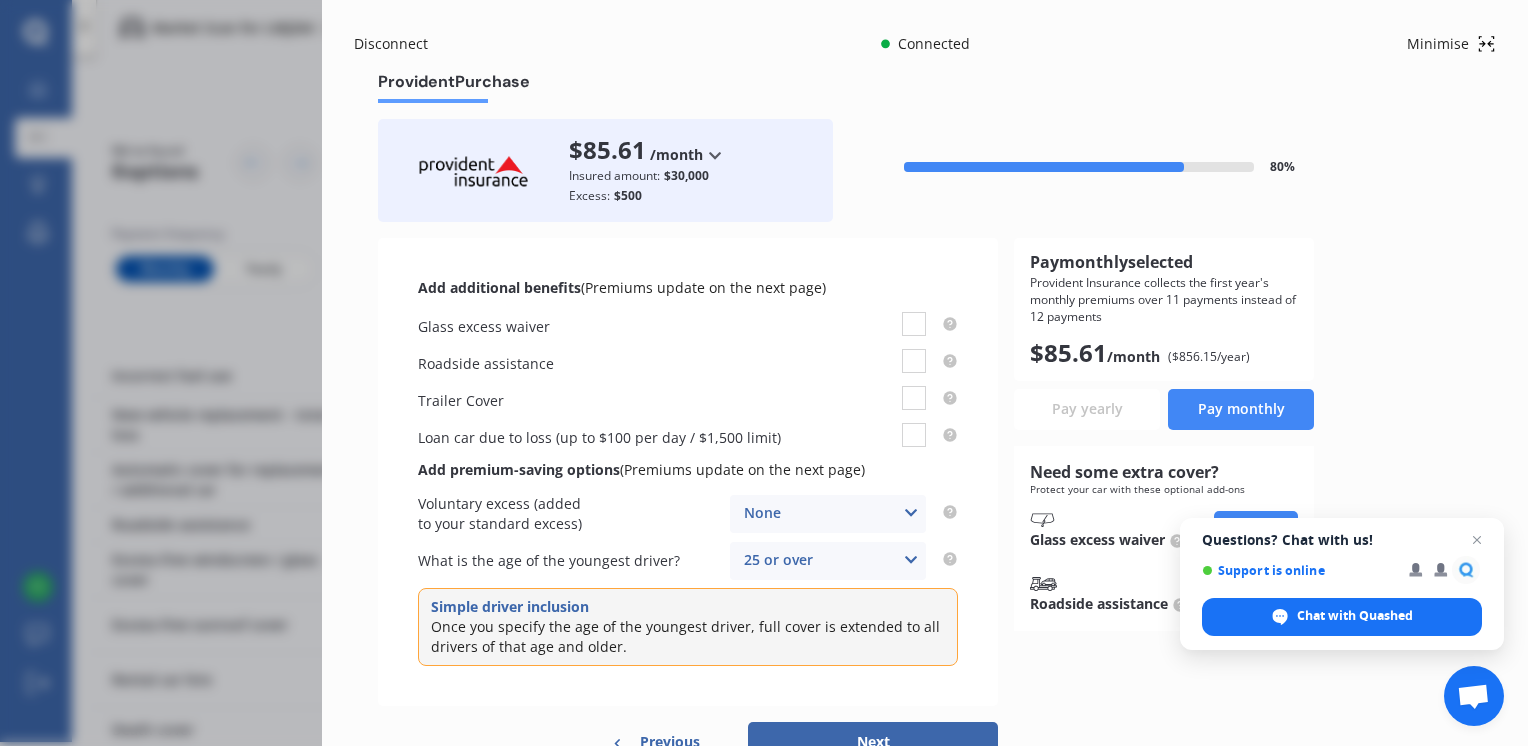 click on "Next" at bounding box center (873, 742) 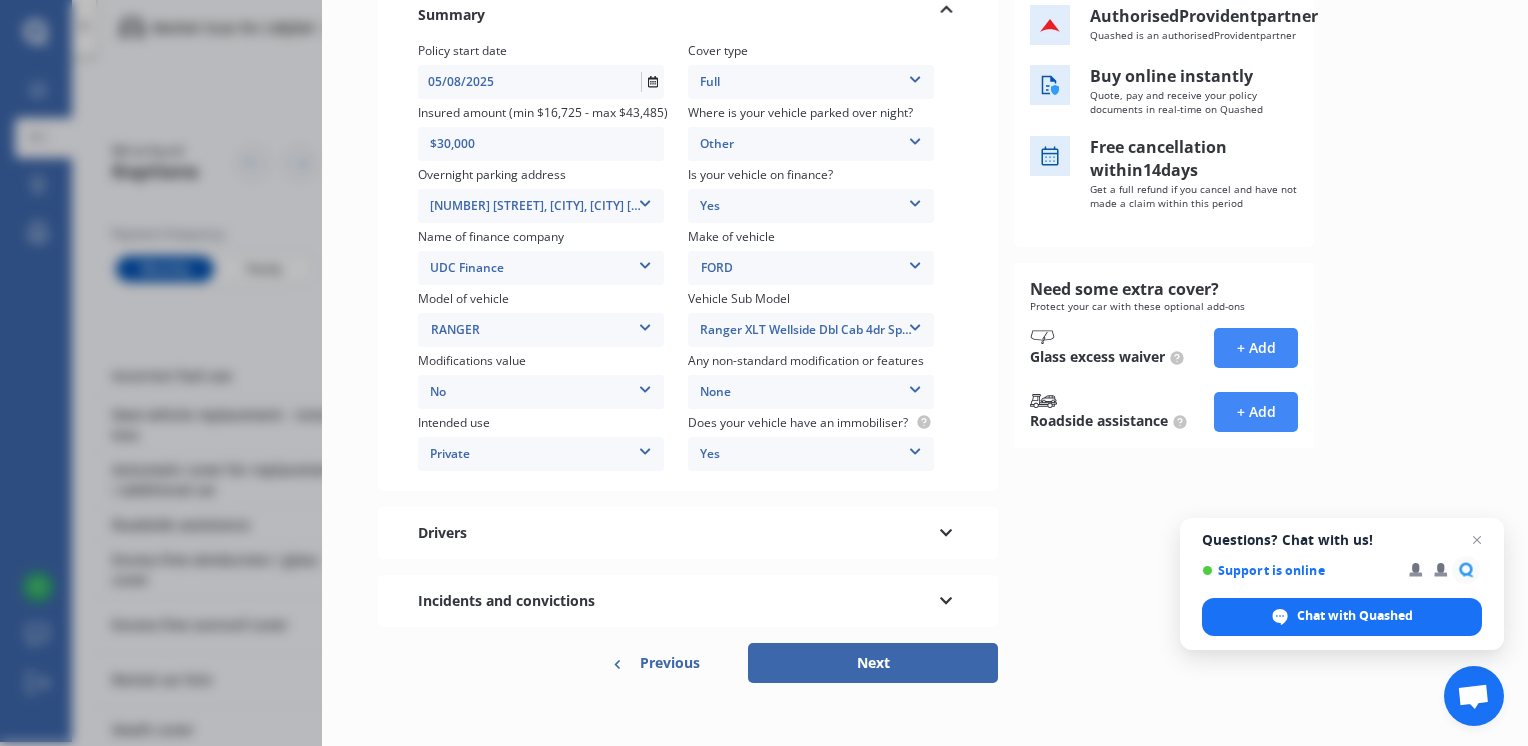 scroll, scrollTop: 265, scrollLeft: 0, axis: vertical 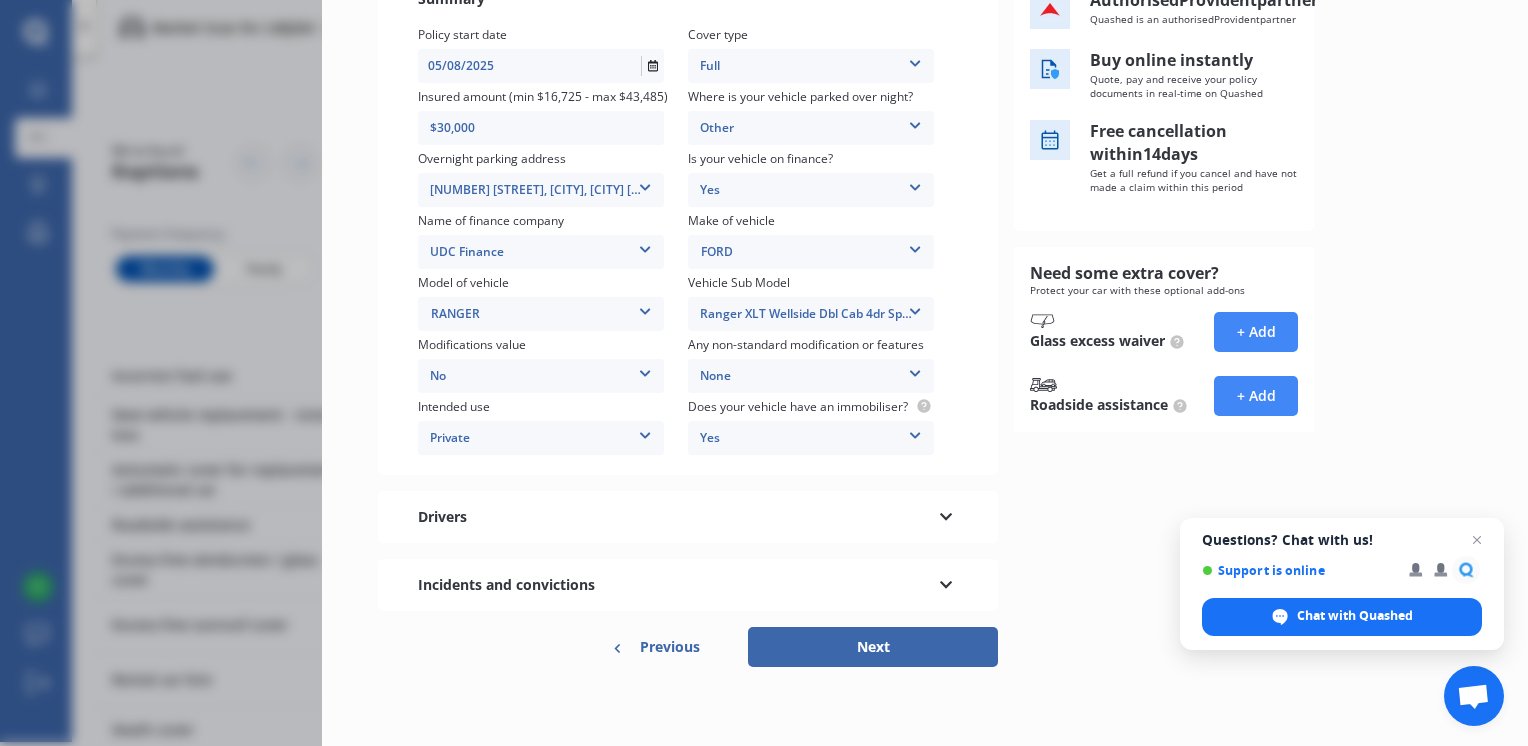 click on "Next" at bounding box center (873, 647) 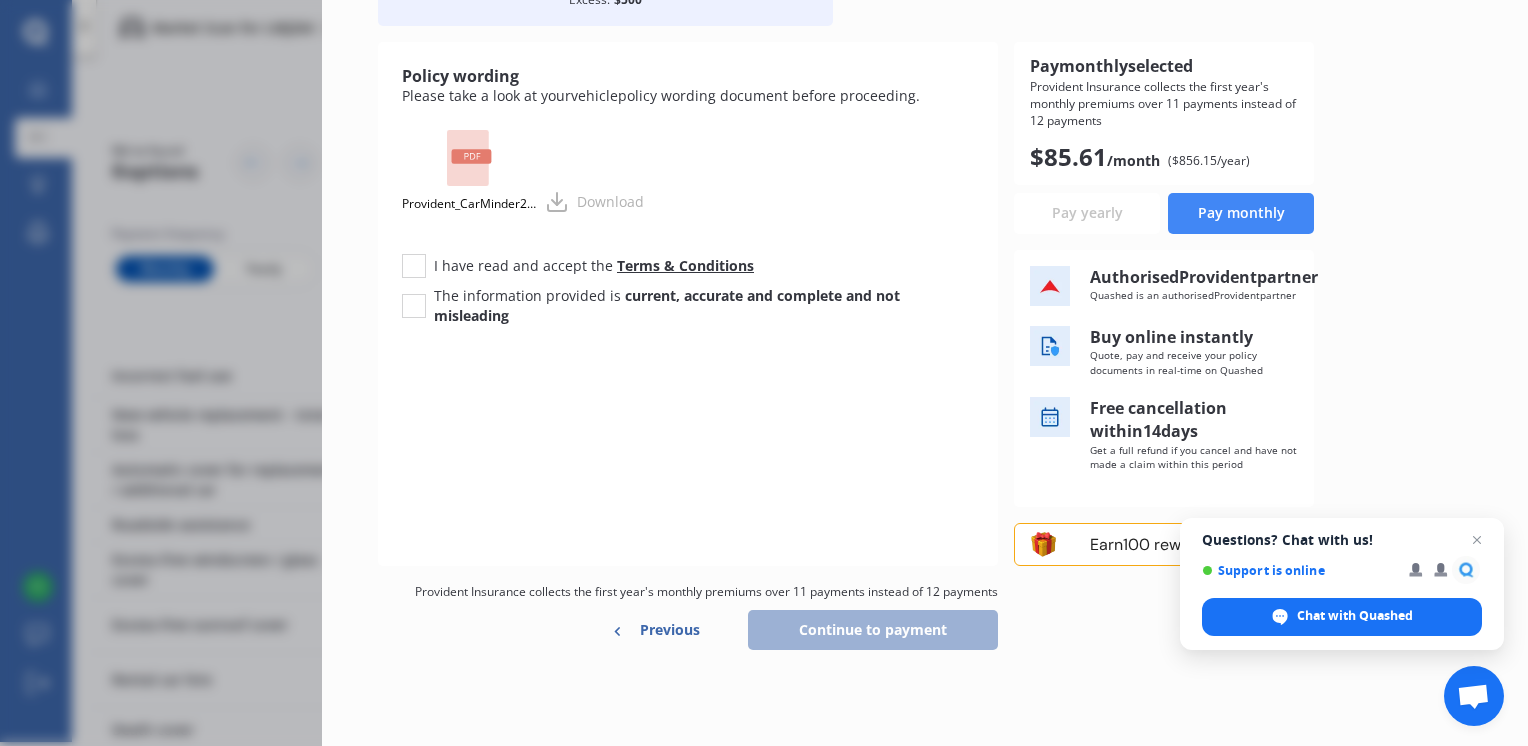 scroll, scrollTop: 0, scrollLeft: 0, axis: both 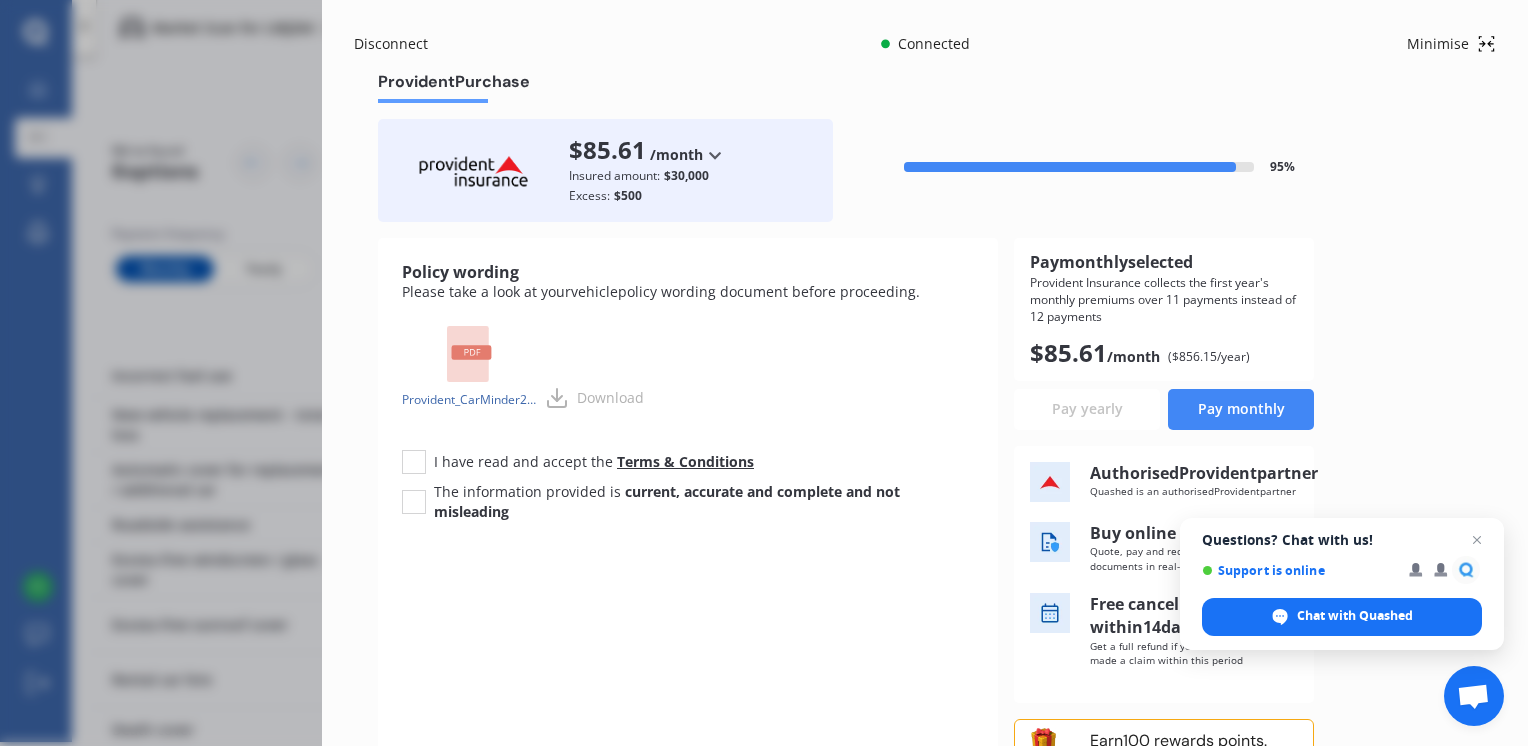 click 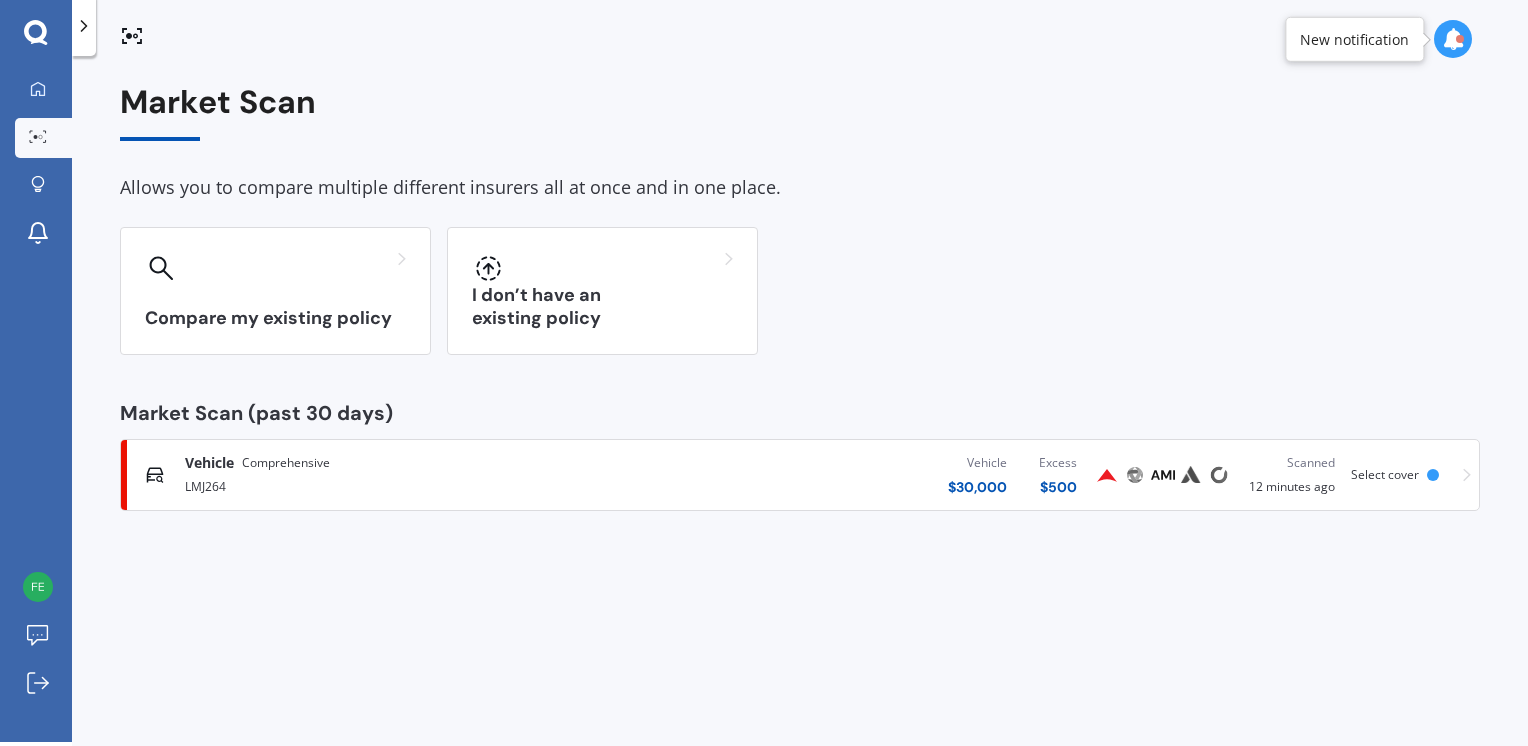 click on "Comprehensive" at bounding box center (286, 463) 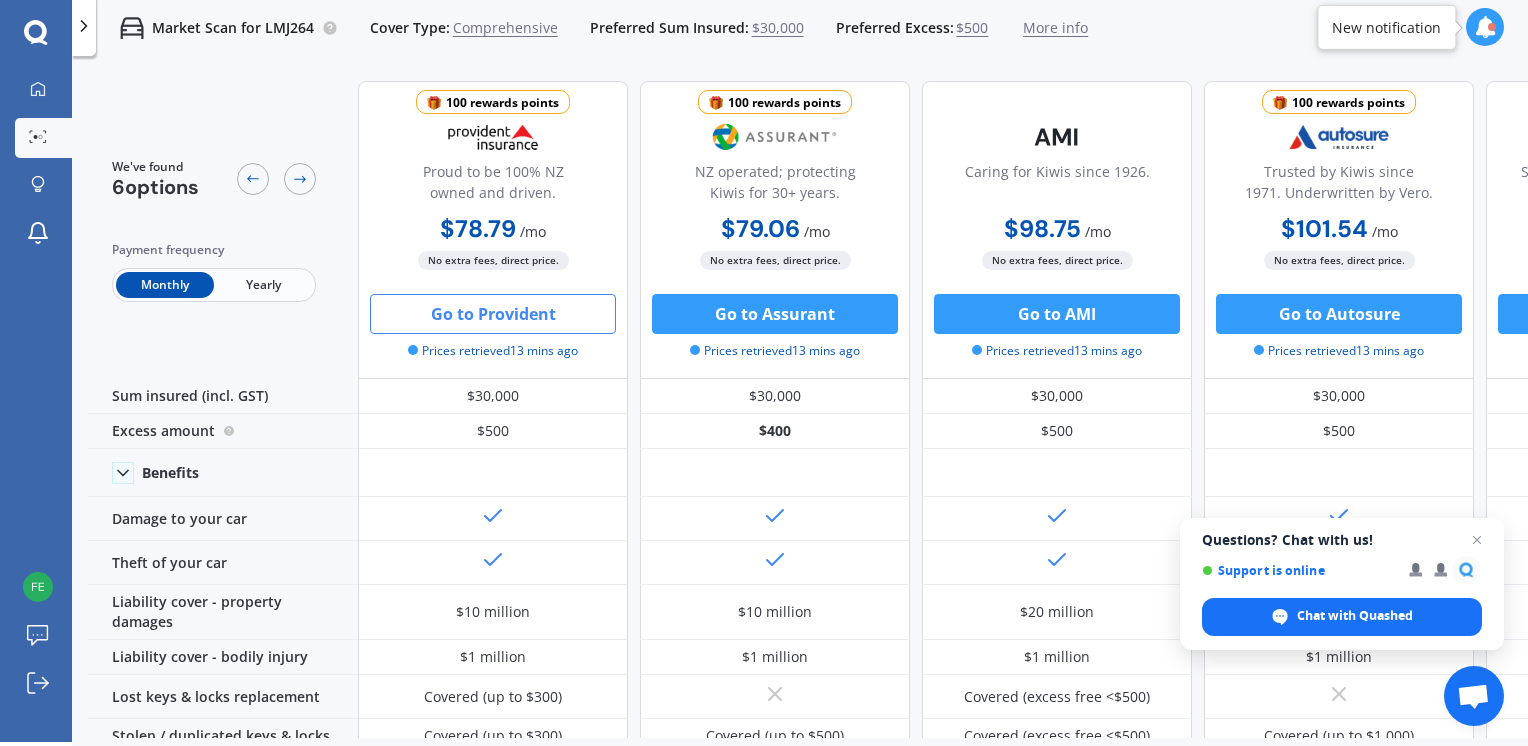 scroll, scrollTop: 578, scrollLeft: 0, axis: vertical 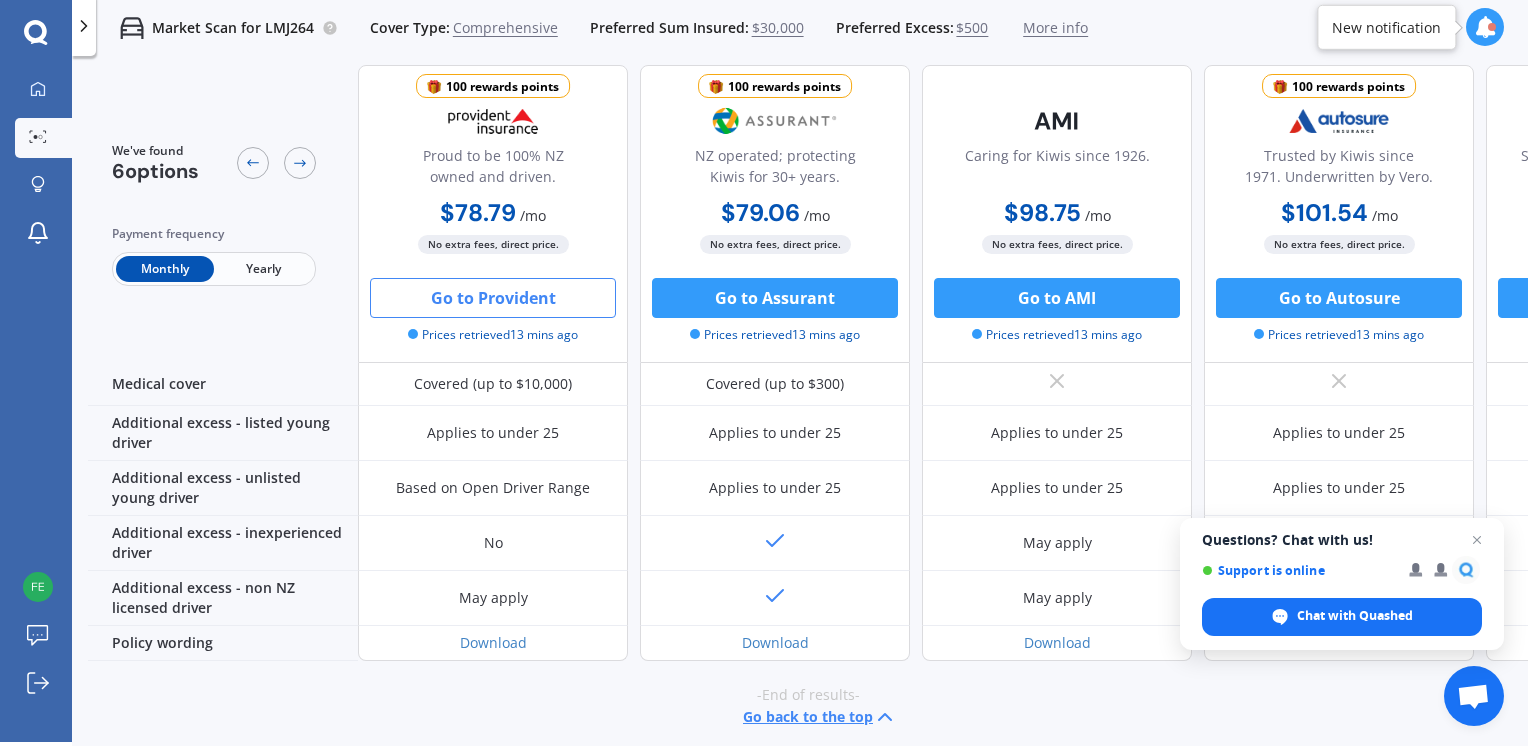 click on "We've found 6  options Payment frequency Monthly Yearly 100 rewards points Proud to be 100% NZ owned and driven. $[PRICE]   /  mo $[PRICE]   /  yr $[PRICE]   /  mo No extra fees, direct price. Go to Provident Prices retrieved  a min ago 100 rewards points NZ operated; protecting Kiwis for 30+ years. $[PRICE]   /  mo $[PRICE]   /  yr $[PRICE]   /  mo No extra fees, direct price. Go to Assurant Prices retrieved  a min ago Caring for Kiwis since 1926. $[PRICE]   /  mo $[PRICE]   /  yr" at bounding box center (808, 435) 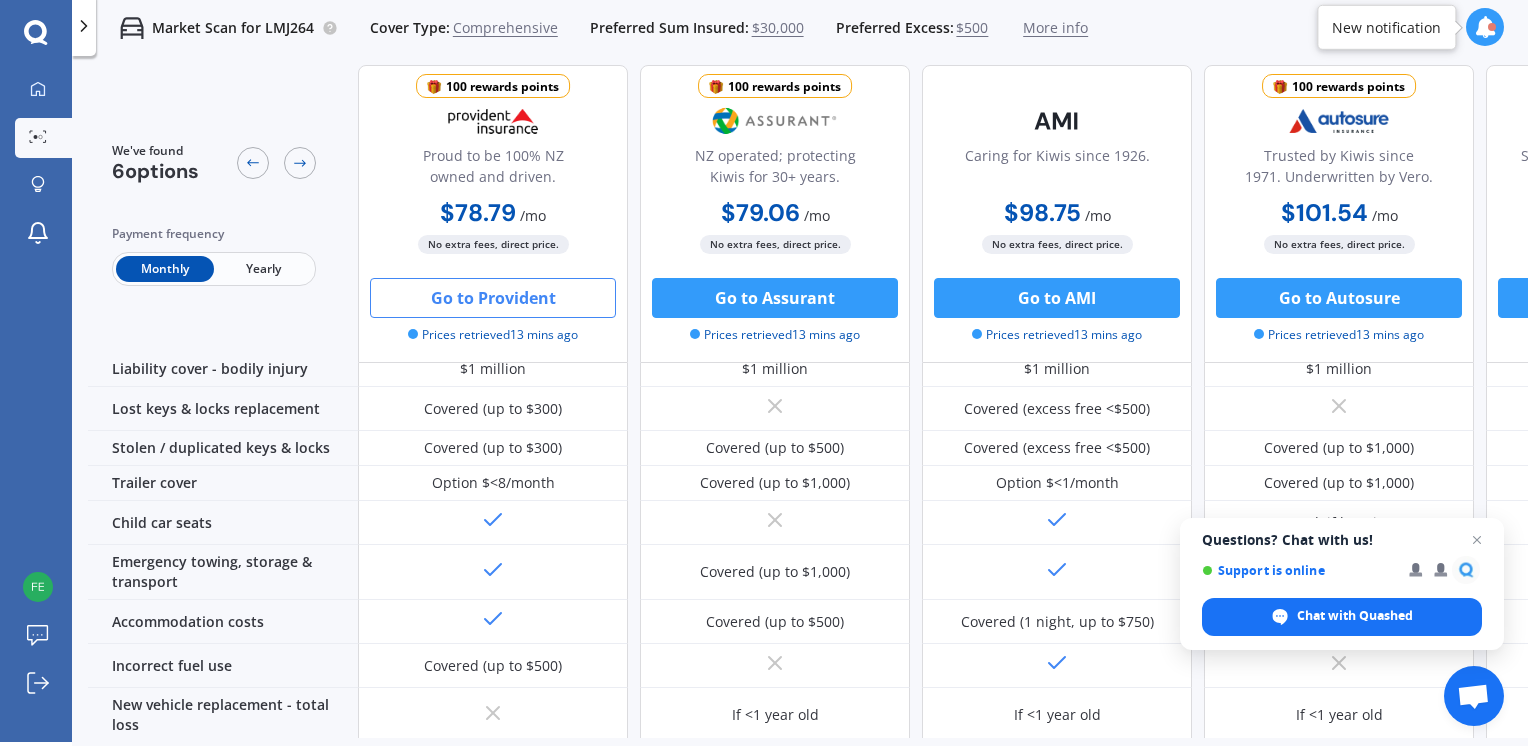 scroll, scrollTop: 0, scrollLeft: 0, axis: both 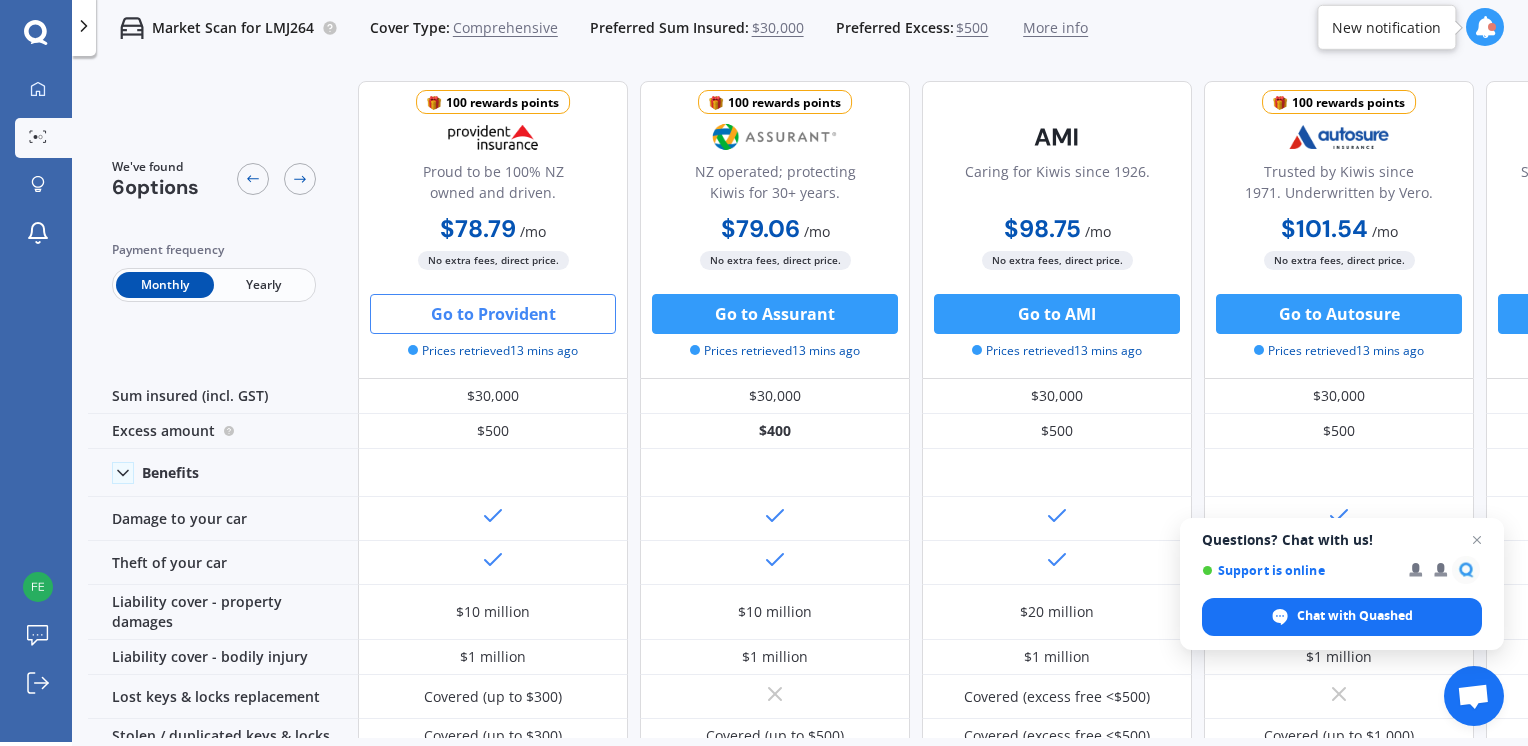 click on "Go to Provident" at bounding box center [493, 314] 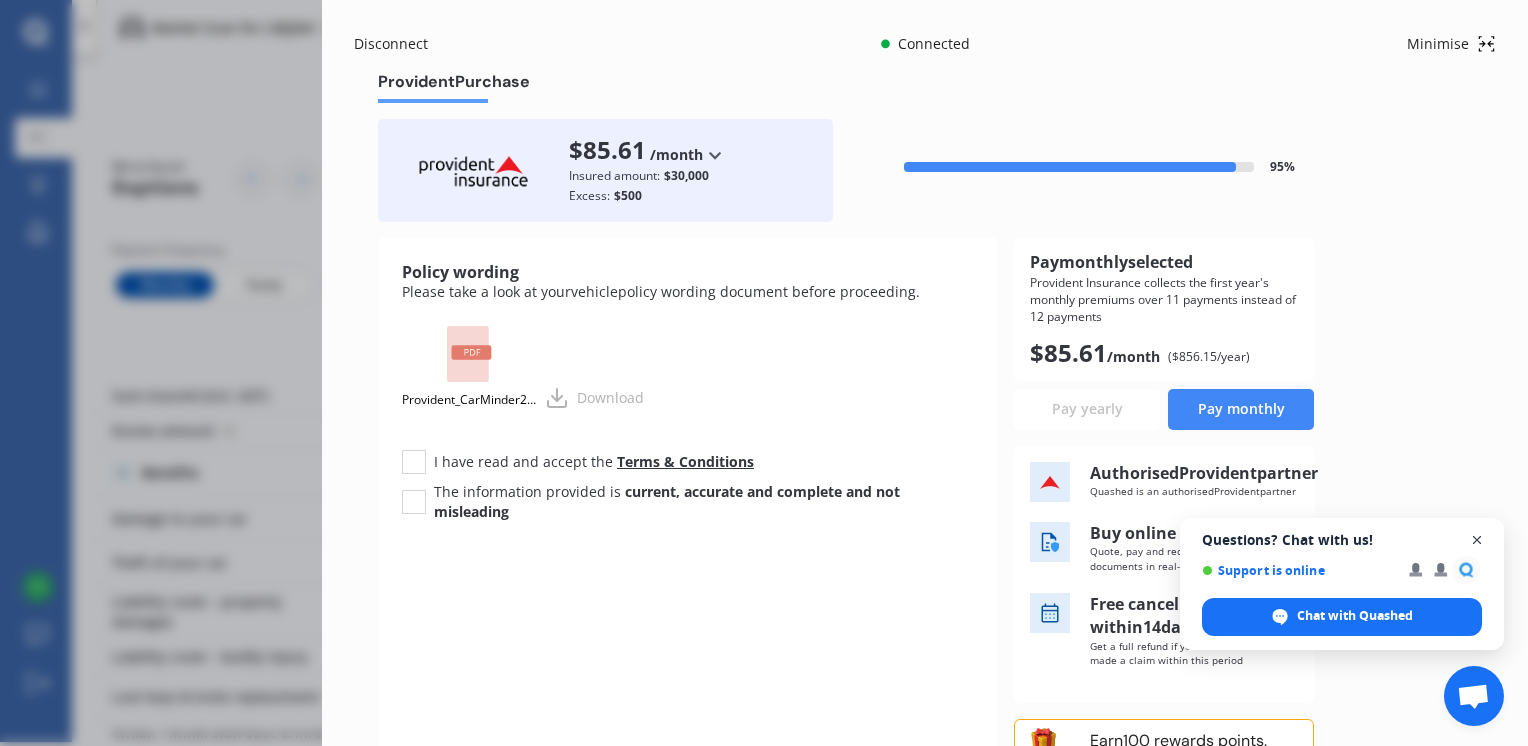 click at bounding box center (1477, 540) 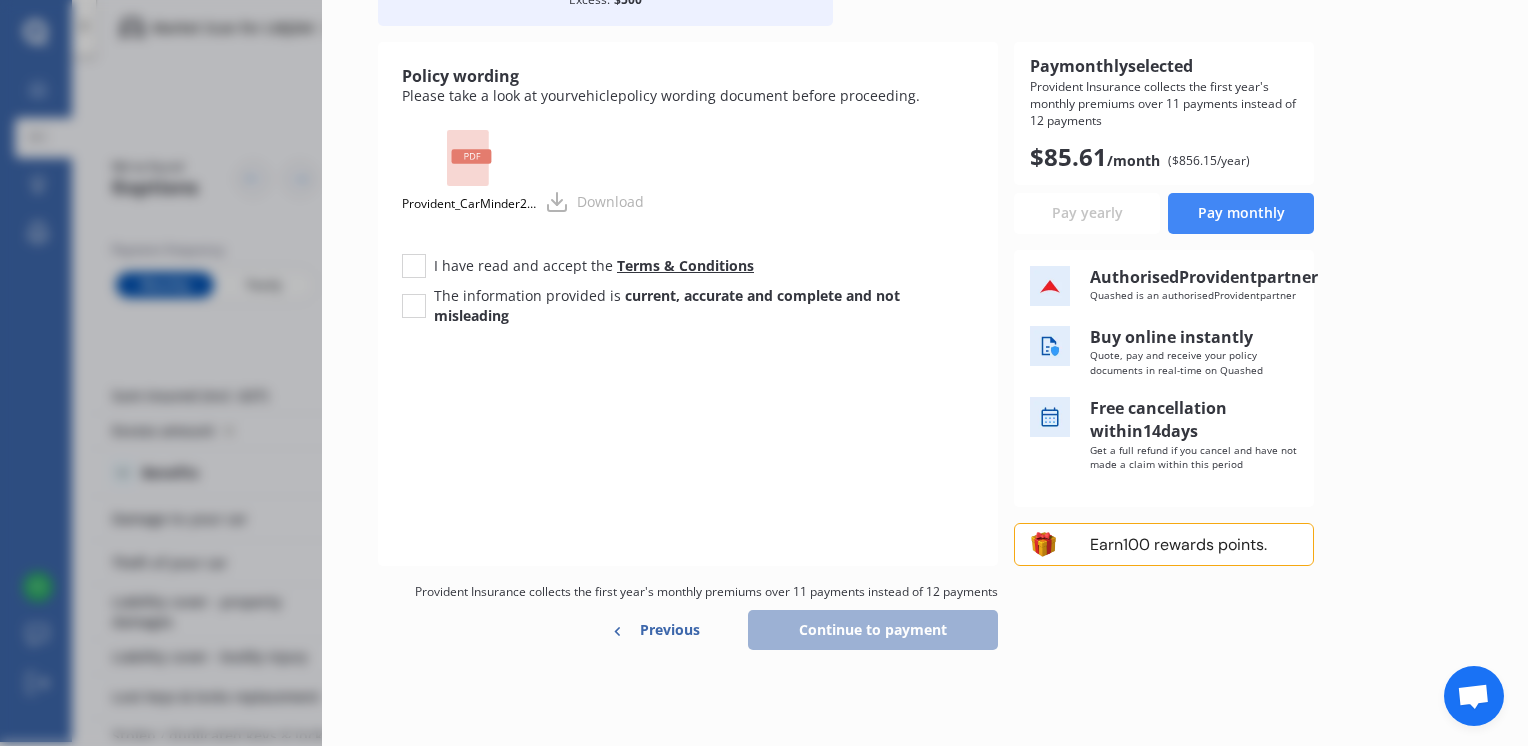scroll, scrollTop: 215, scrollLeft: 0, axis: vertical 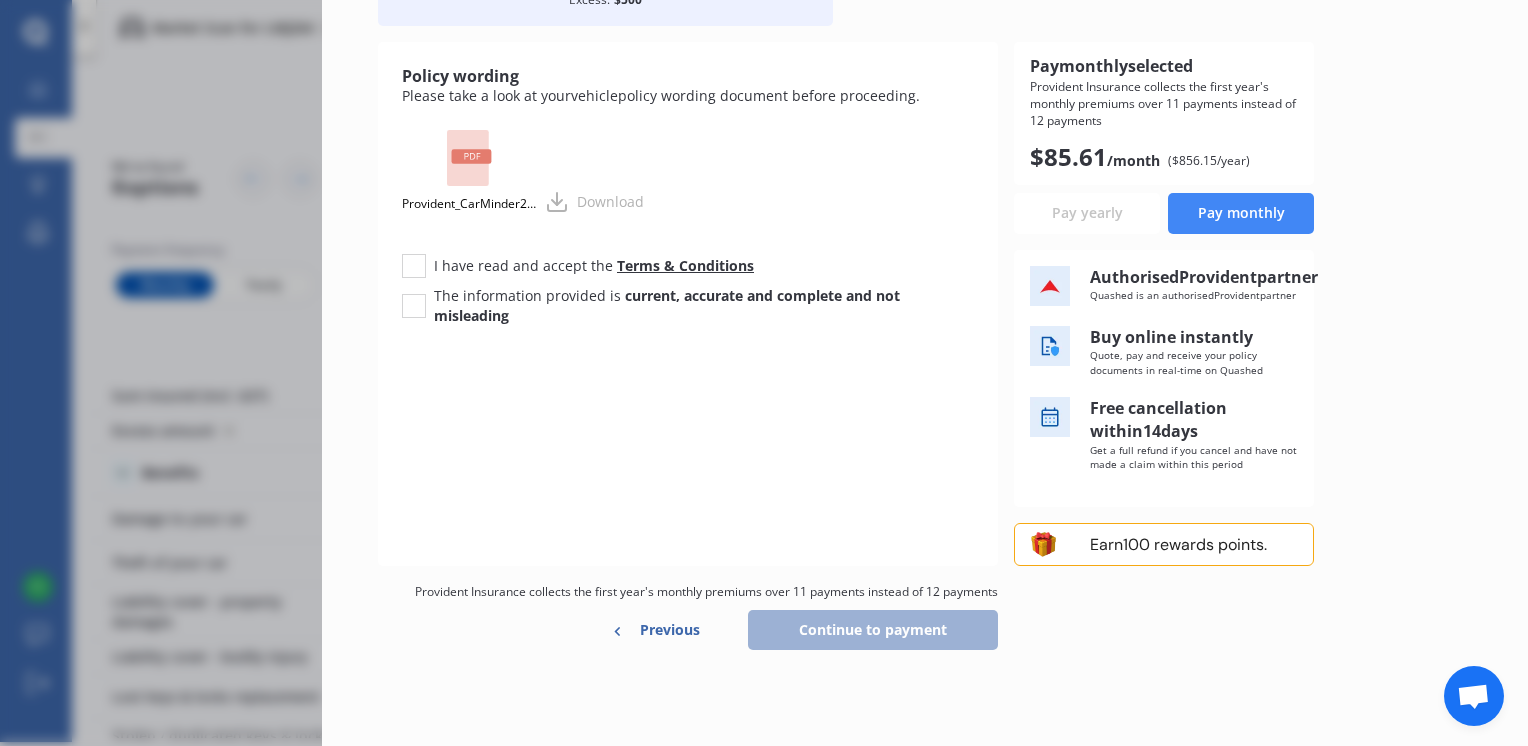 click on "Previous" at bounding box center [670, 630] 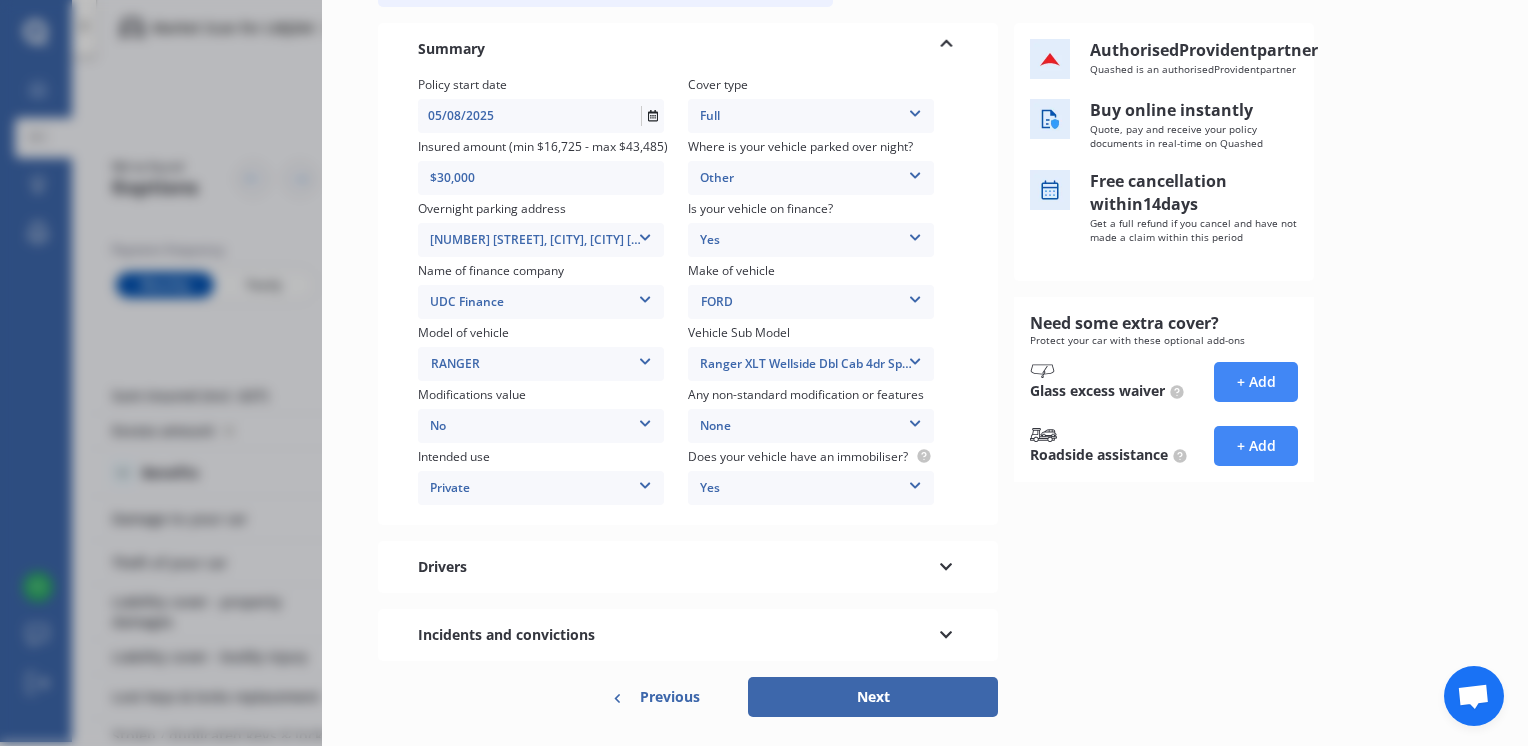 scroll, scrollTop: 265, scrollLeft: 0, axis: vertical 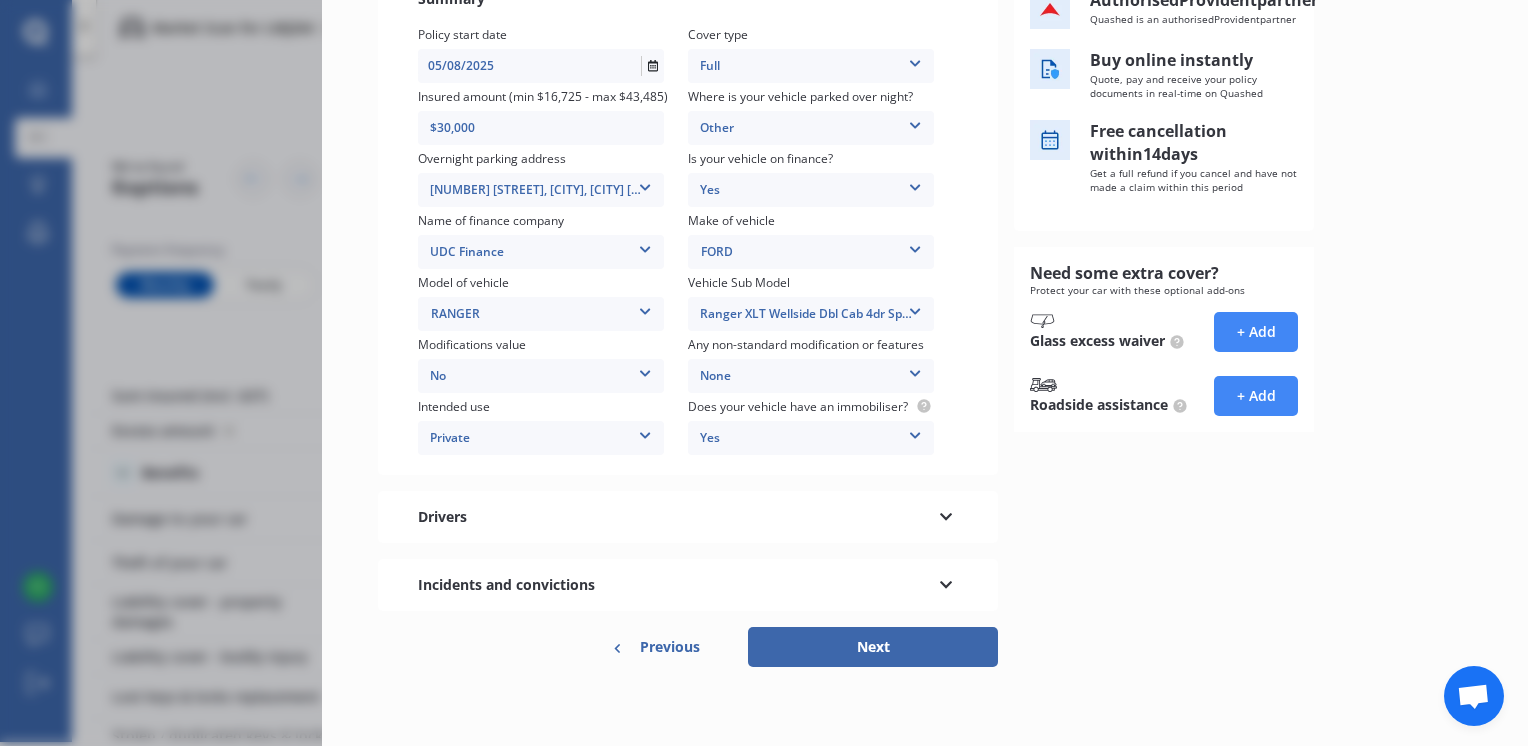 click on "Previous" at bounding box center (670, 647) 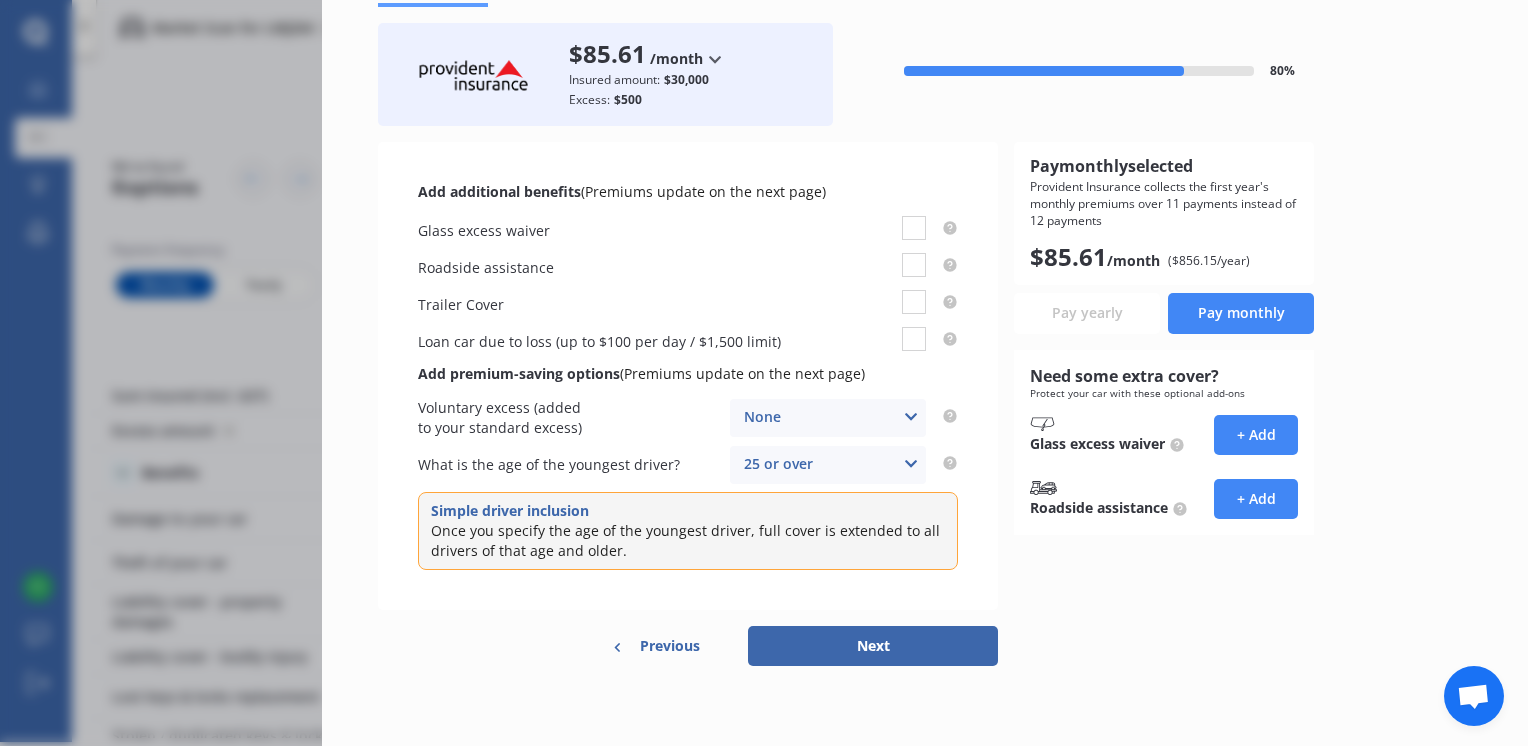 scroll, scrollTop: 94, scrollLeft: 0, axis: vertical 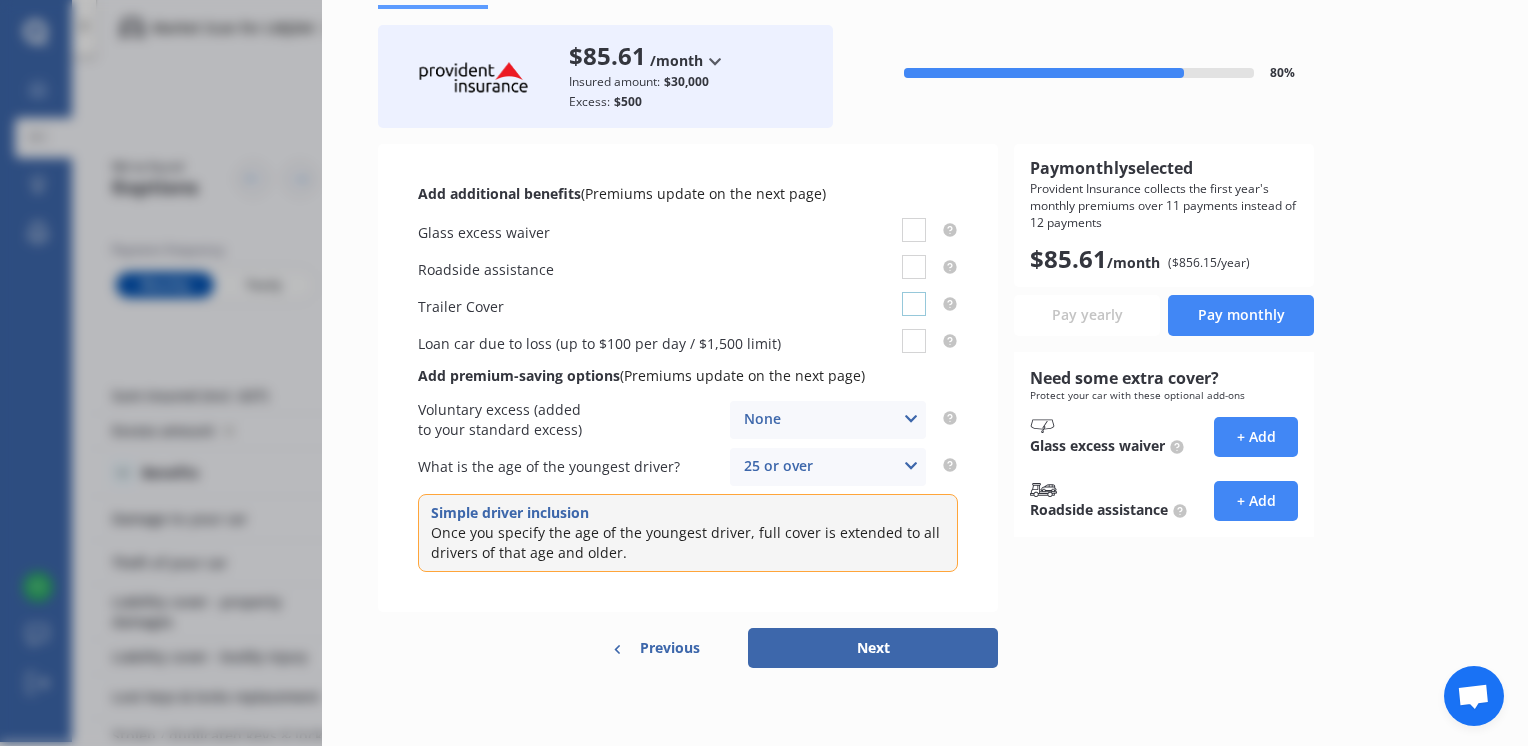 click at bounding box center (914, 292) 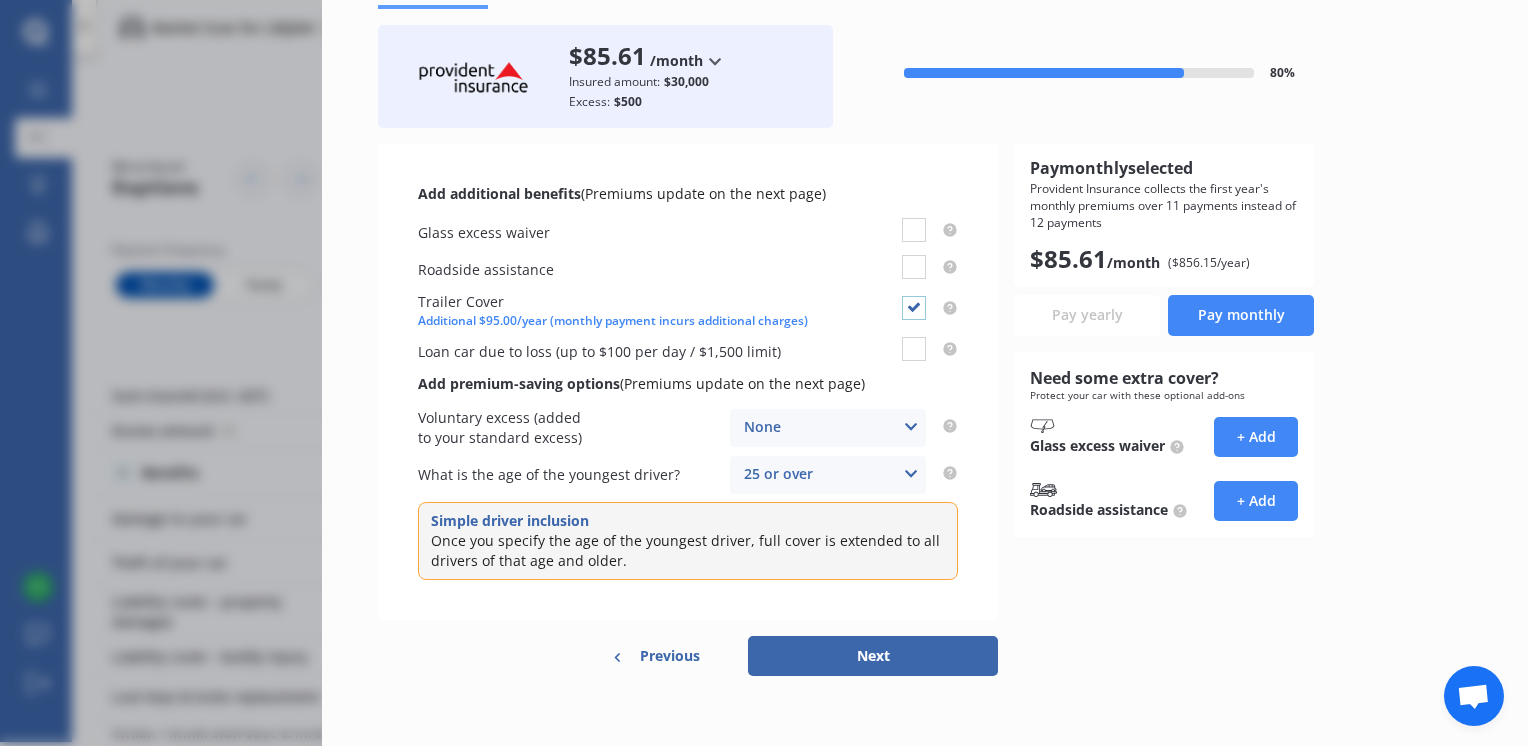 click at bounding box center [914, 296] 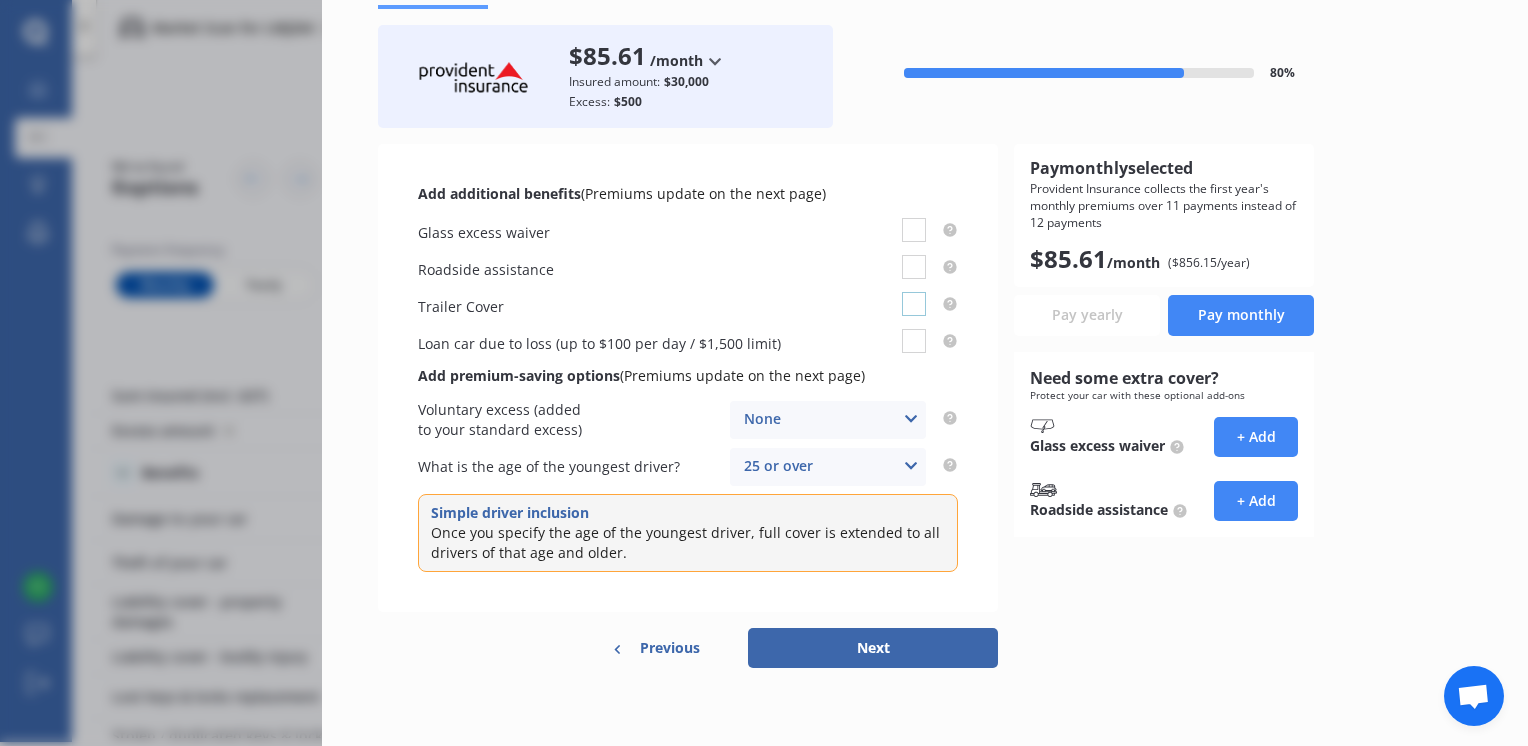 click at bounding box center [914, 292] 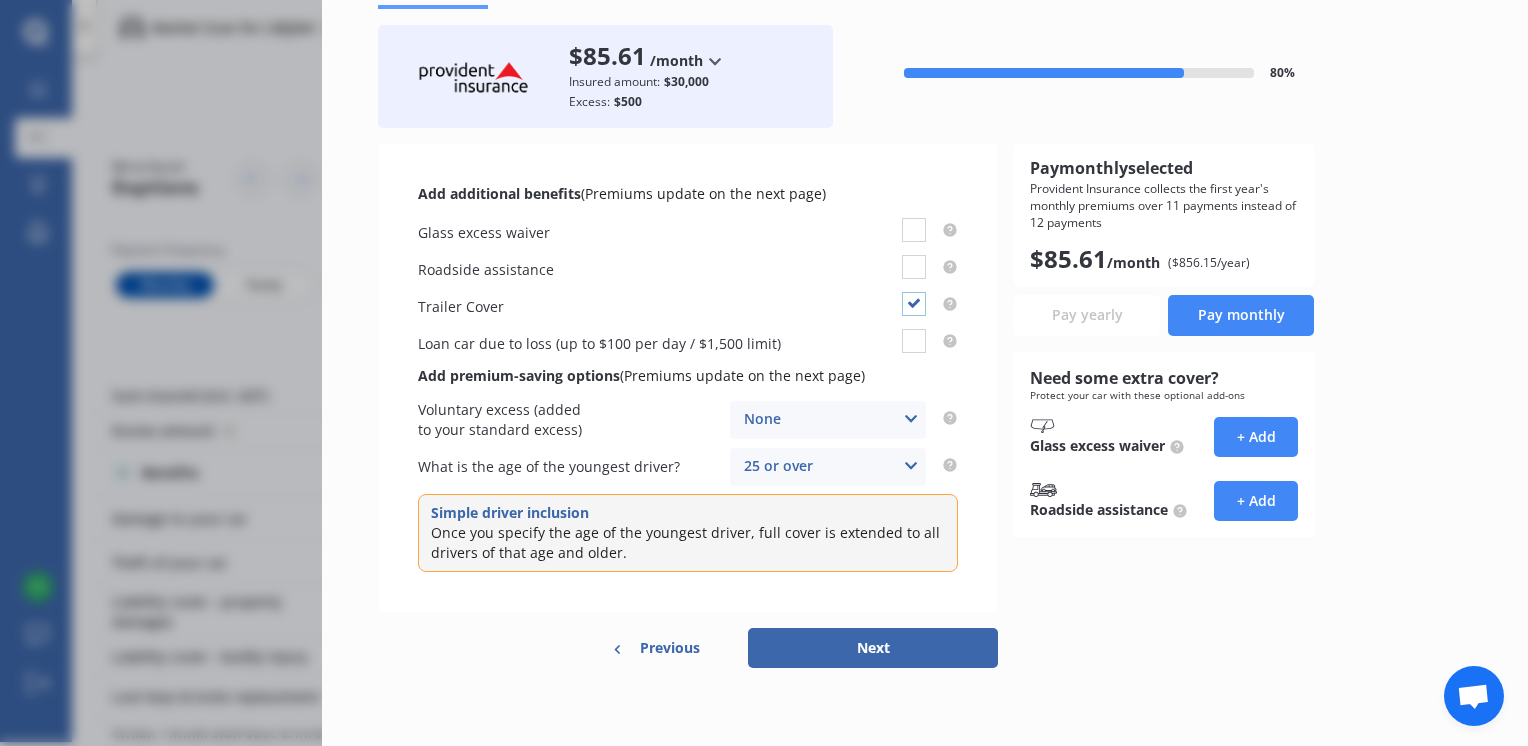 checkbox on "true" 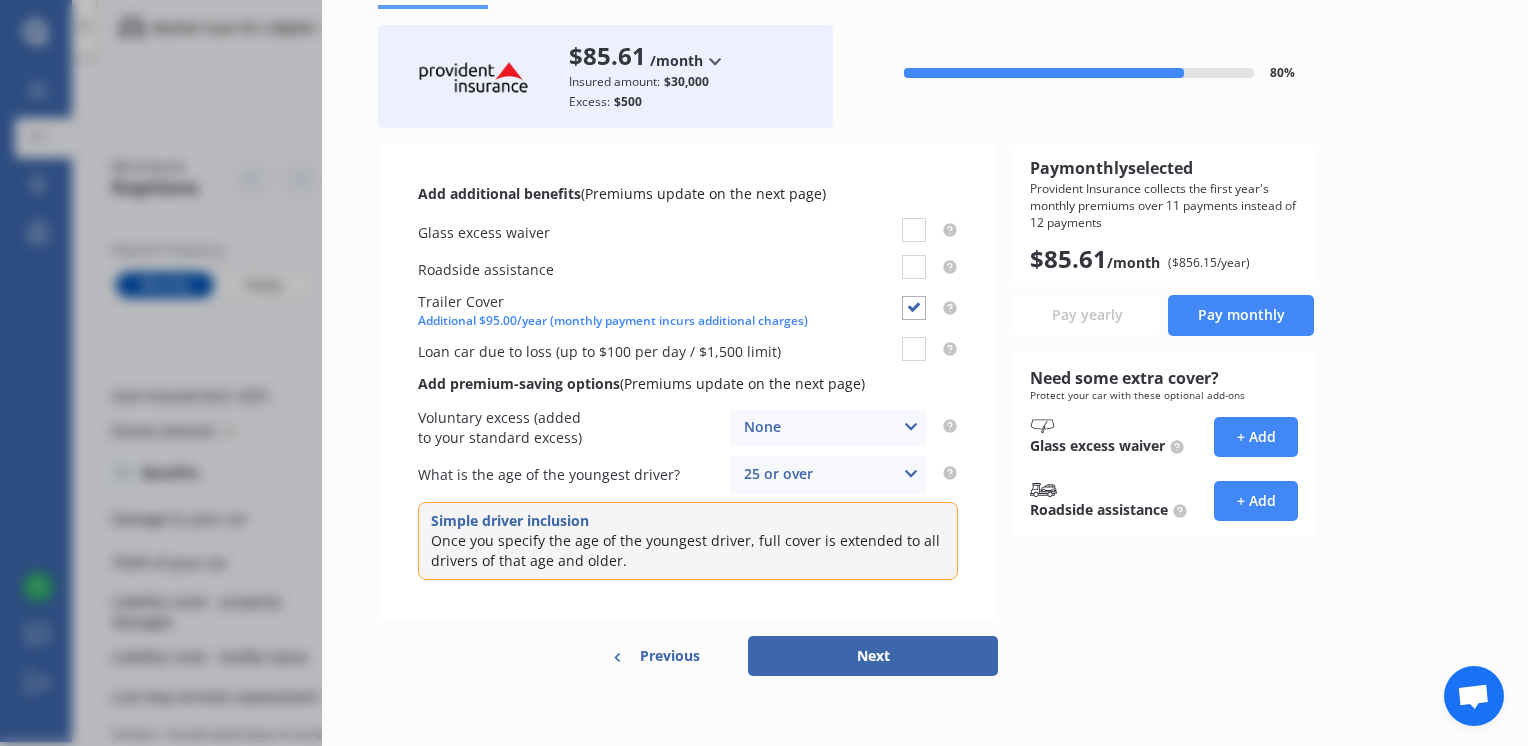 click on "Next" at bounding box center [873, 656] 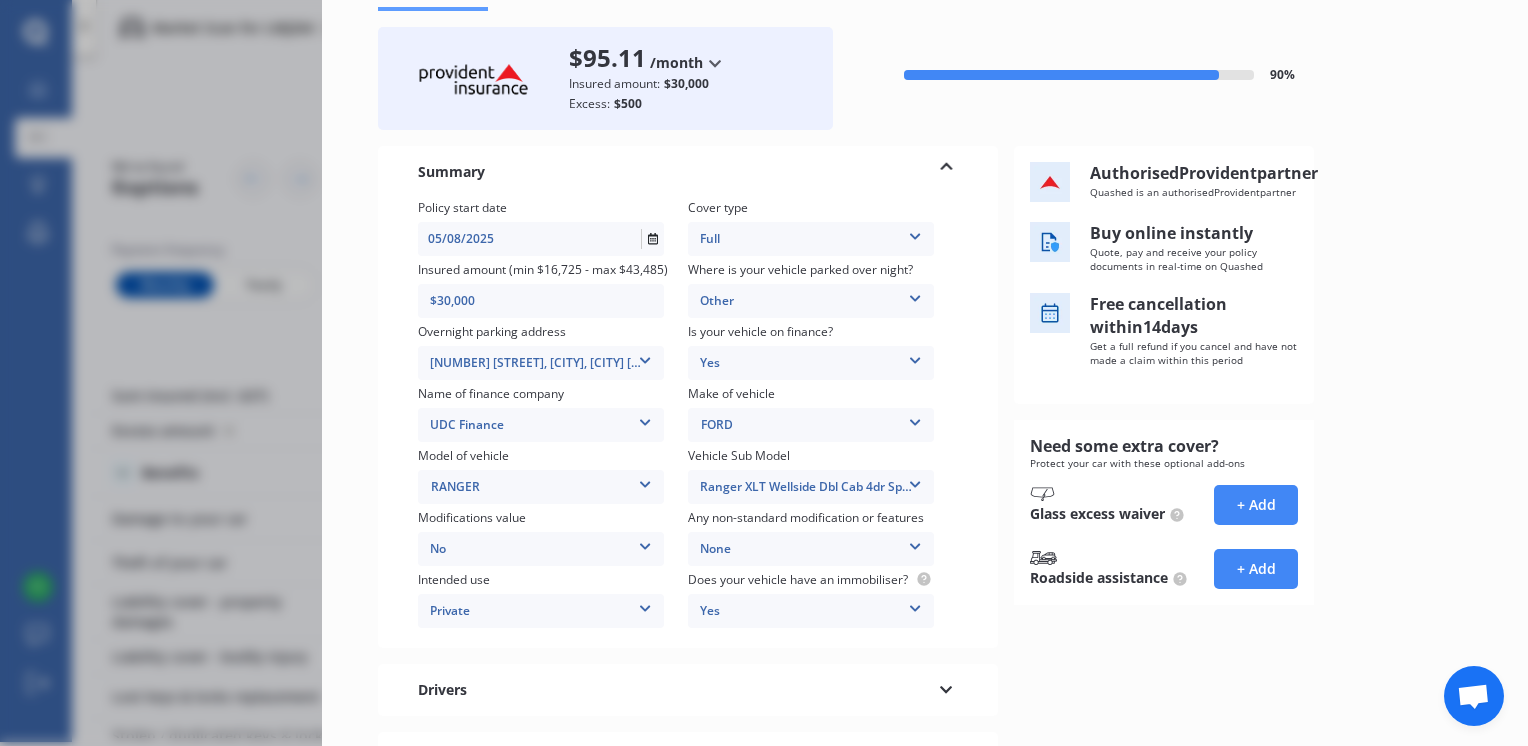 scroll, scrollTop: 0, scrollLeft: 0, axis: both 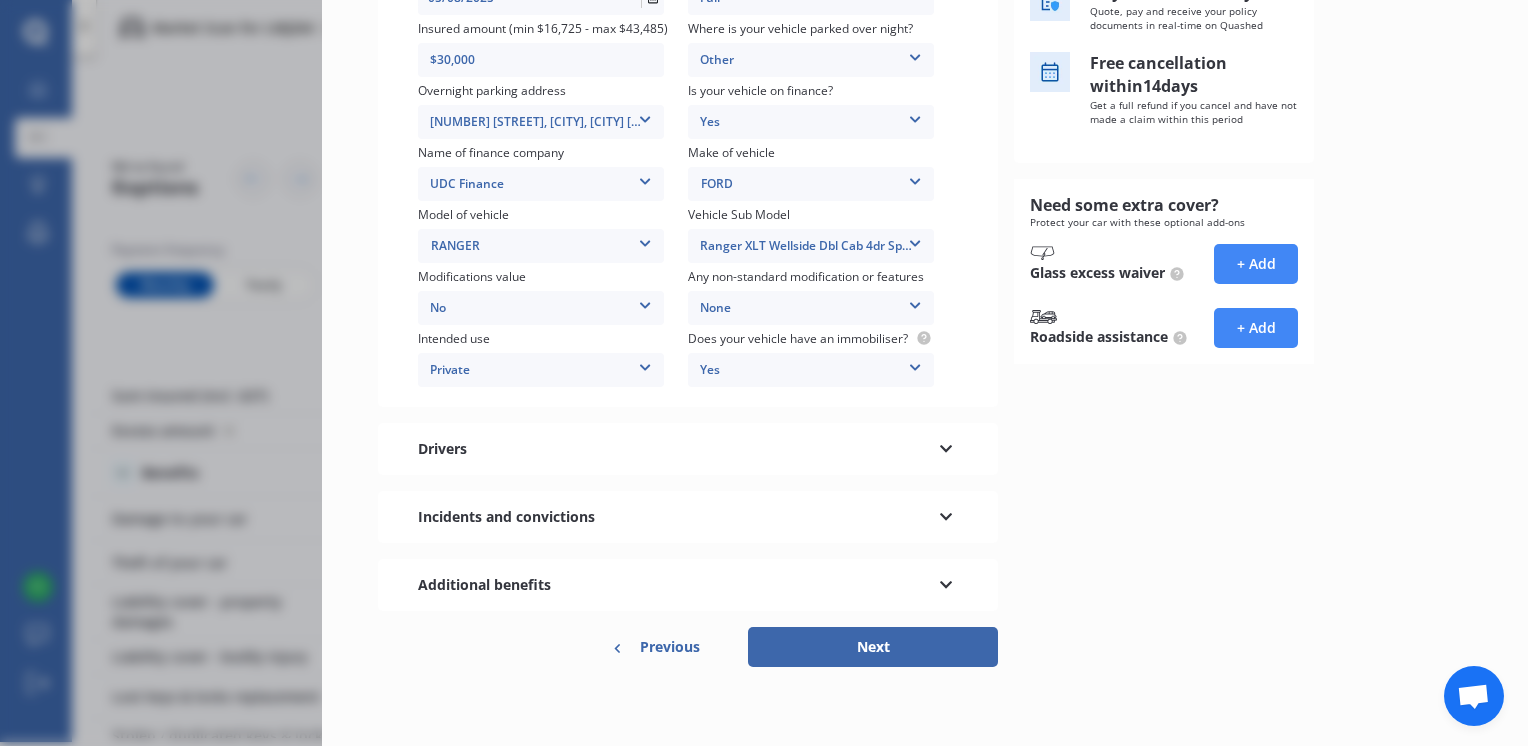 click at bounding box center [946, 582] 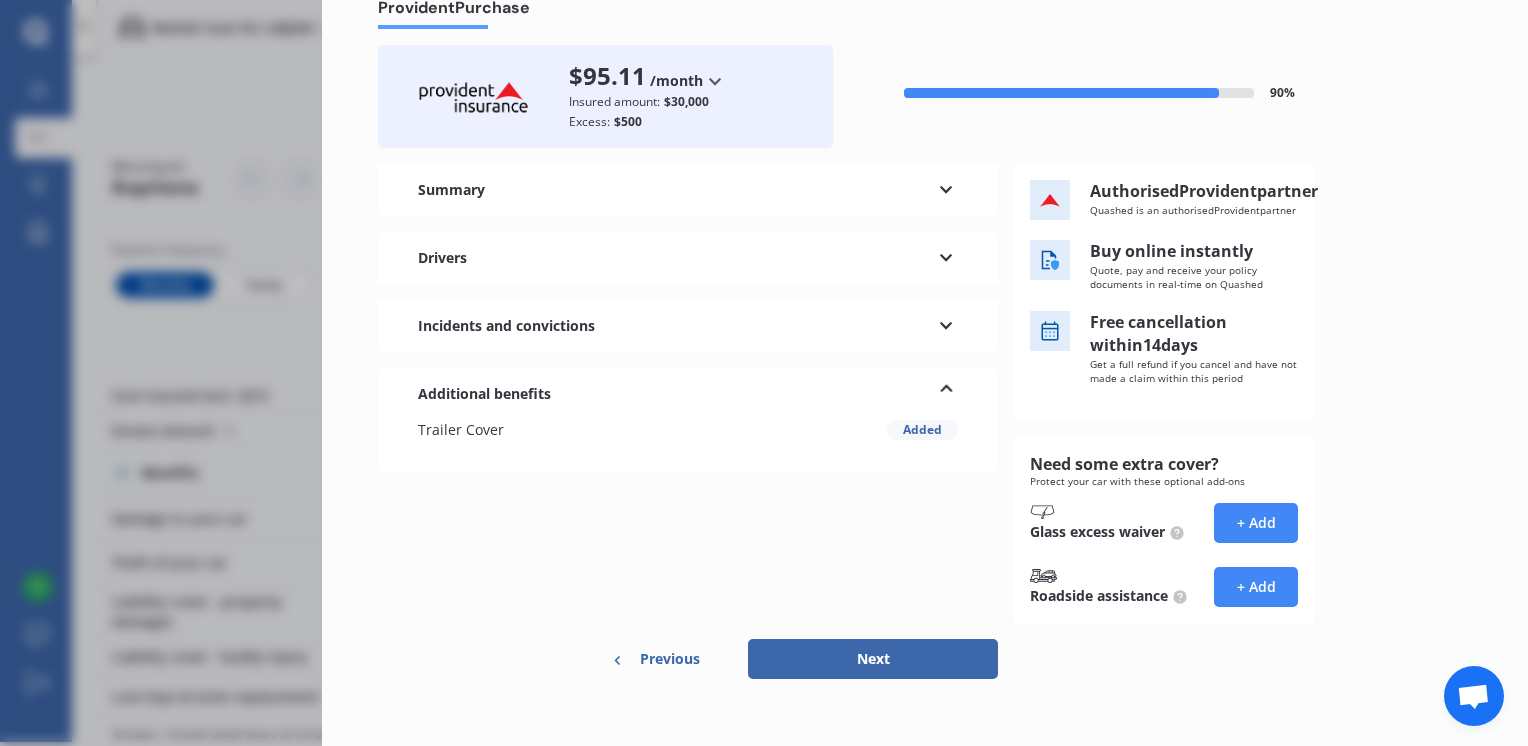 scroll, scrollTop: 106, scrollLeft: 0, axis: vertical 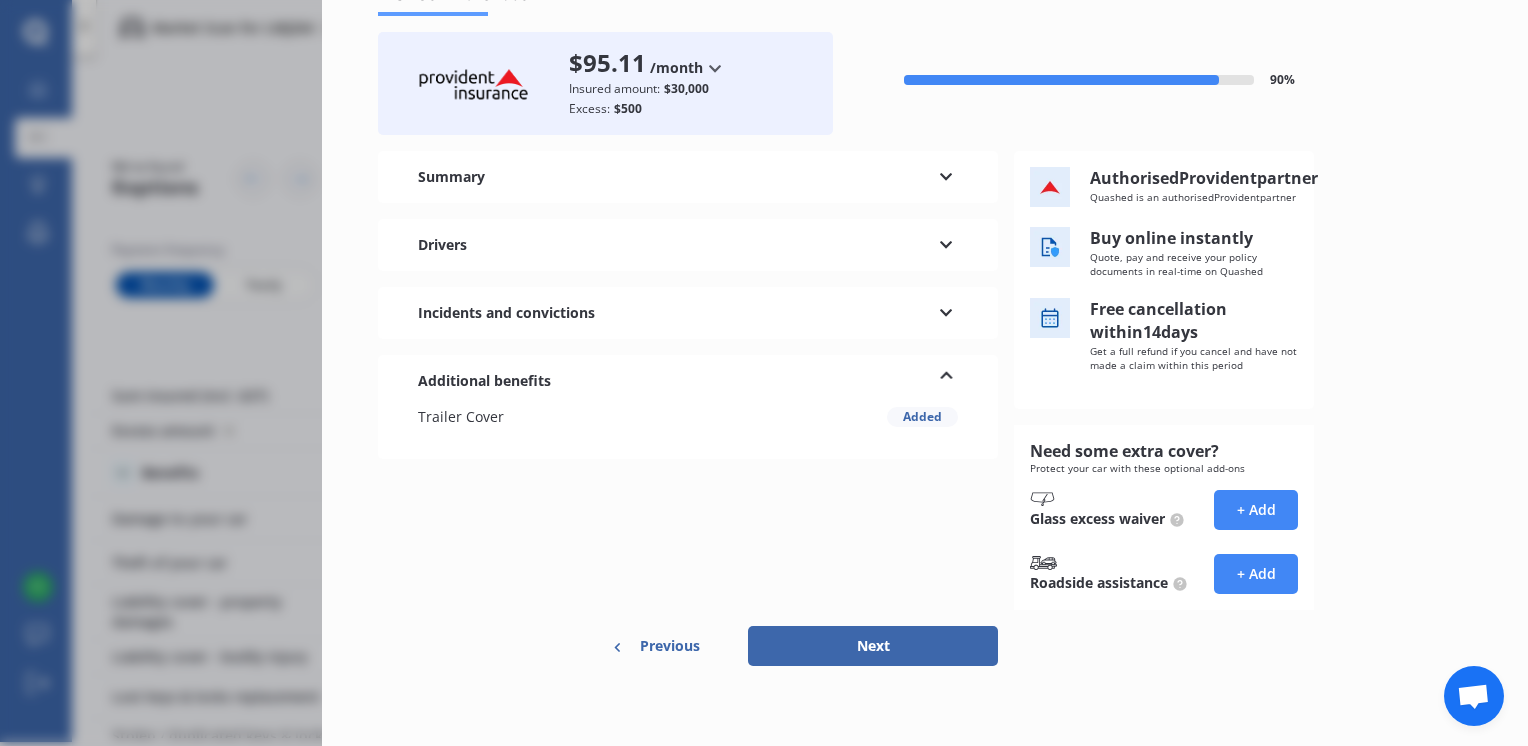 click on "Next" at bounding box center [873, 646] 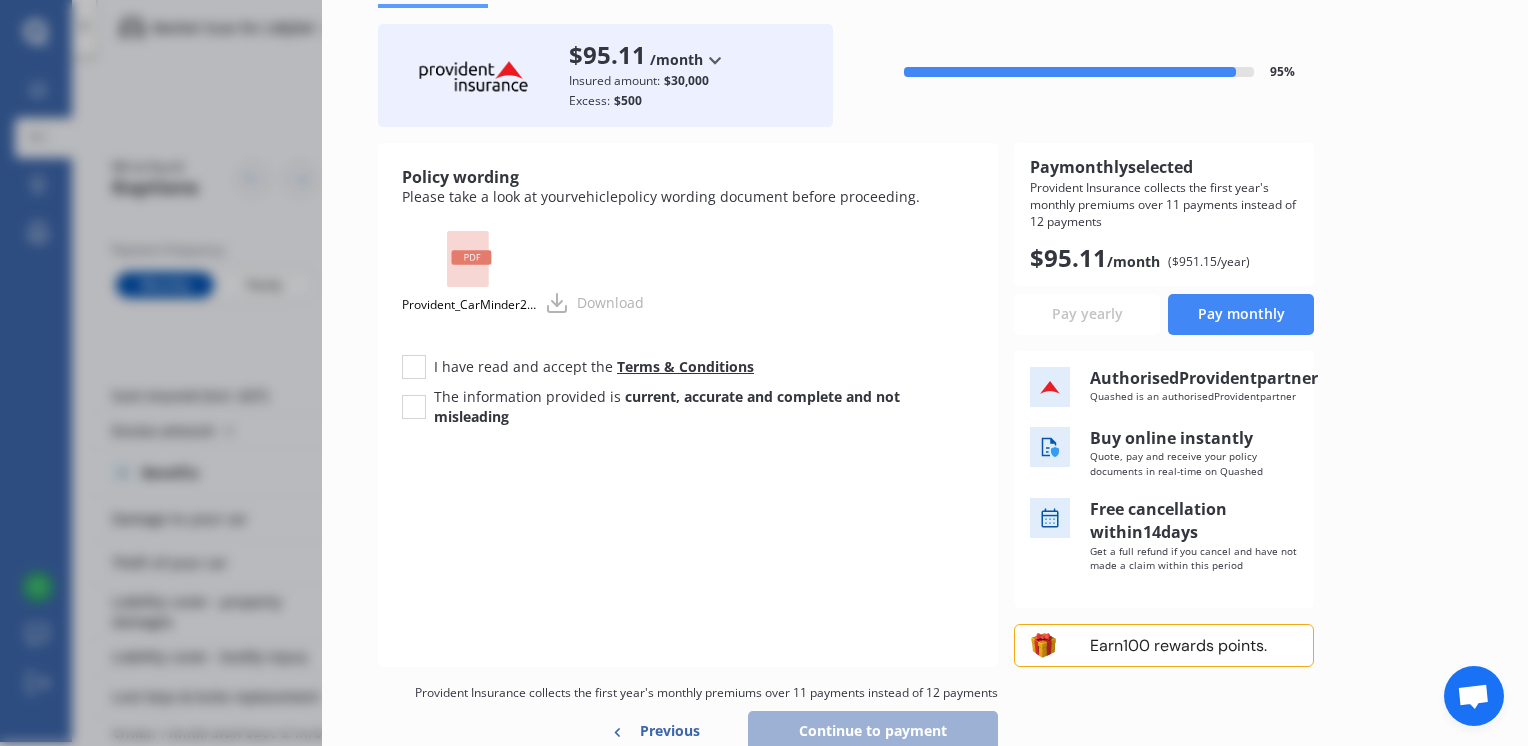 scroll, scrollTop: 0, scrollLeft: 0, axis: both 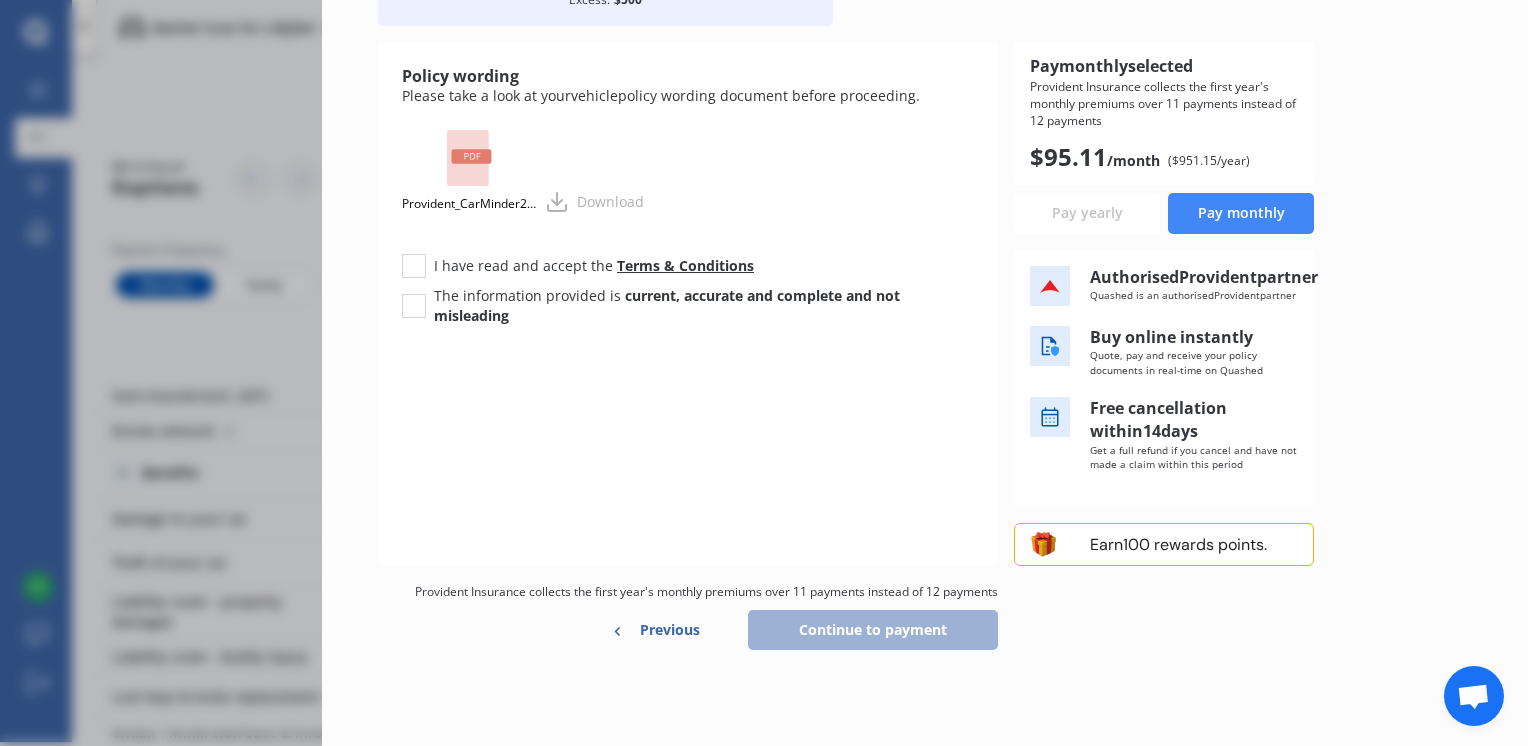 click on "I have read and accept the   Terms & Conditions" at bounding box center (688, 266) 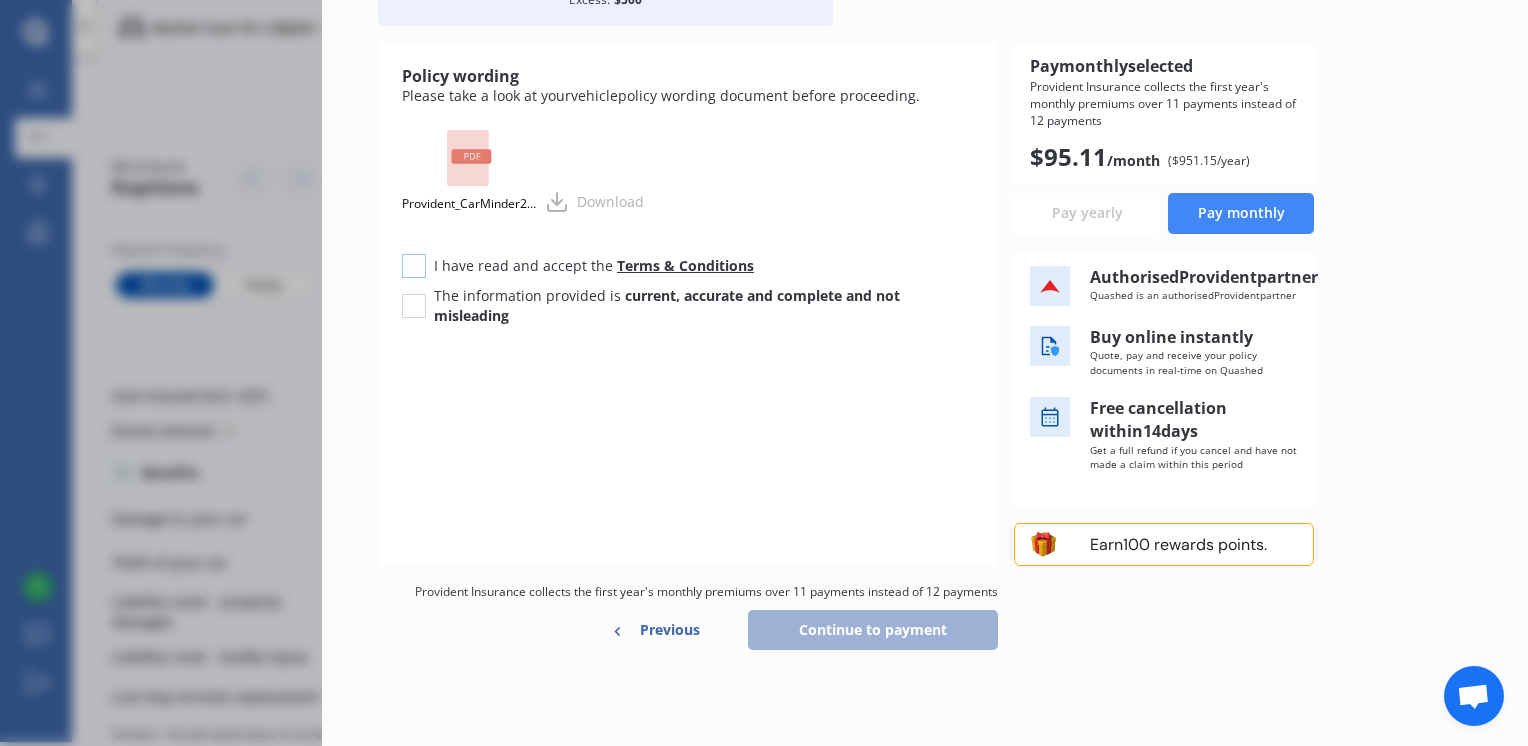 click on "I have read and accept the   Terms & Conditions" at bounding box center [414, 266] 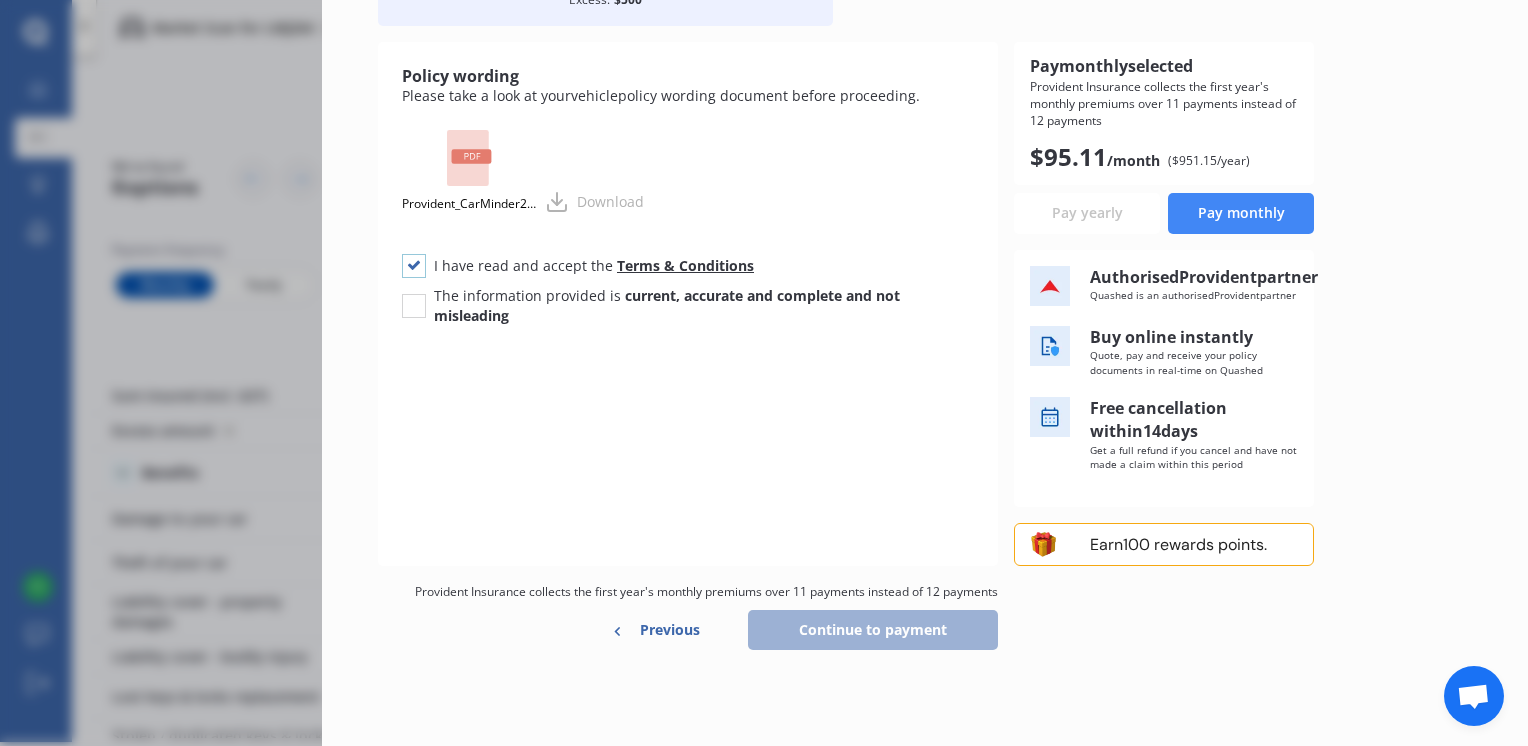 checkbox on "true" 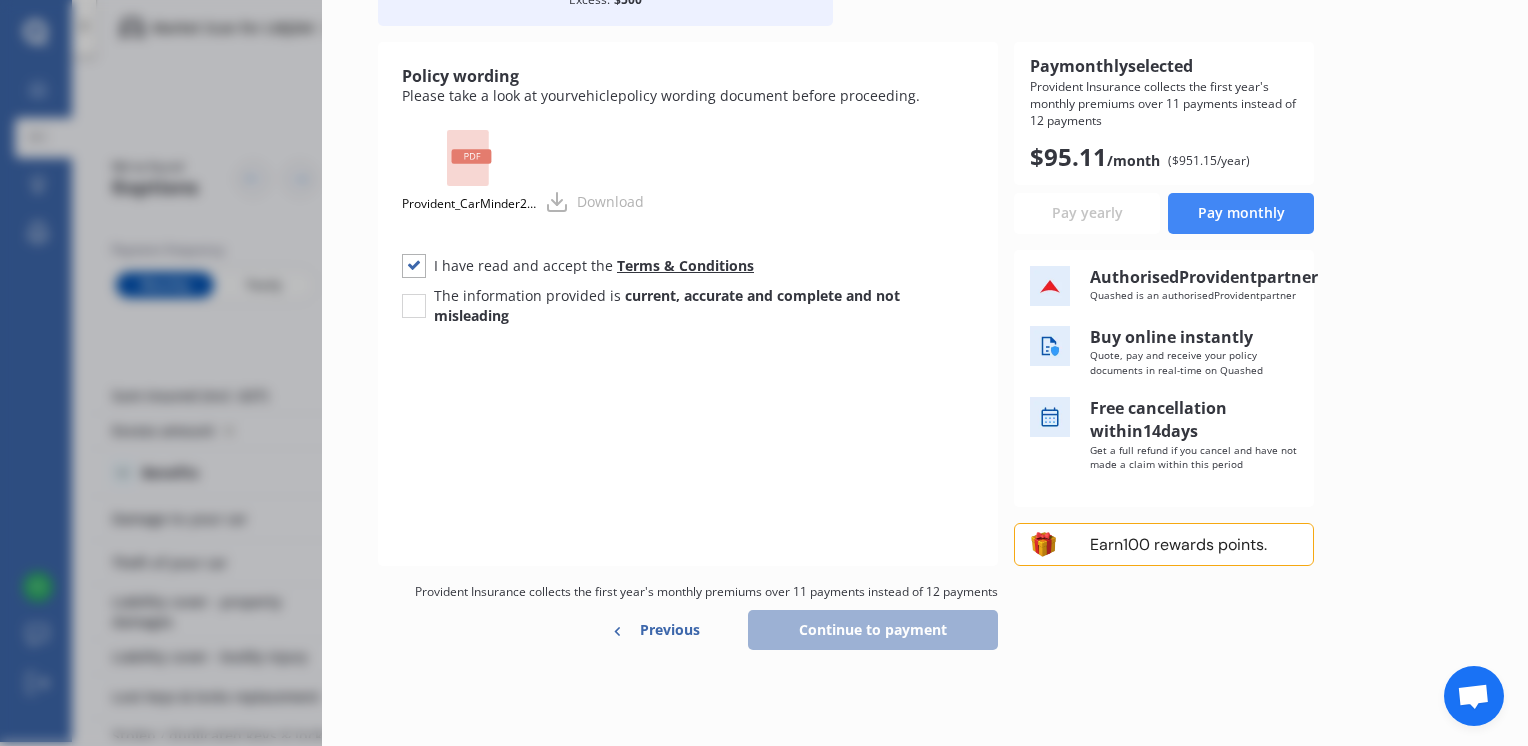 click on "The information provided is   current, accurate and complete and not misleading" at bounding box center [688, 306] 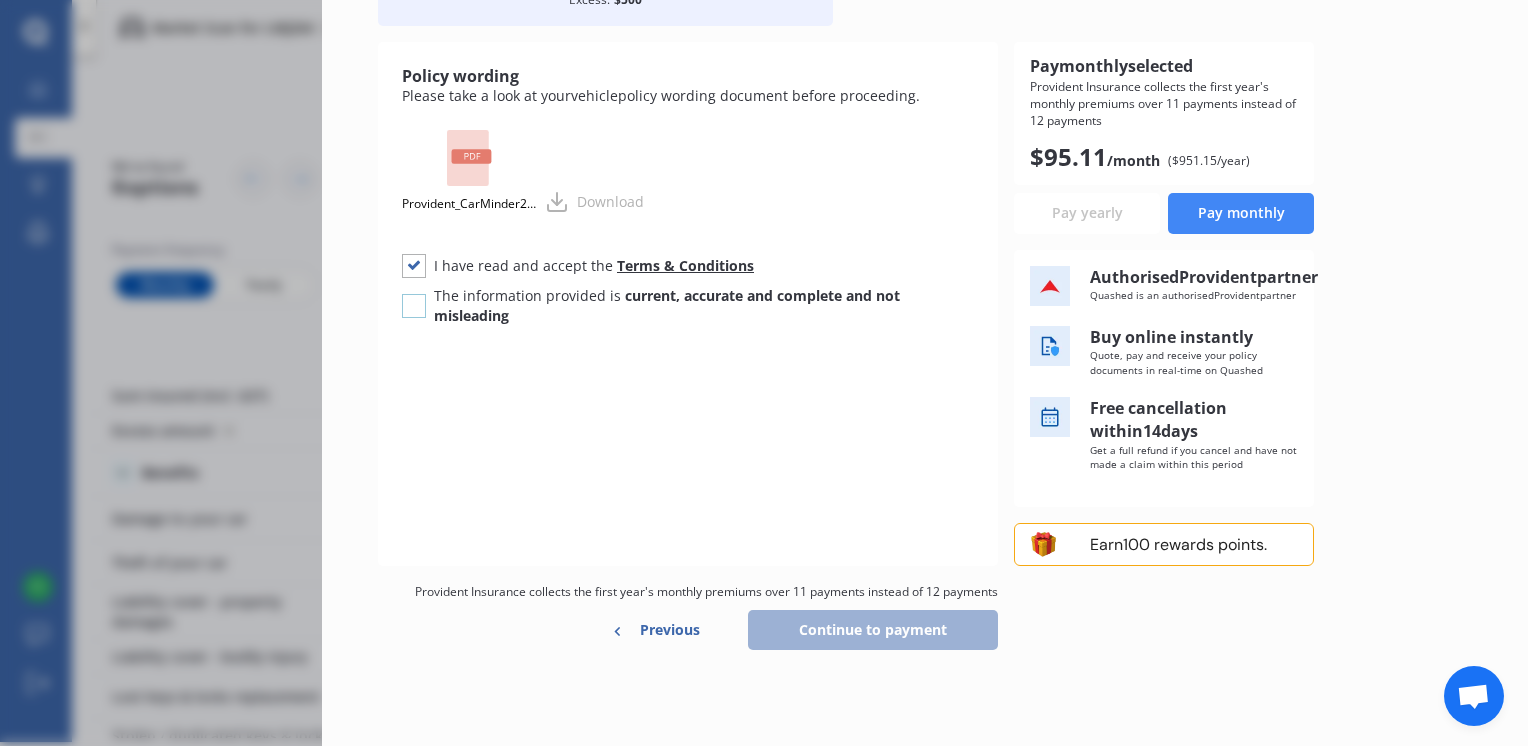 click on "The information provided is   current, accurate and complete and not misleading" at bounding box center (414, 306) 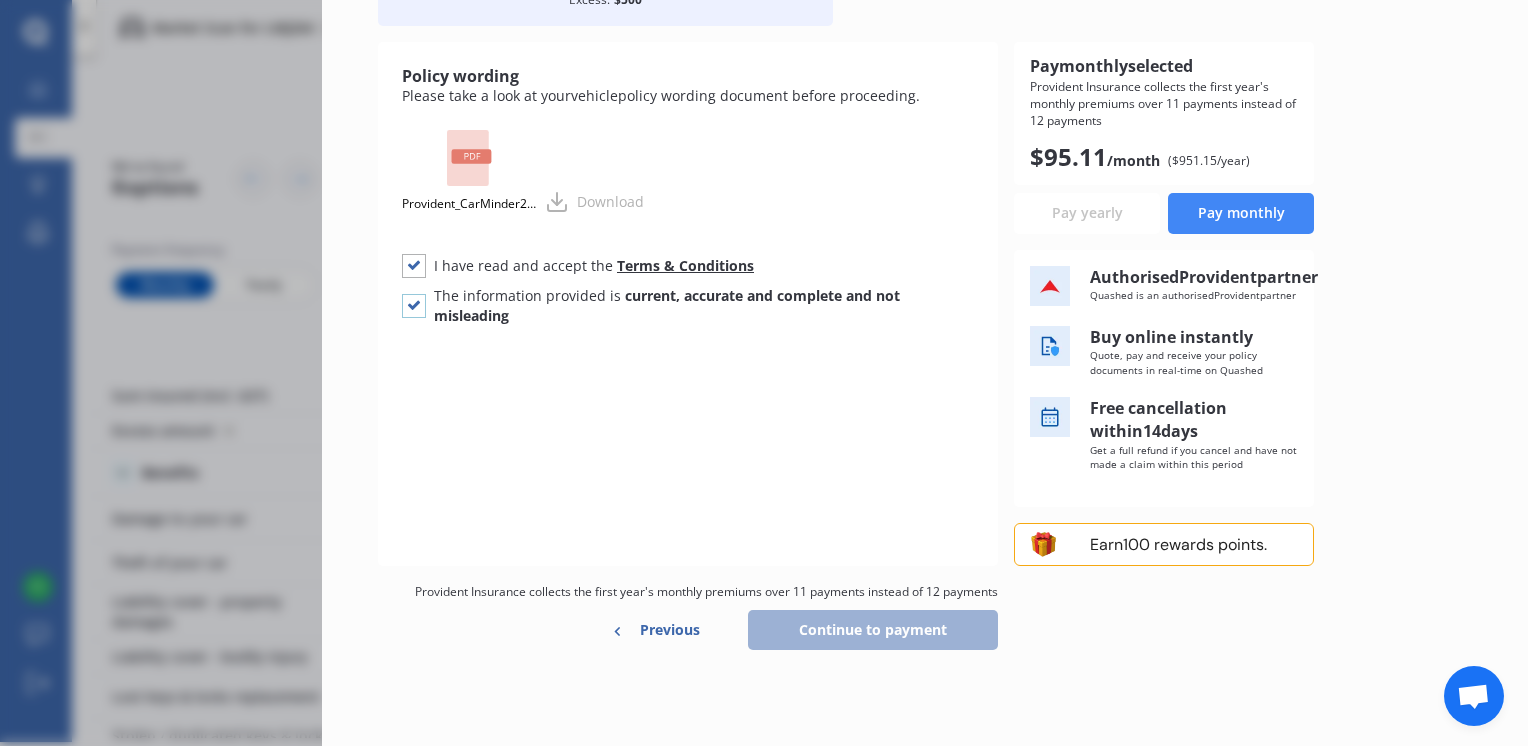checkbox on "true" 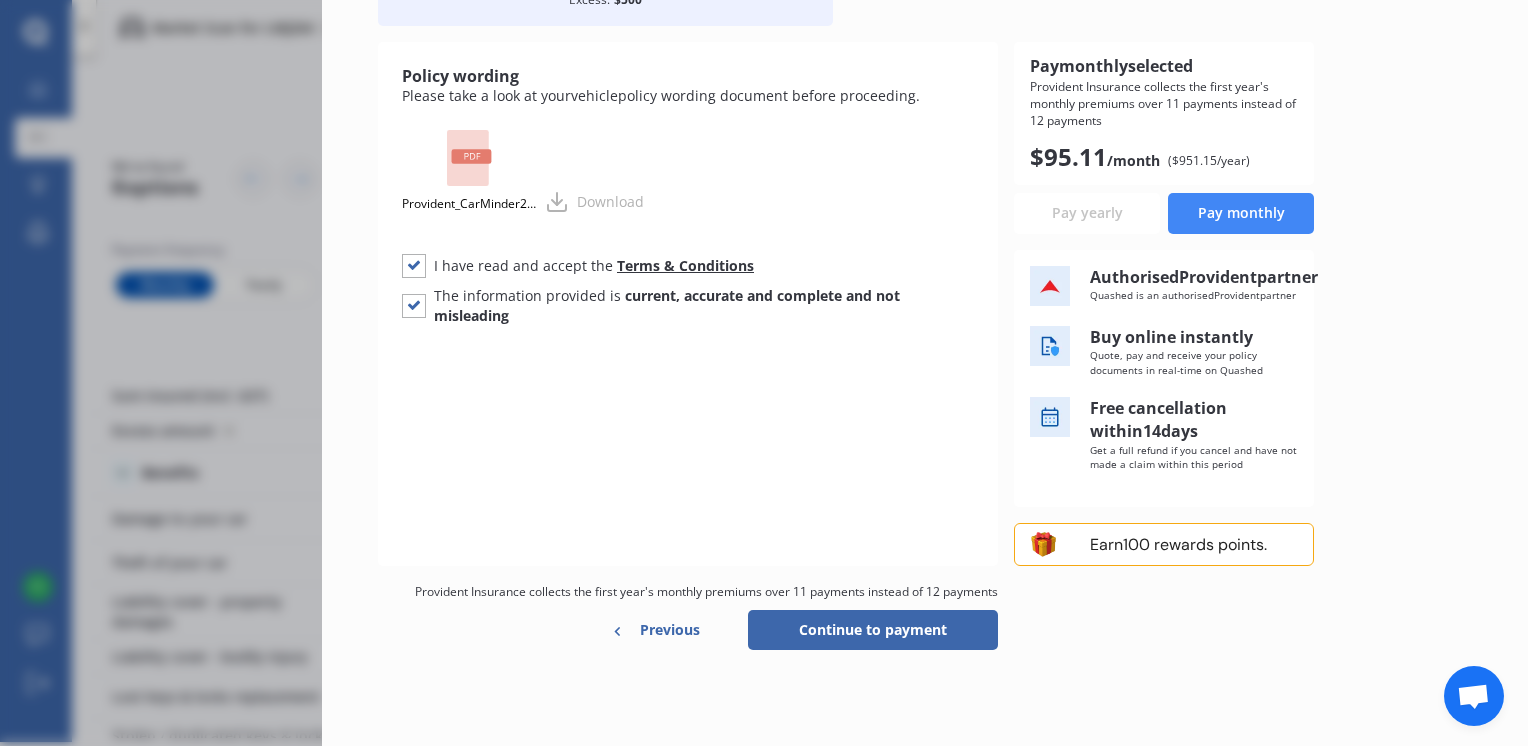 click on "Continue to payment" at bounding box center [873, 630] 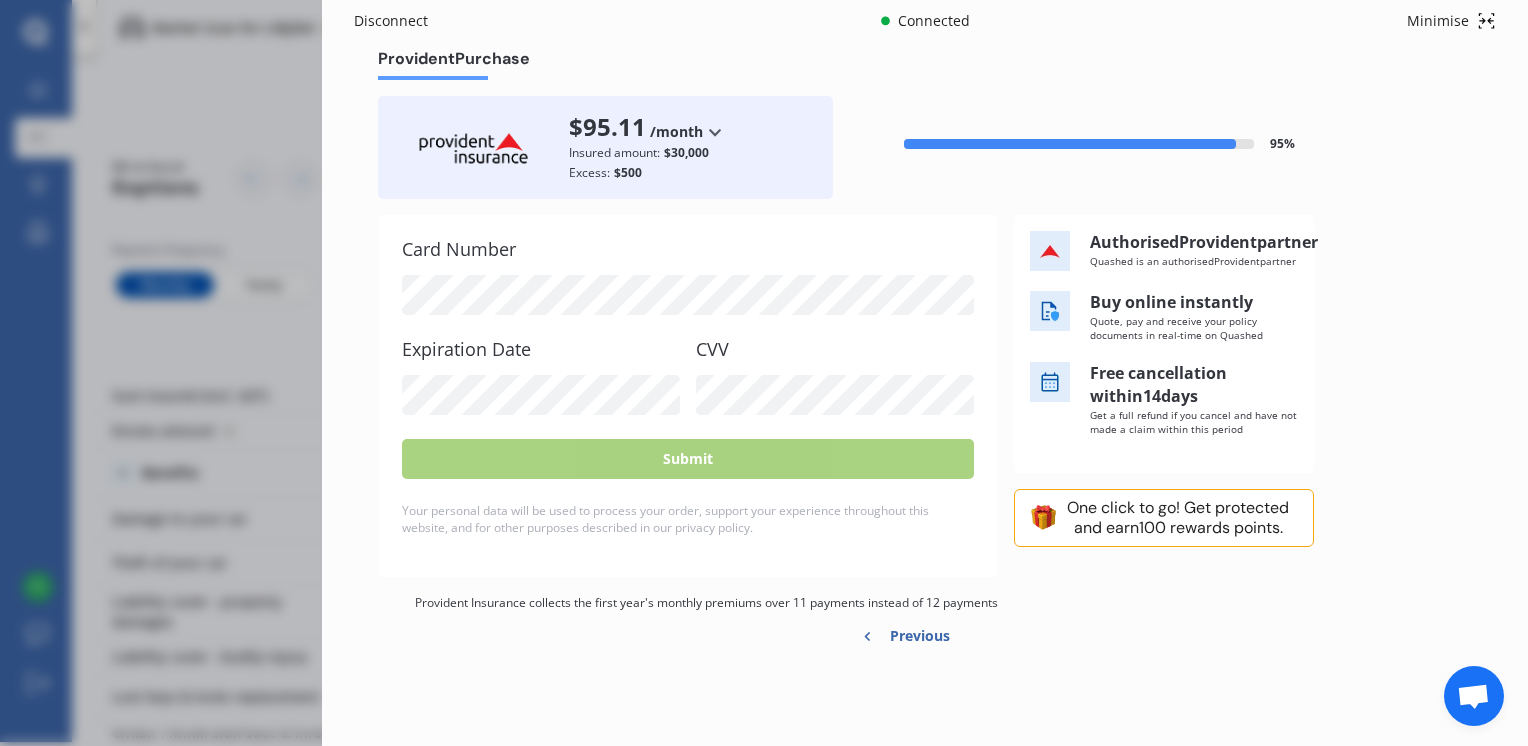 scroll, scrollTop: 23, scrollLeft: 0, axis: vertical 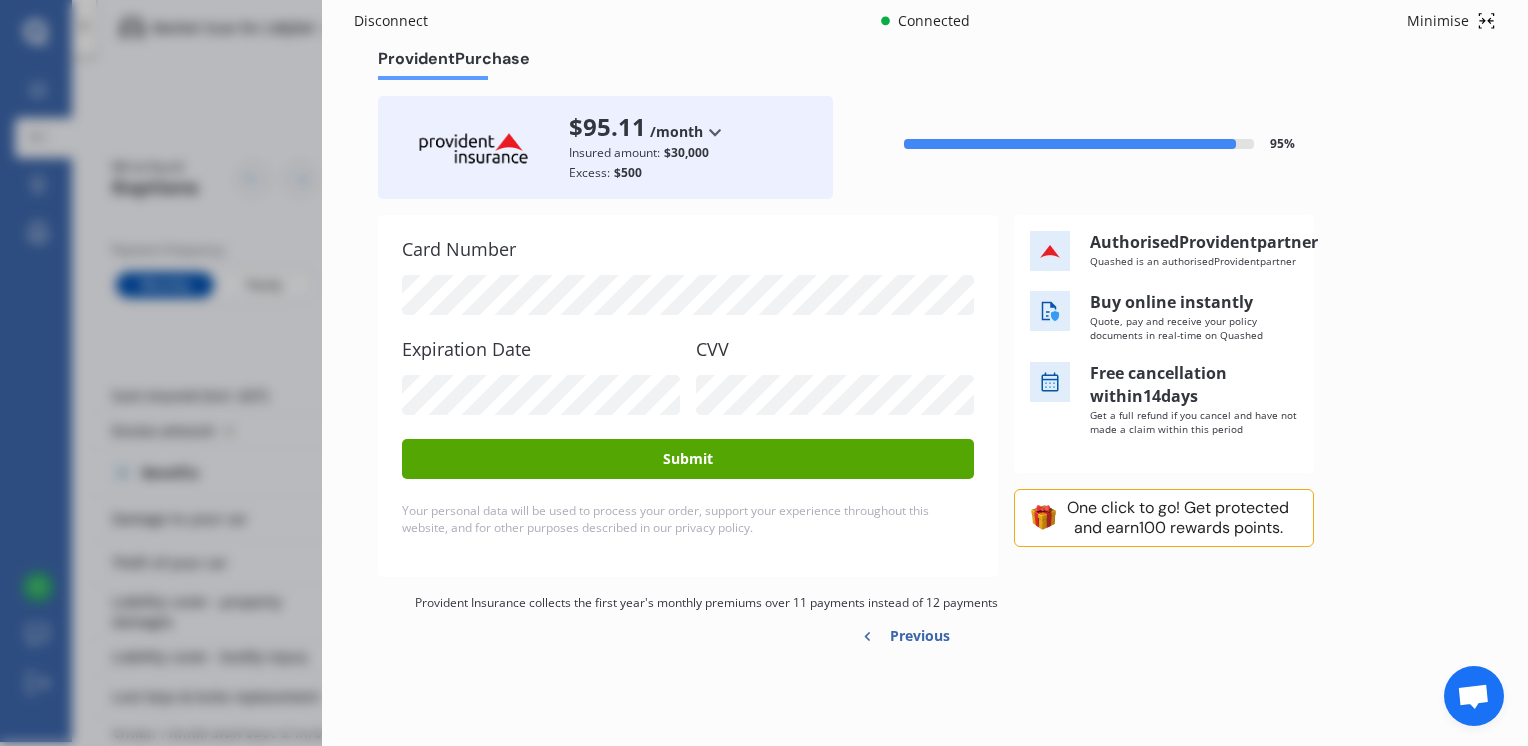click on "Submit" at bounding box center (688, 459) 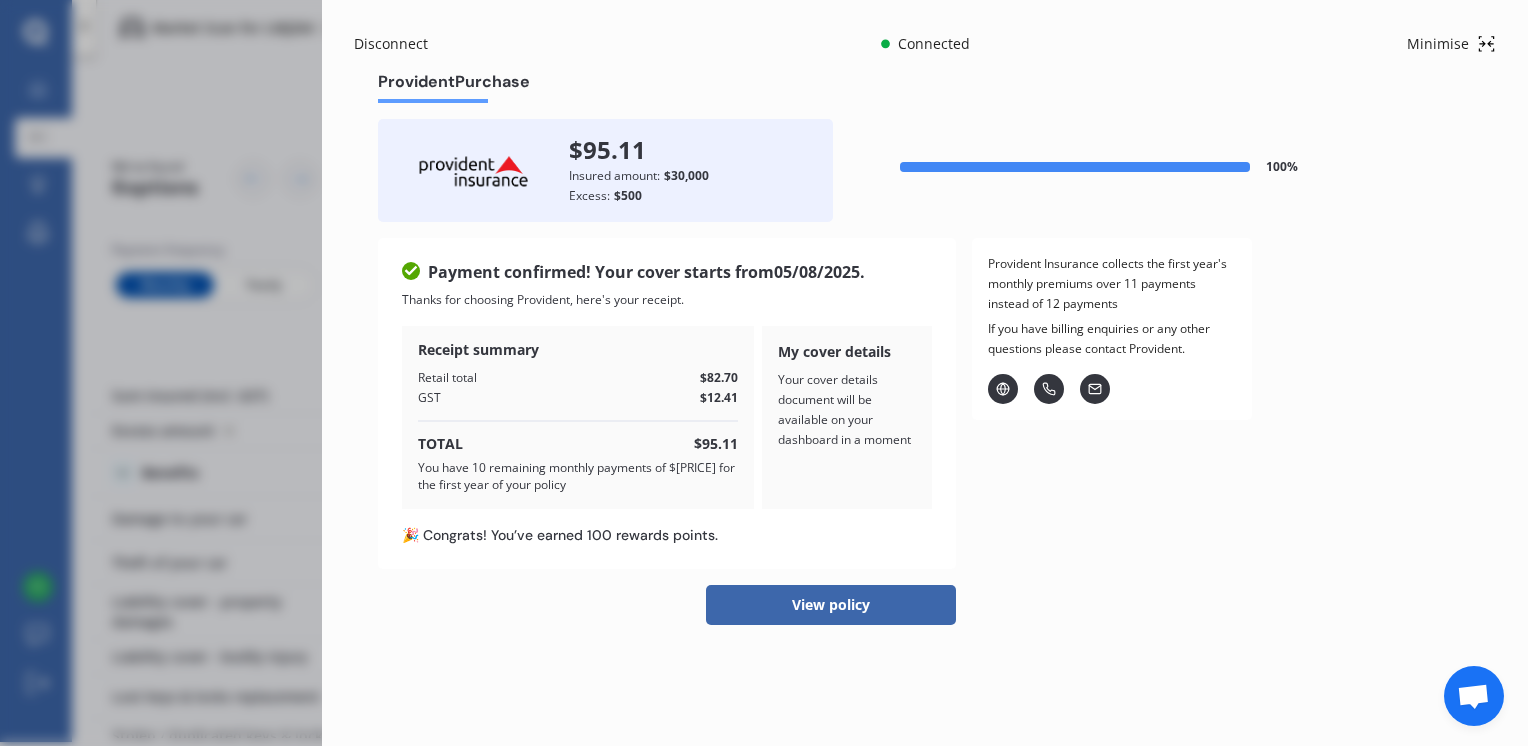 scroll, scrollTop: 0, scrollLeft: 0, axis: both 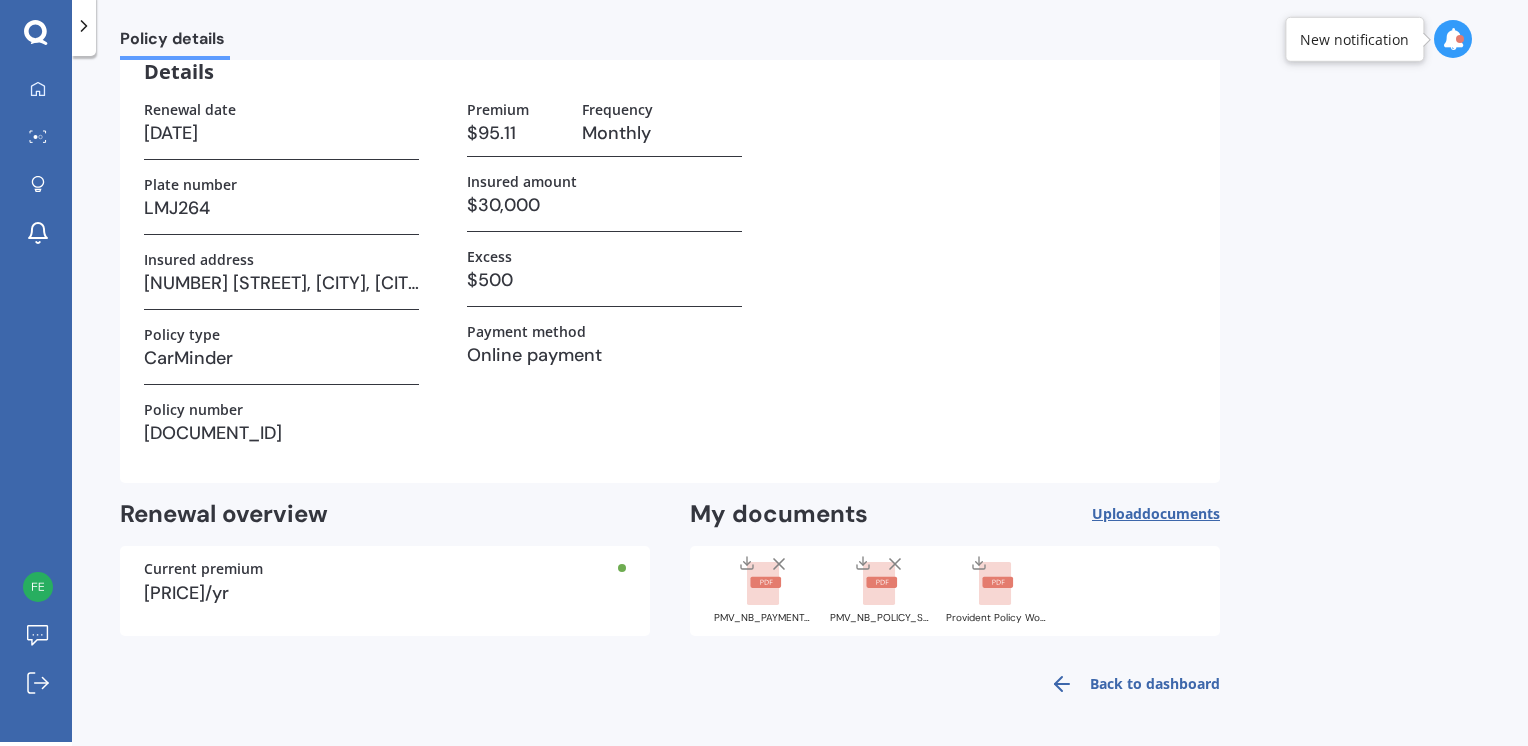 click 